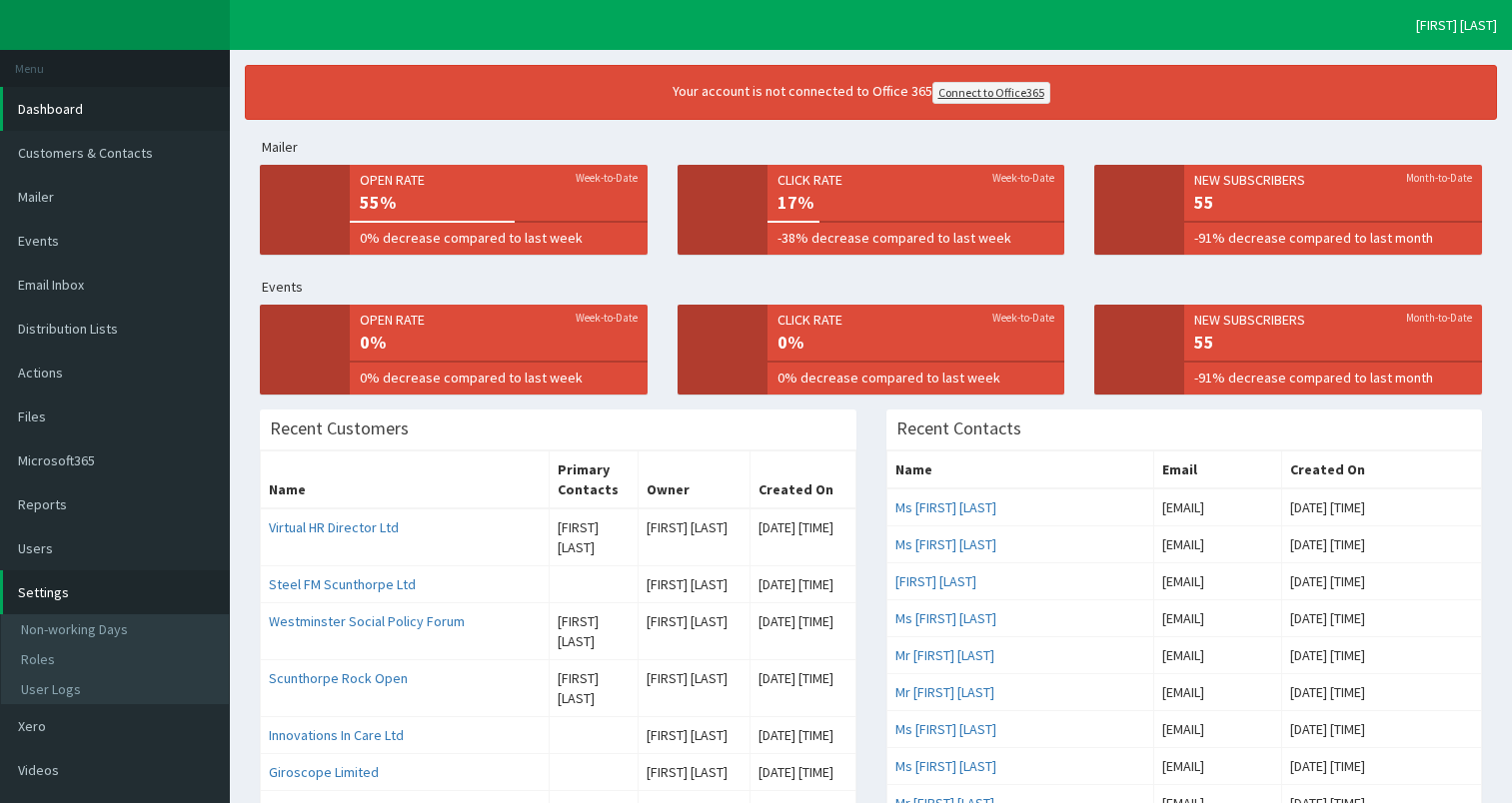 scroll, scrollTop: 0, scrollLeft: 0, axis: both 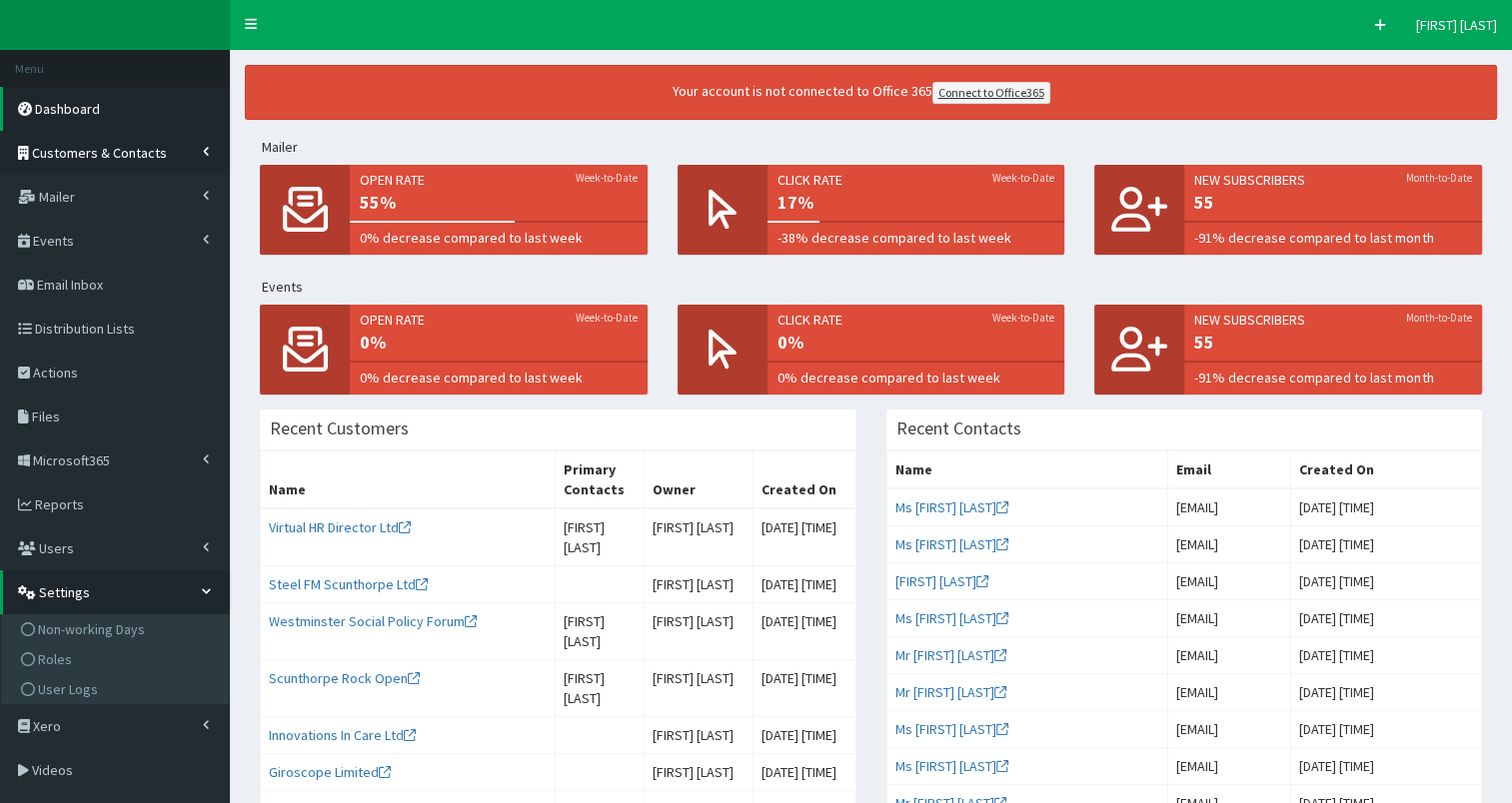 click on "Customers & Contacts" at bounding box center [99, 153] 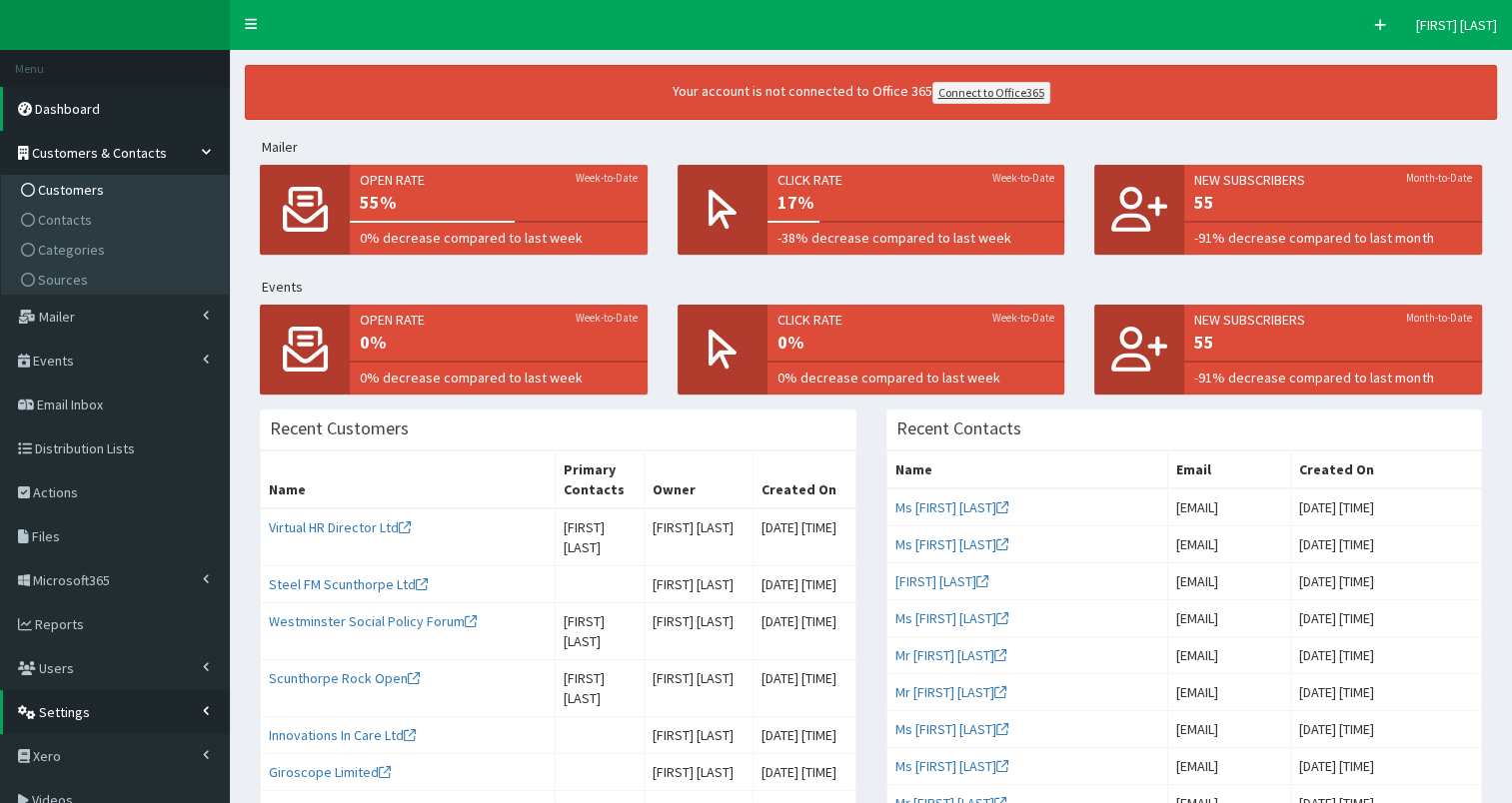 click on "Customers" at bounding box center (71, 190) 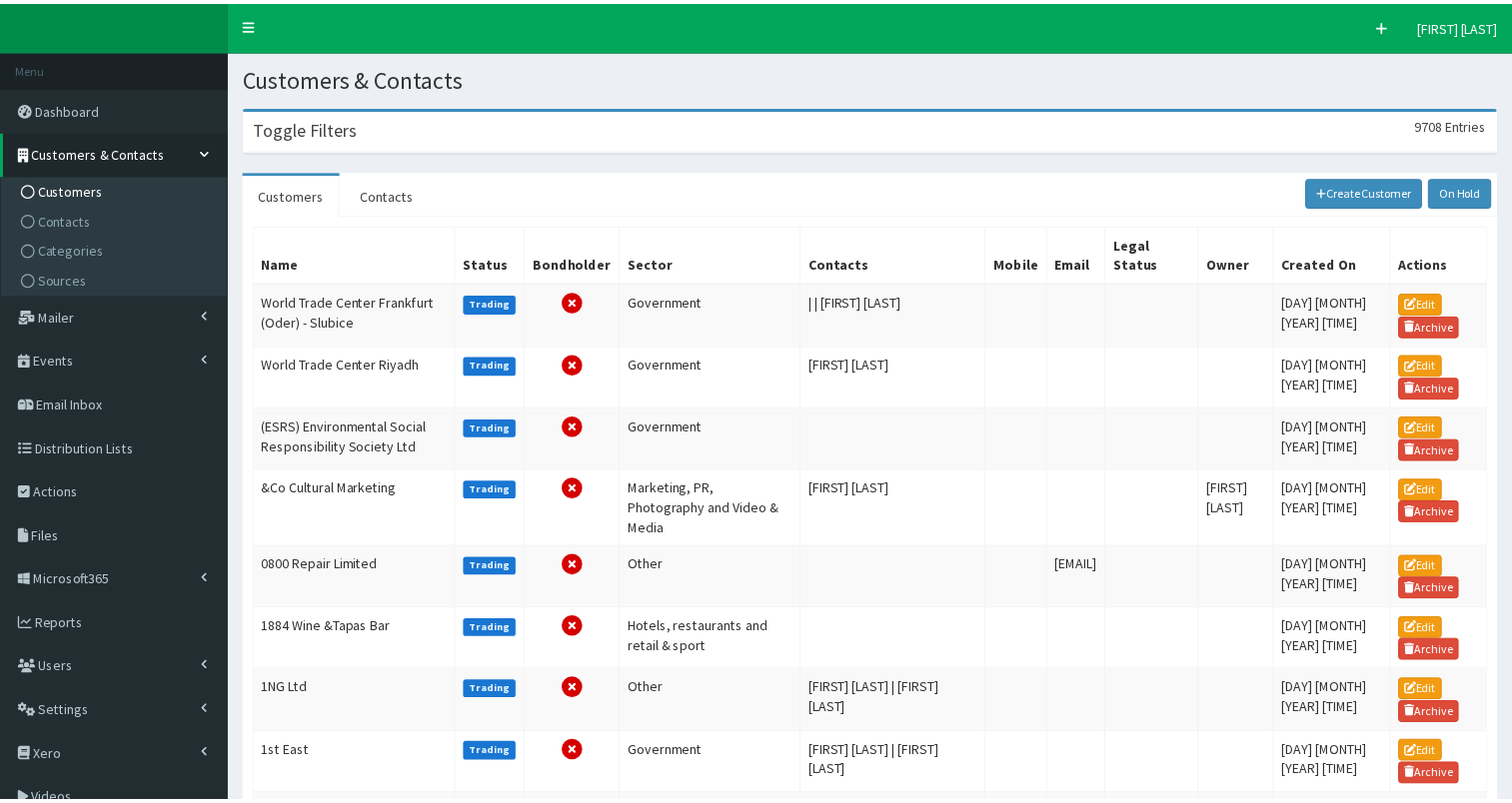 scroll, scrollTop: 0, scrollLeft: 0, axis: both 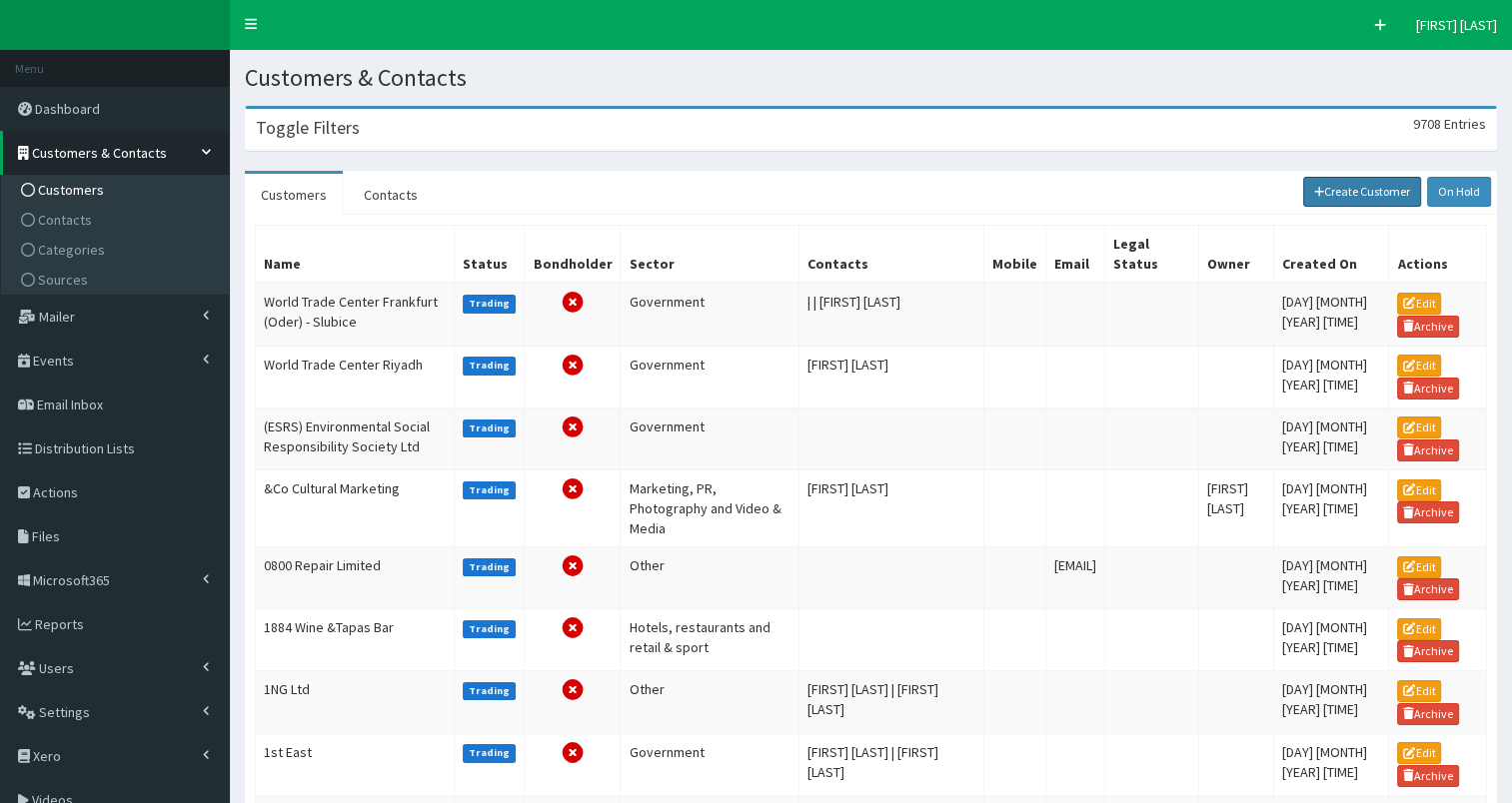 click on "Create Customer" at bounding box center (1362, 192) 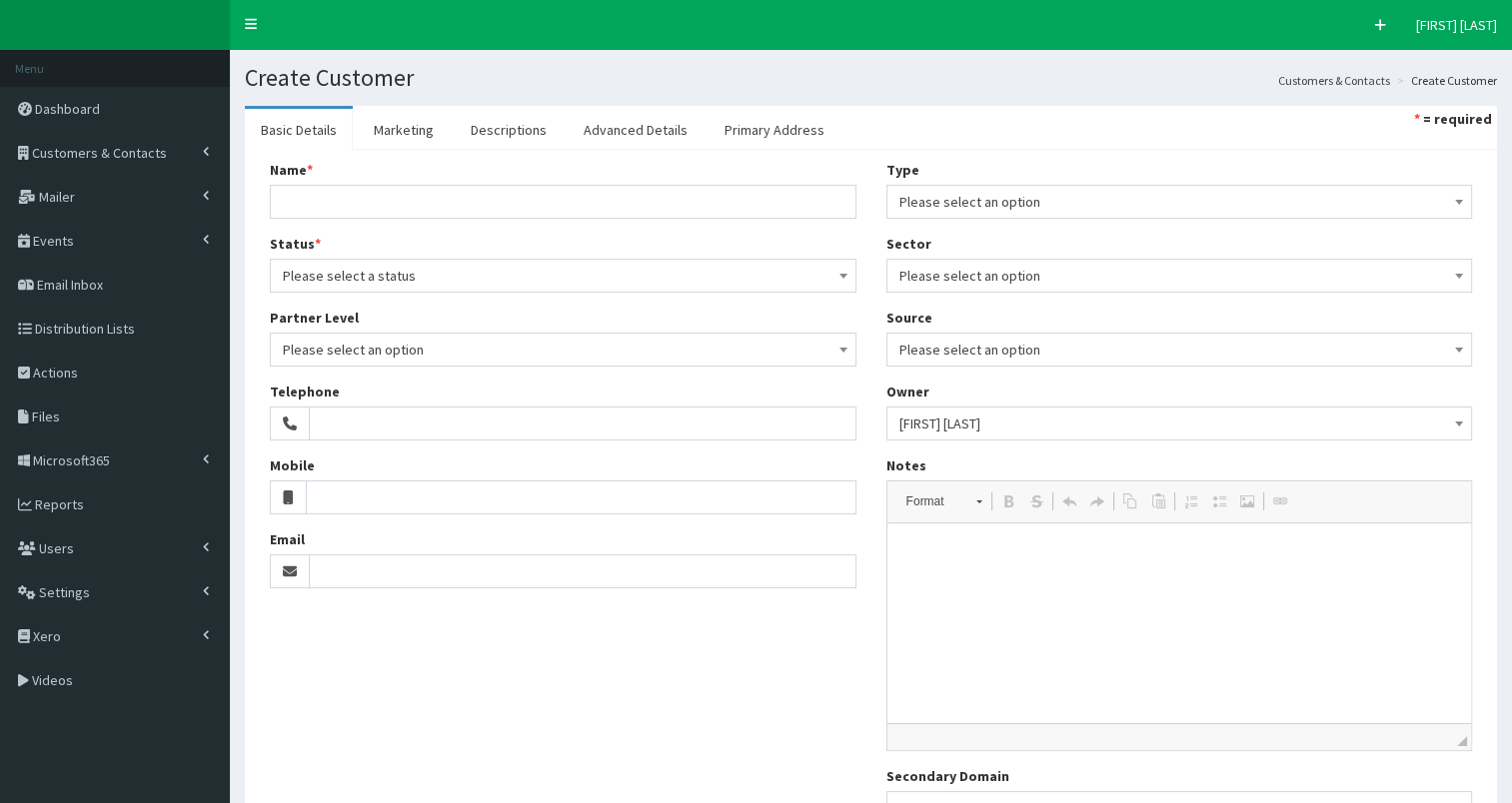 scroll, scrollTop: 0, scrollLeft: 0, axis: both 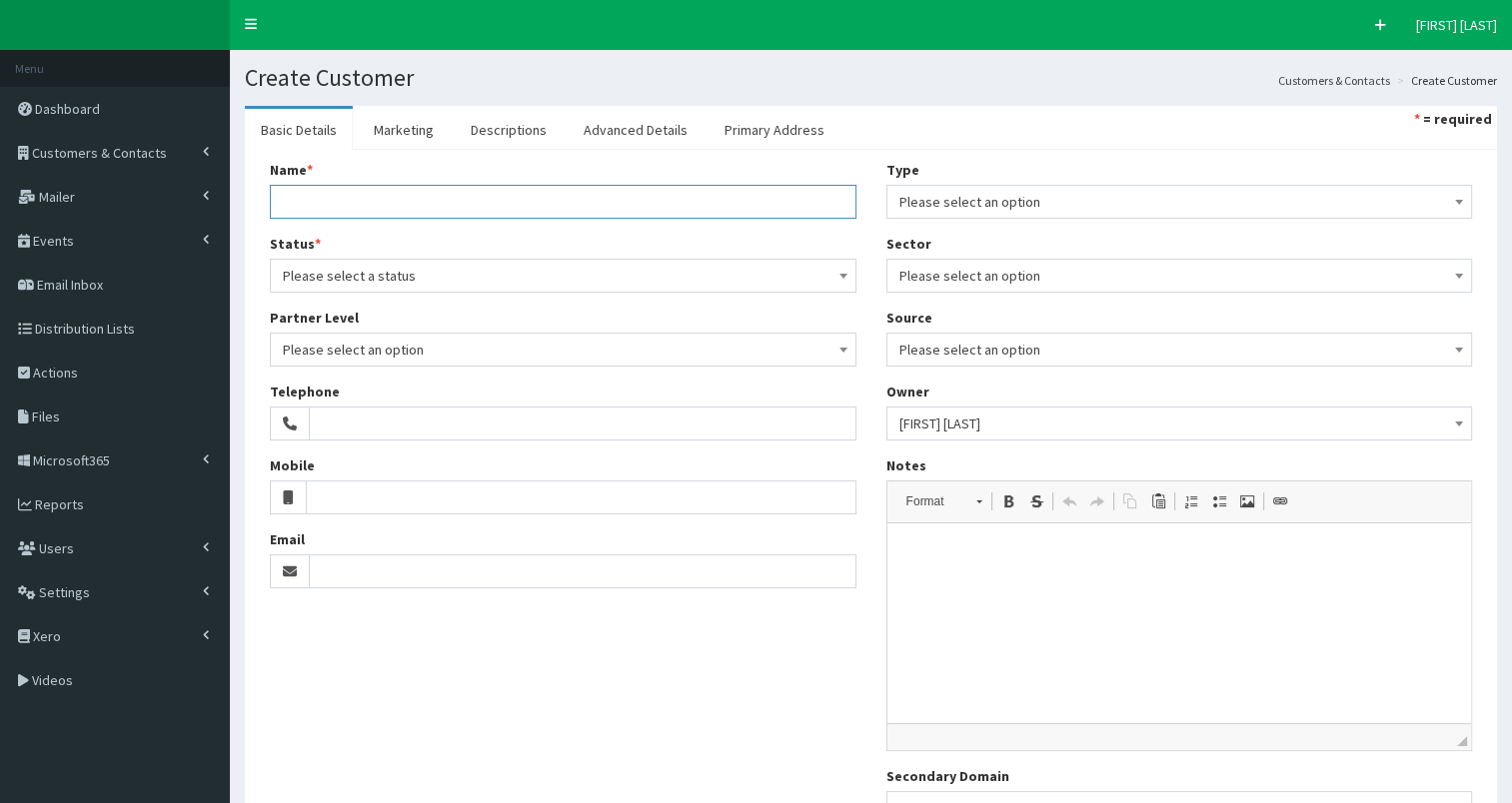 drag, startPoint x: 630, startPoint y: 204, endPoint x: 604, endPoint y: 196, distance: 27.202941 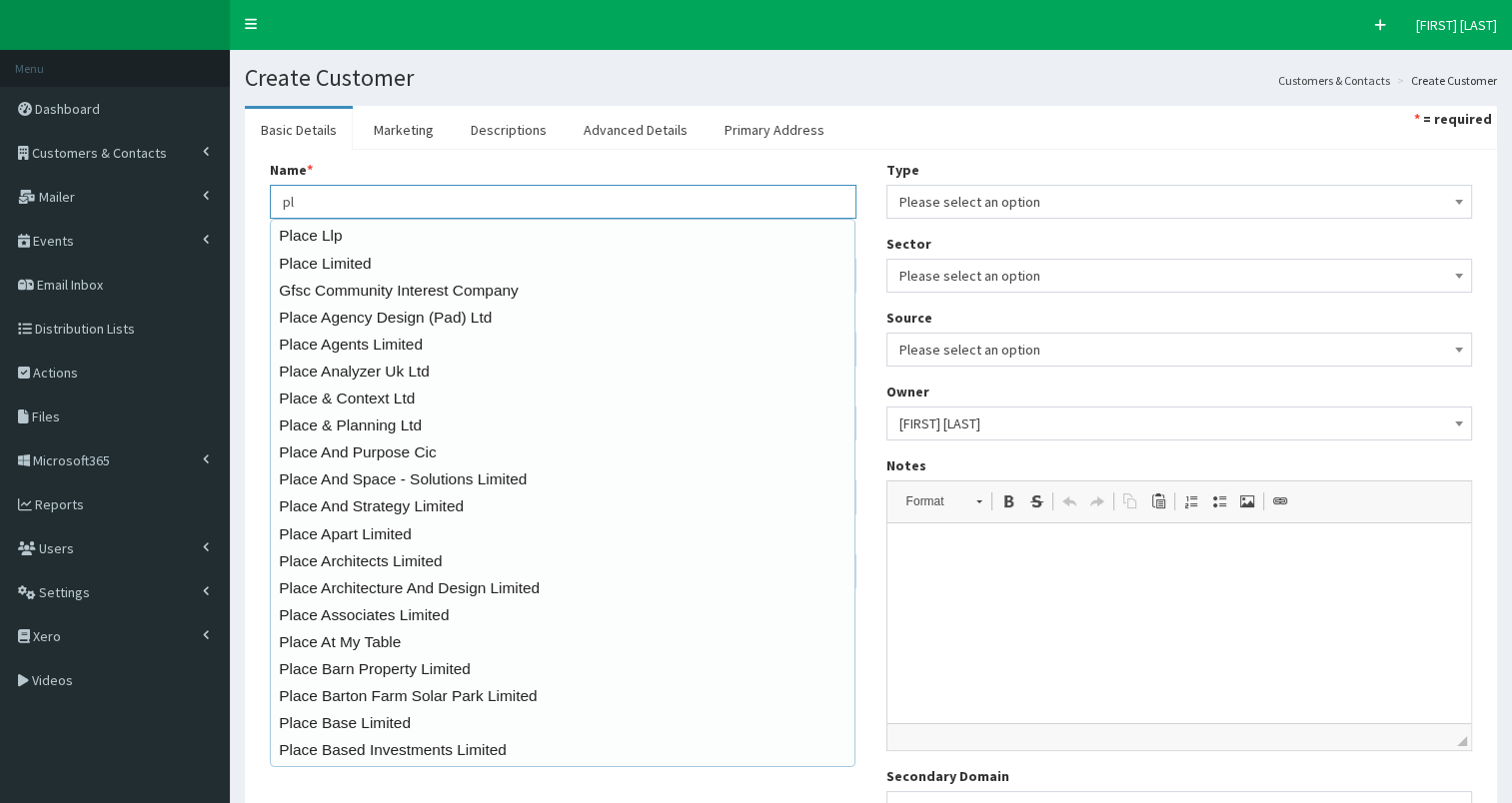 type on "p" 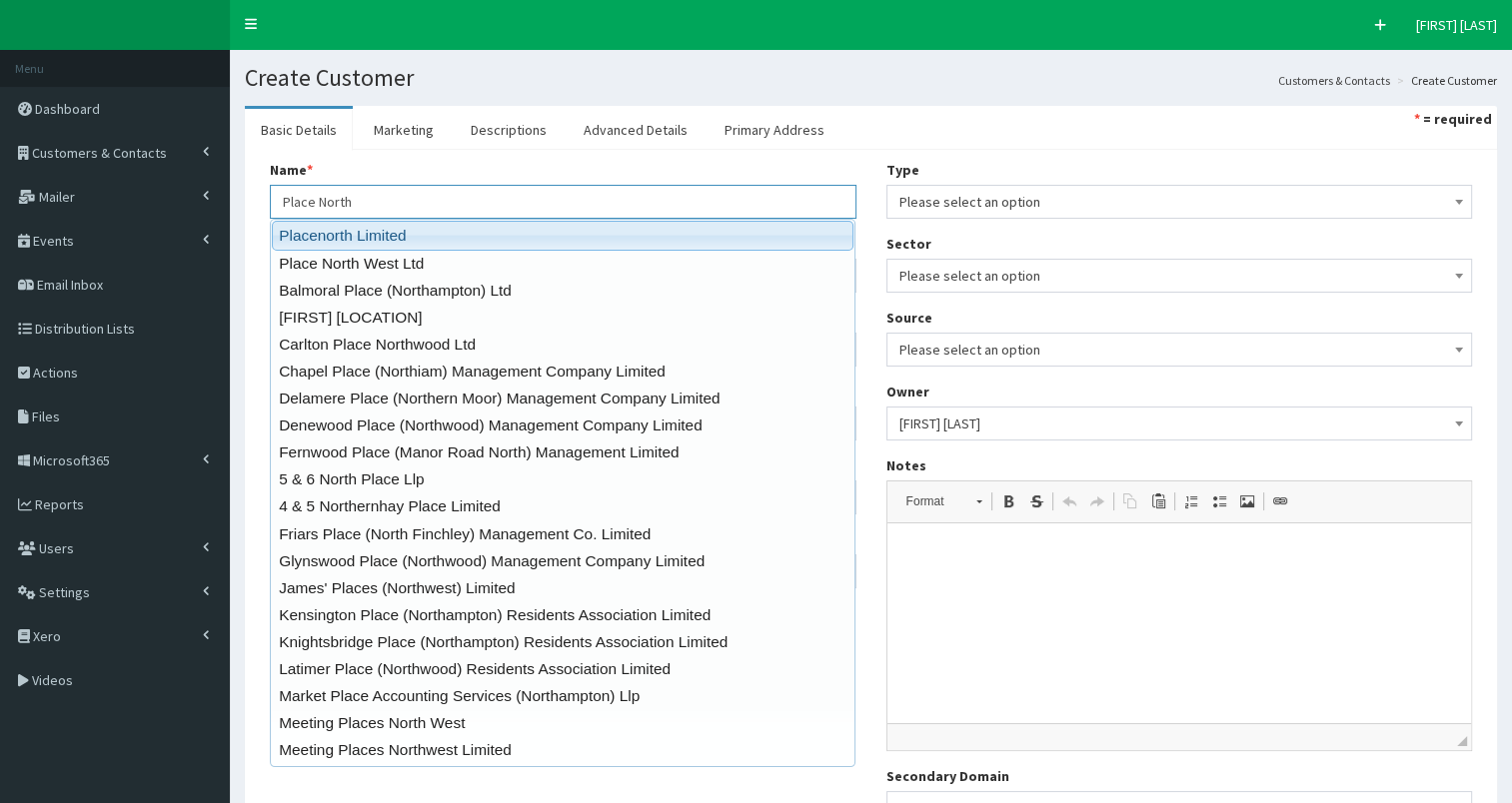 click on "[ORGANIZATION]" at bounding box center (563, 235) 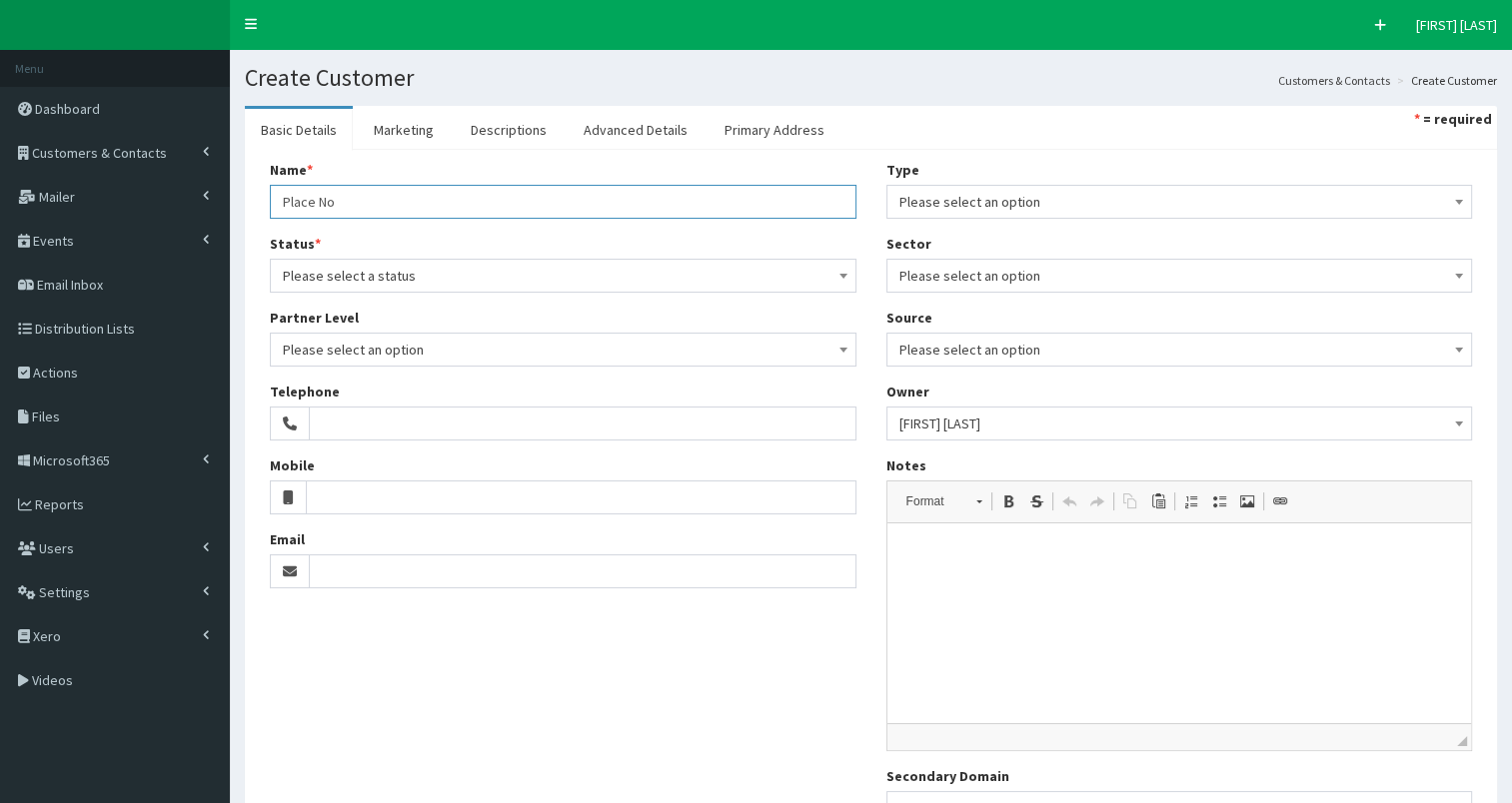click on "Place No" at bounding box center (563, 202) 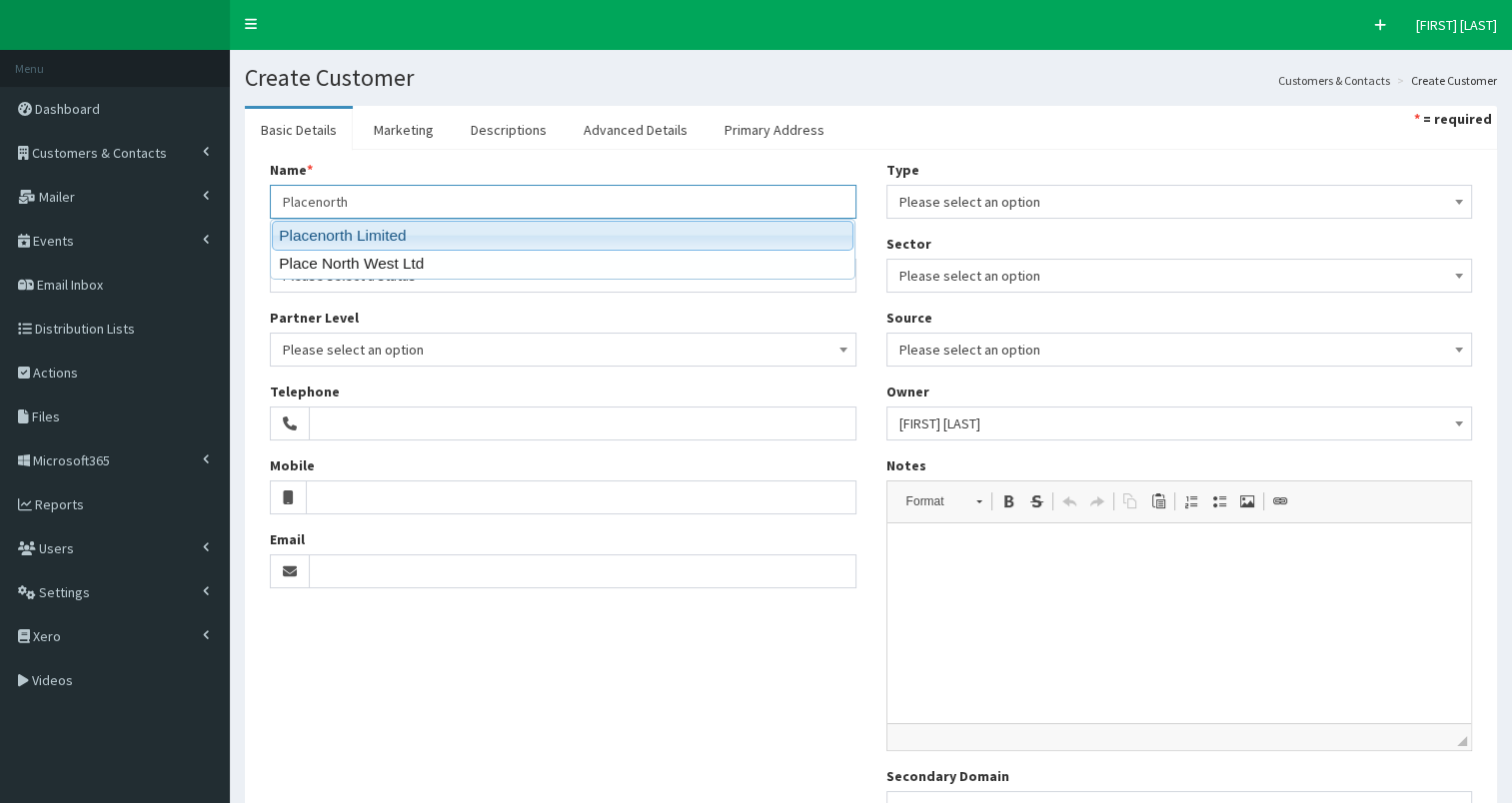 click on "[ORGANIZATION]" at bounding box center (563, 235) 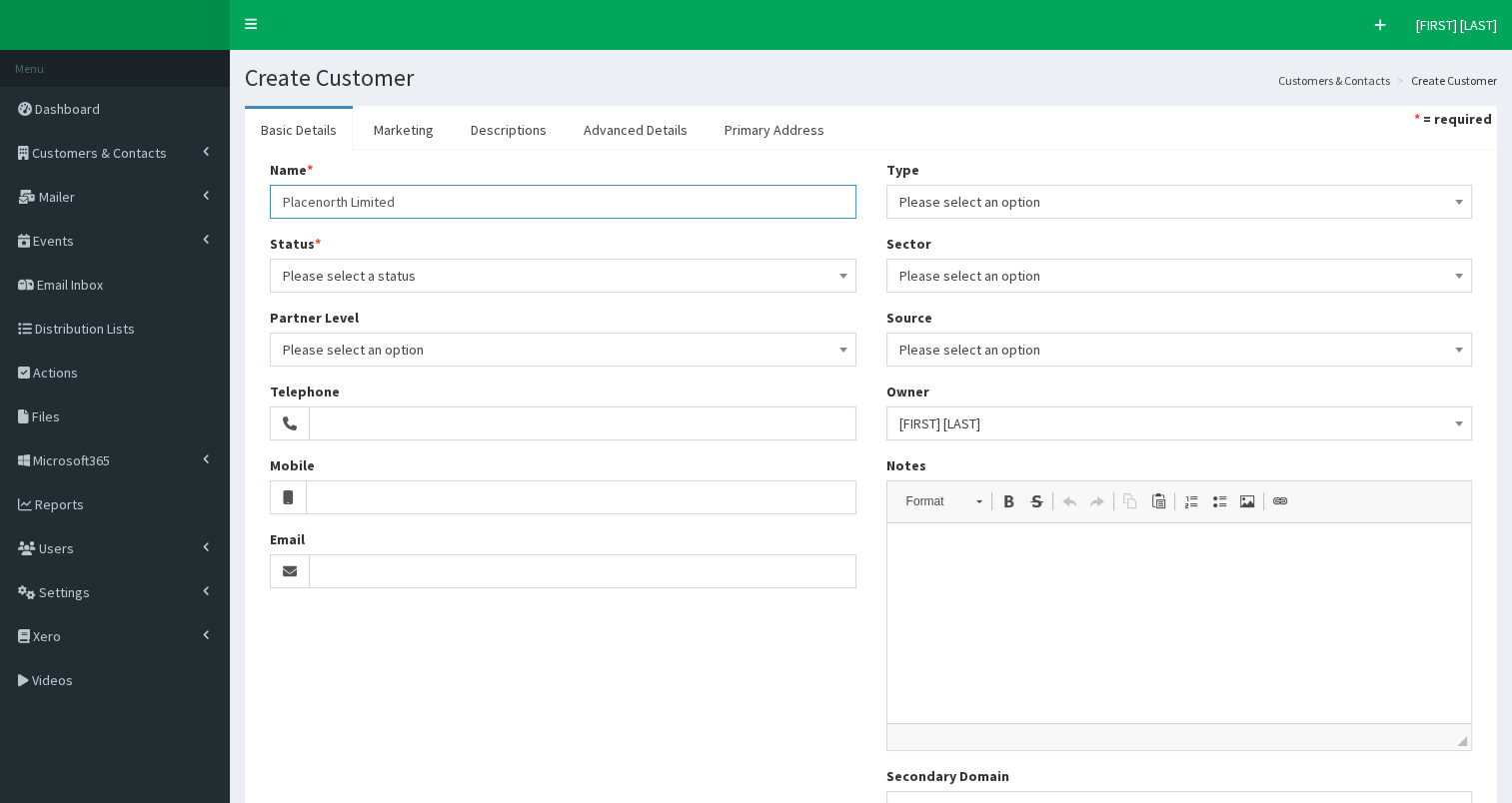 type on "[ORGANIZATION]" 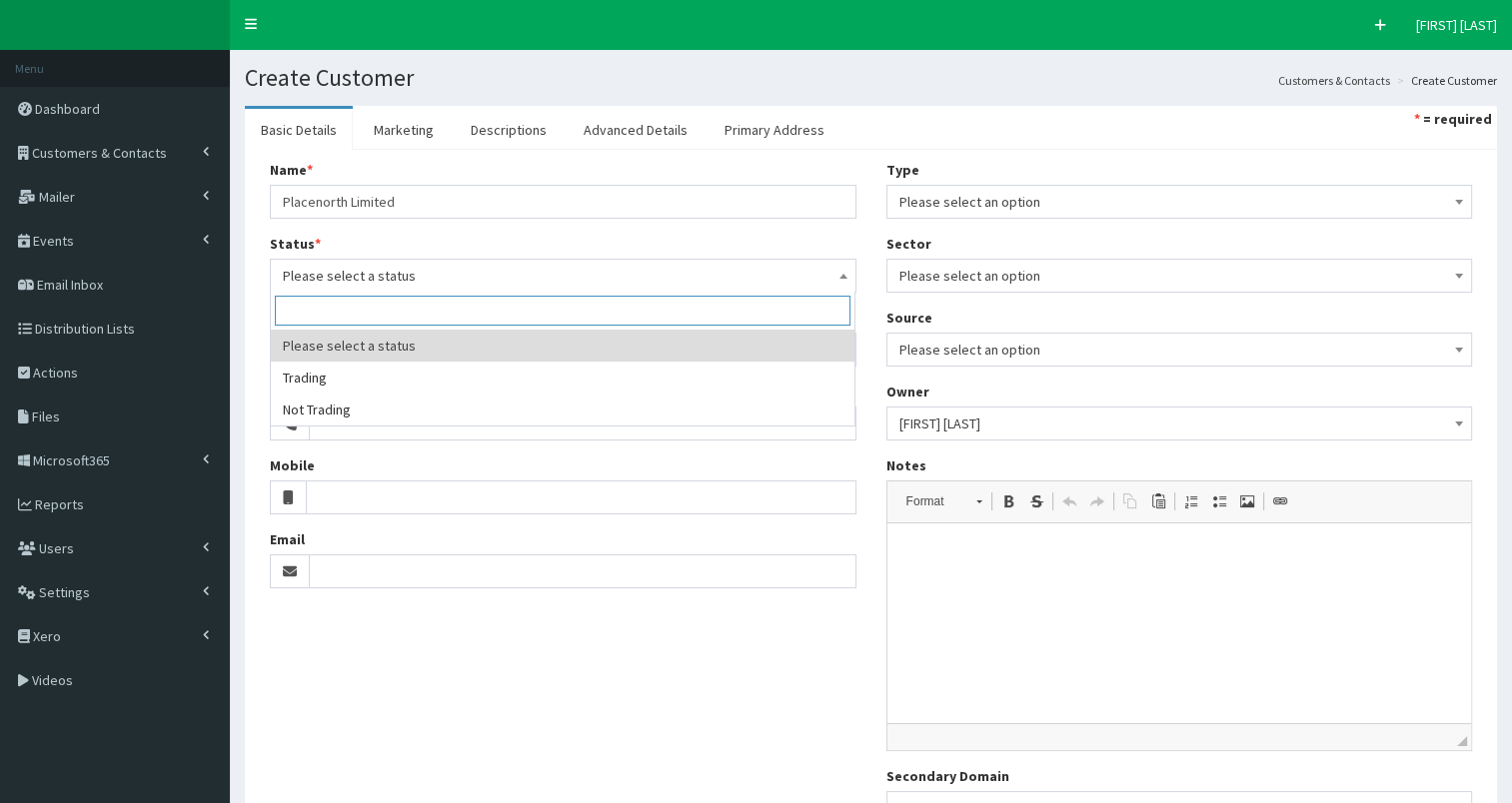 click on "Please select a status" at bounding box center (563, 276) 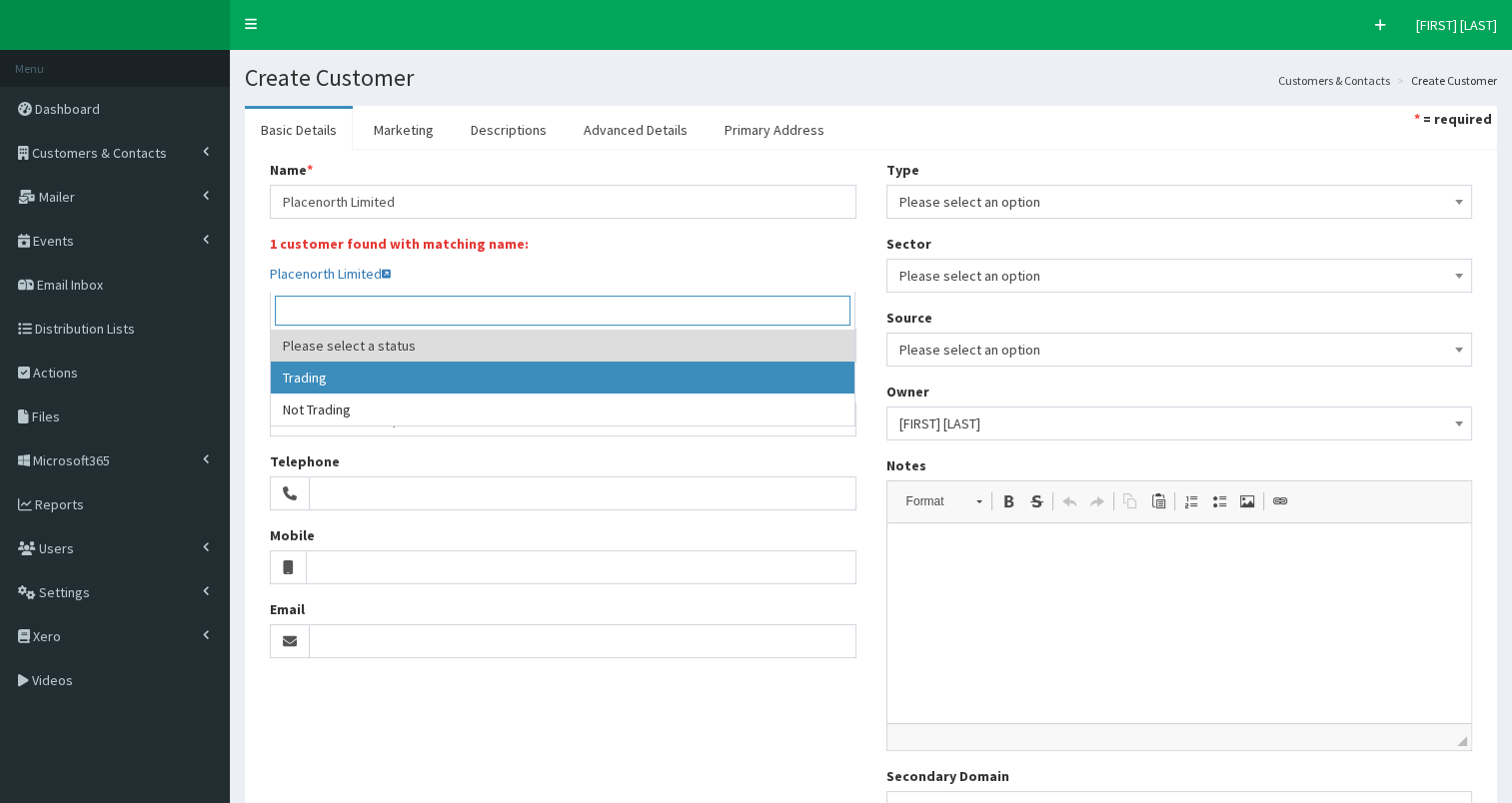 select on "1" 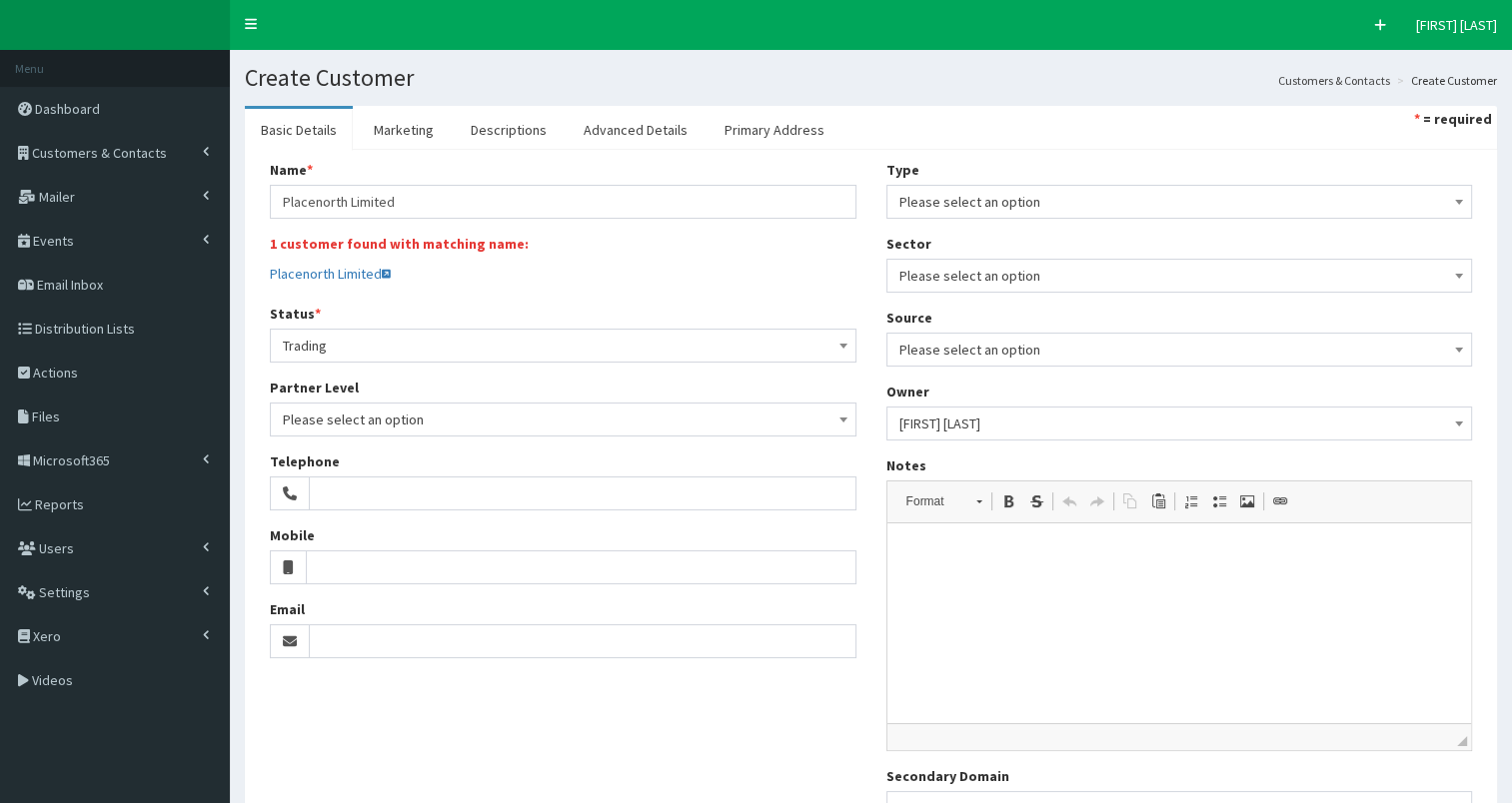 click on "Please select an option" at bounding box center [563, 419] 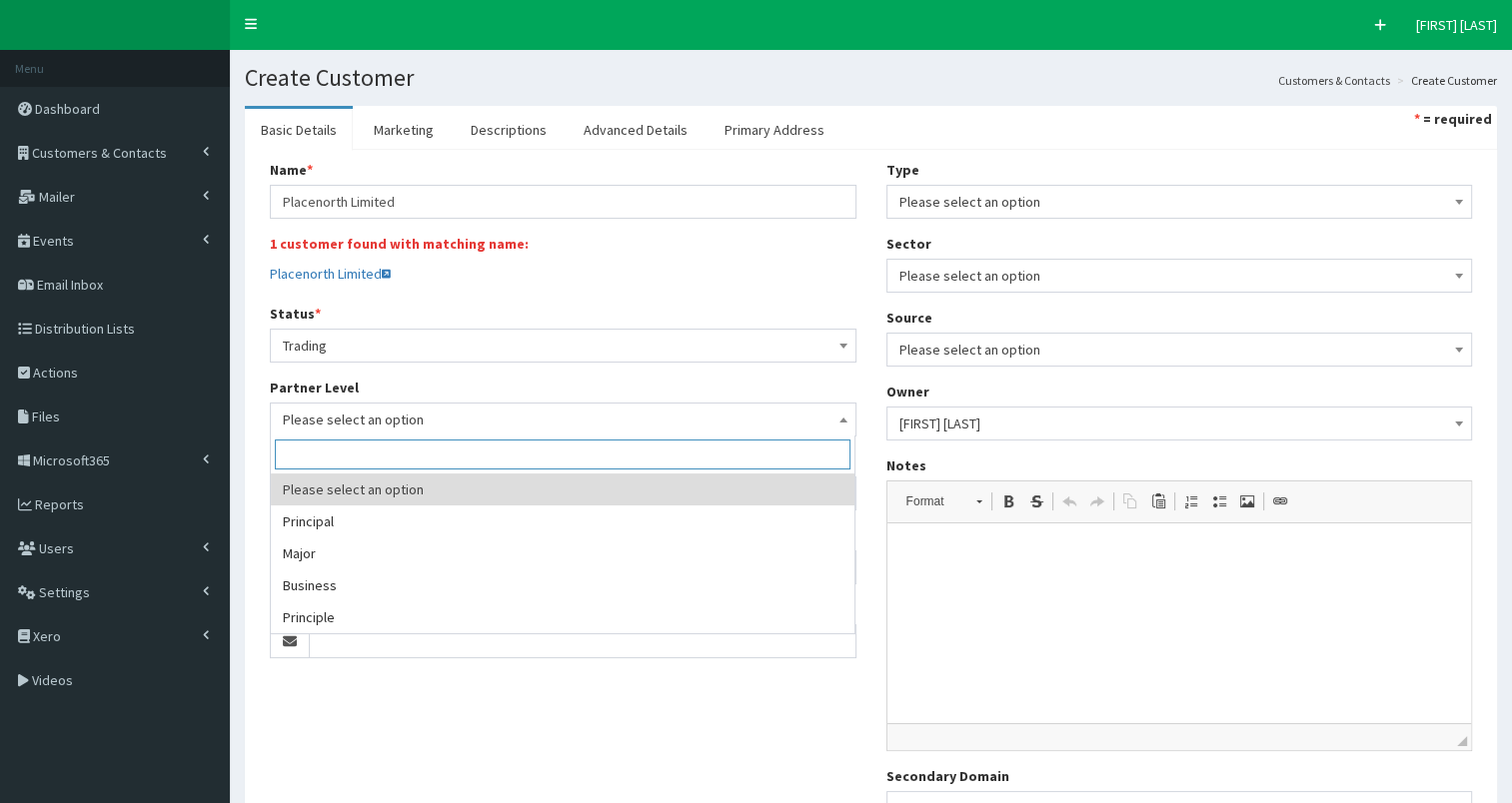 click on "Please select an option" at bounding box center [563, 419] 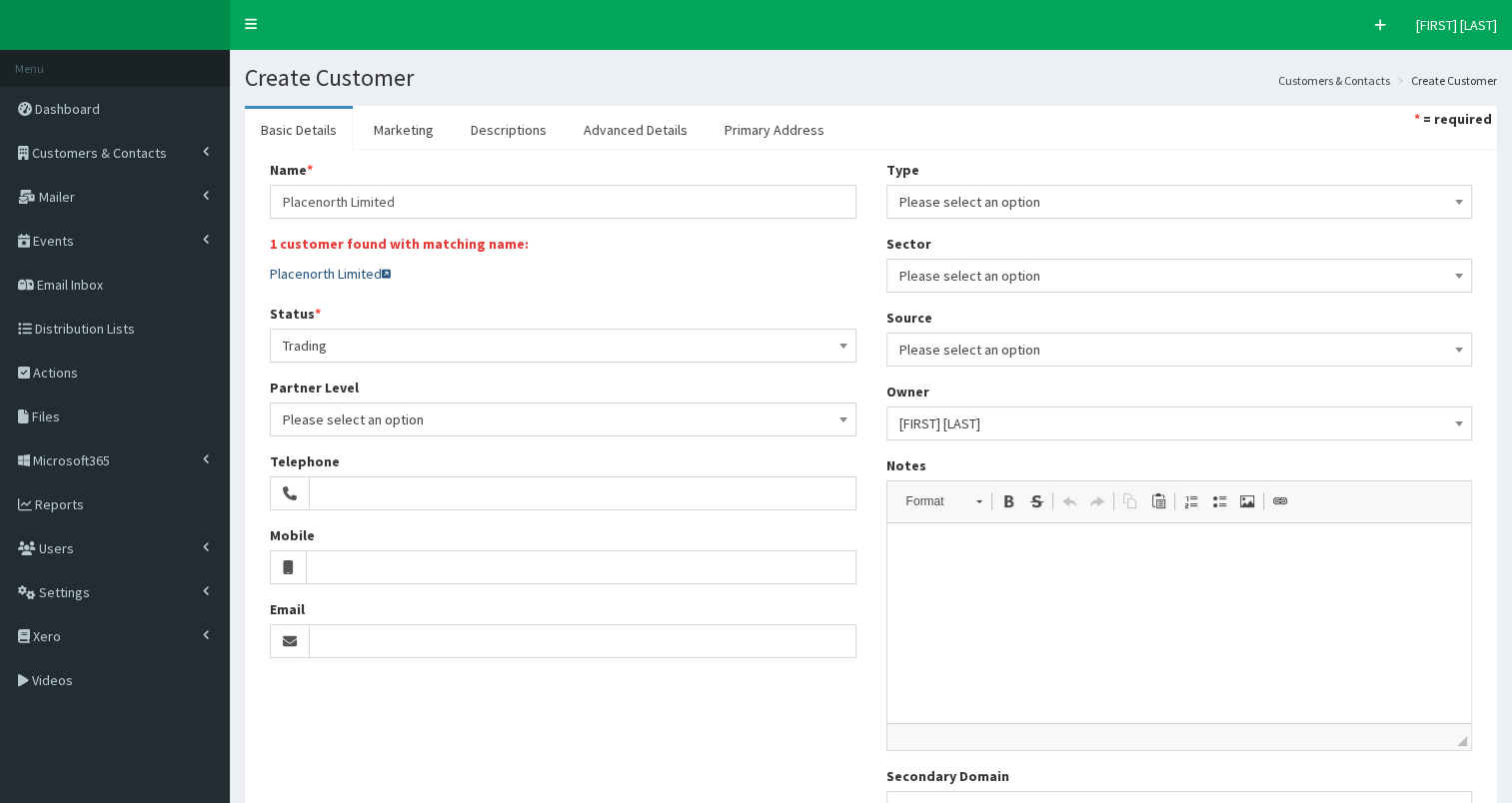 click on "Placenorth Limited" at bounding box center [330, 274] 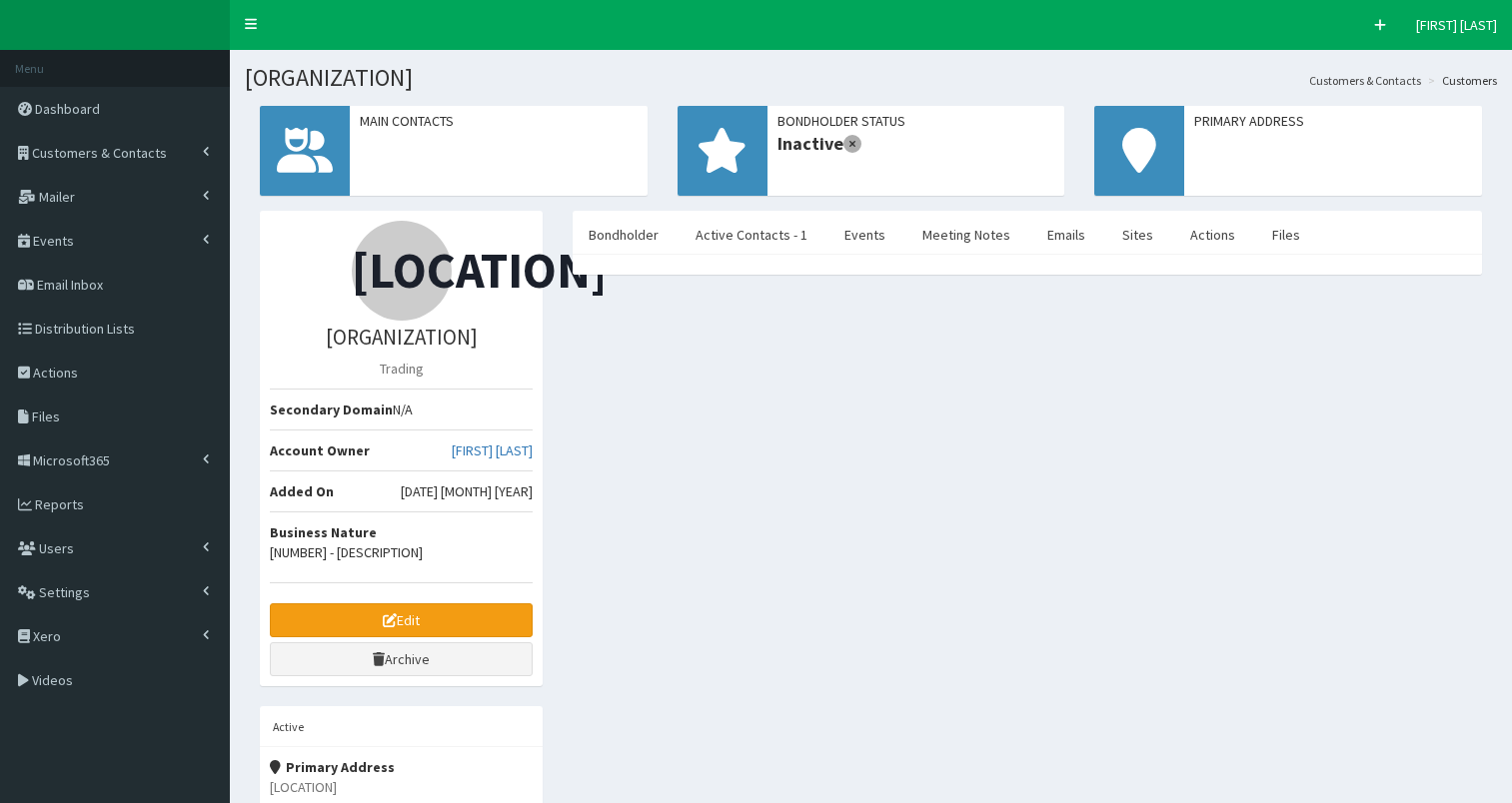 select on "50" 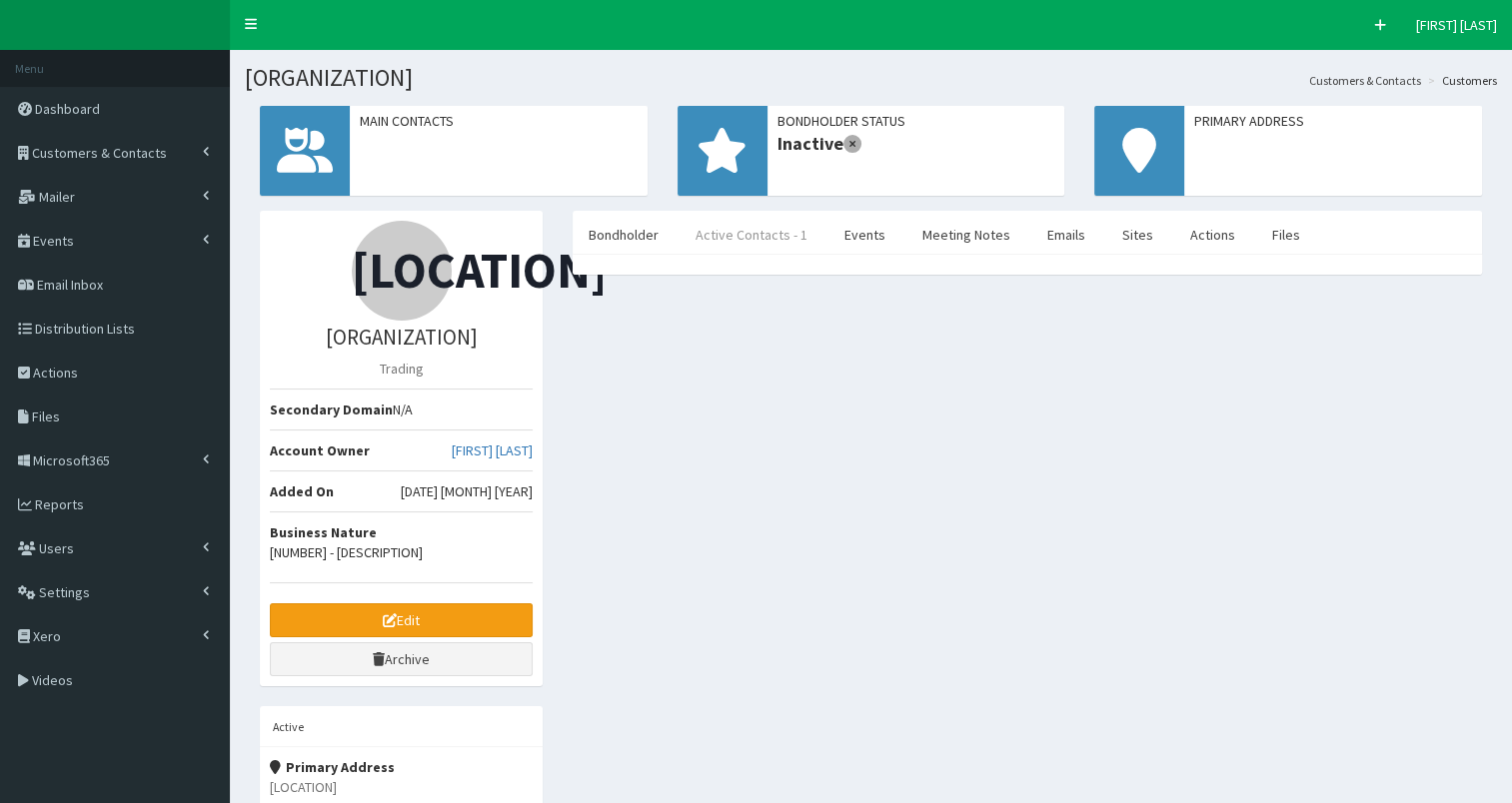 click on "Active Contacts - 1" at bounding box center [752, 235] 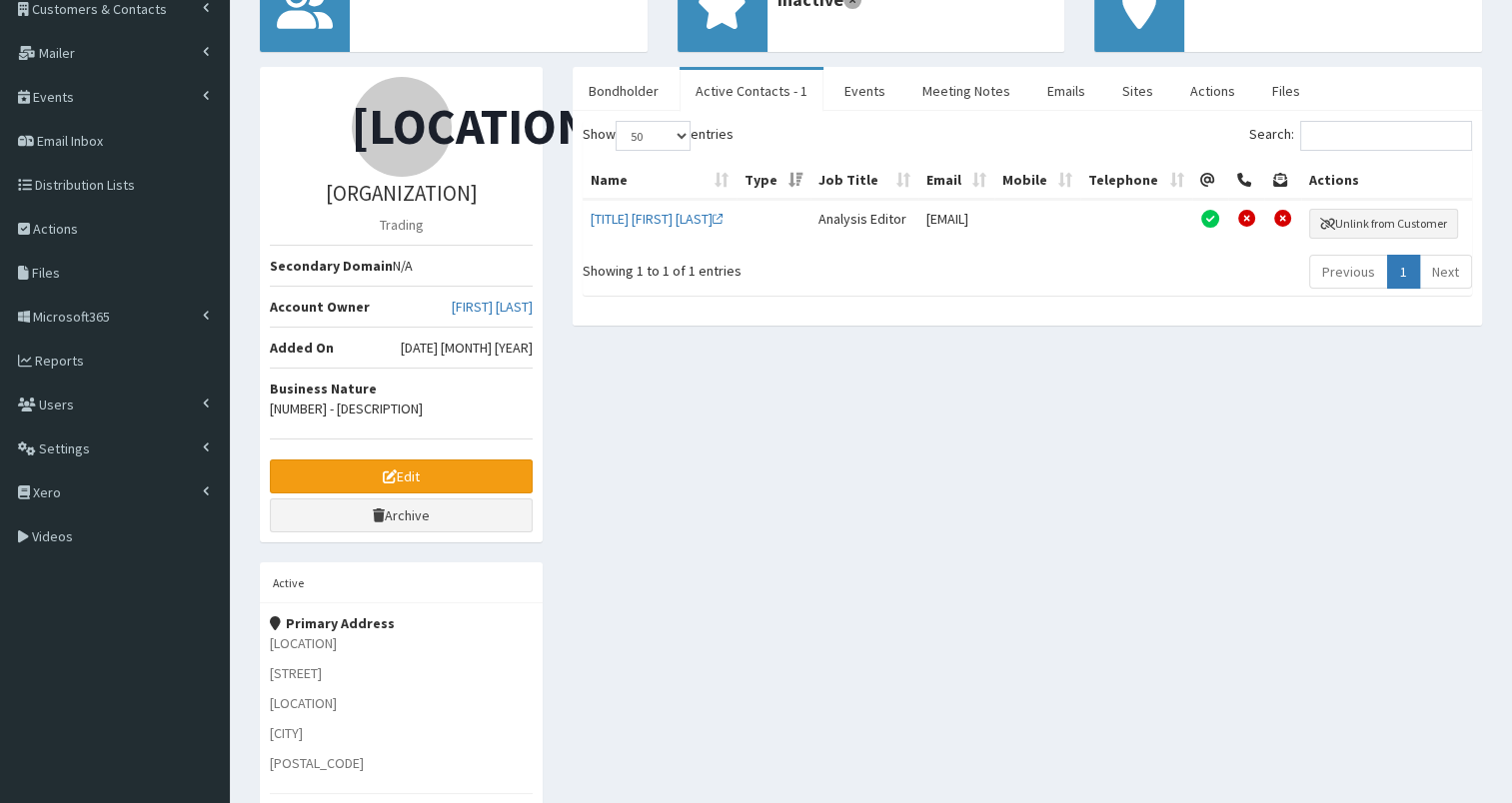scroll, scrollTop: 0, scrollLeft: 0, axis: both 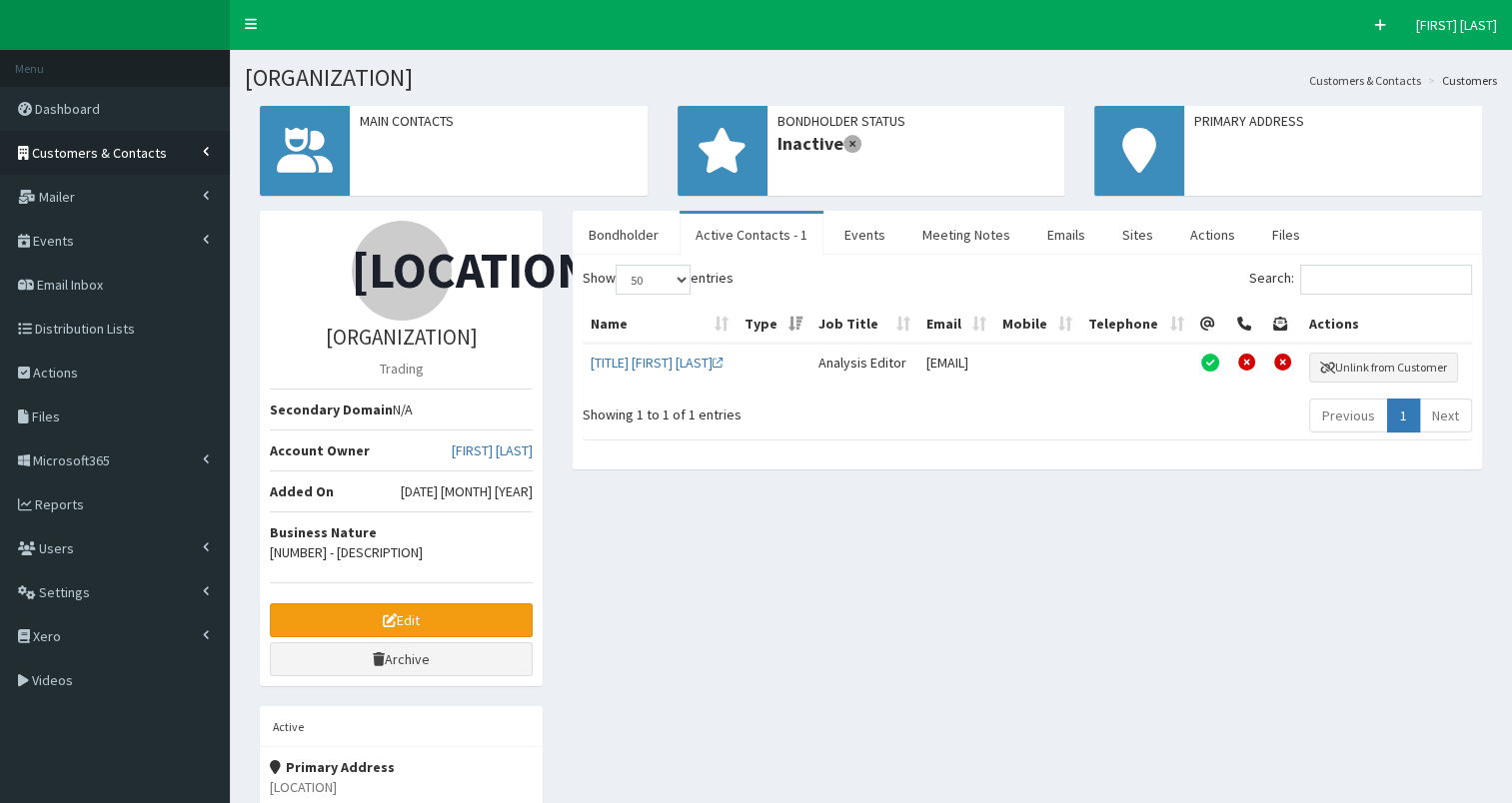 click on "Customers & Contacts" at bounding box center [99, 153] 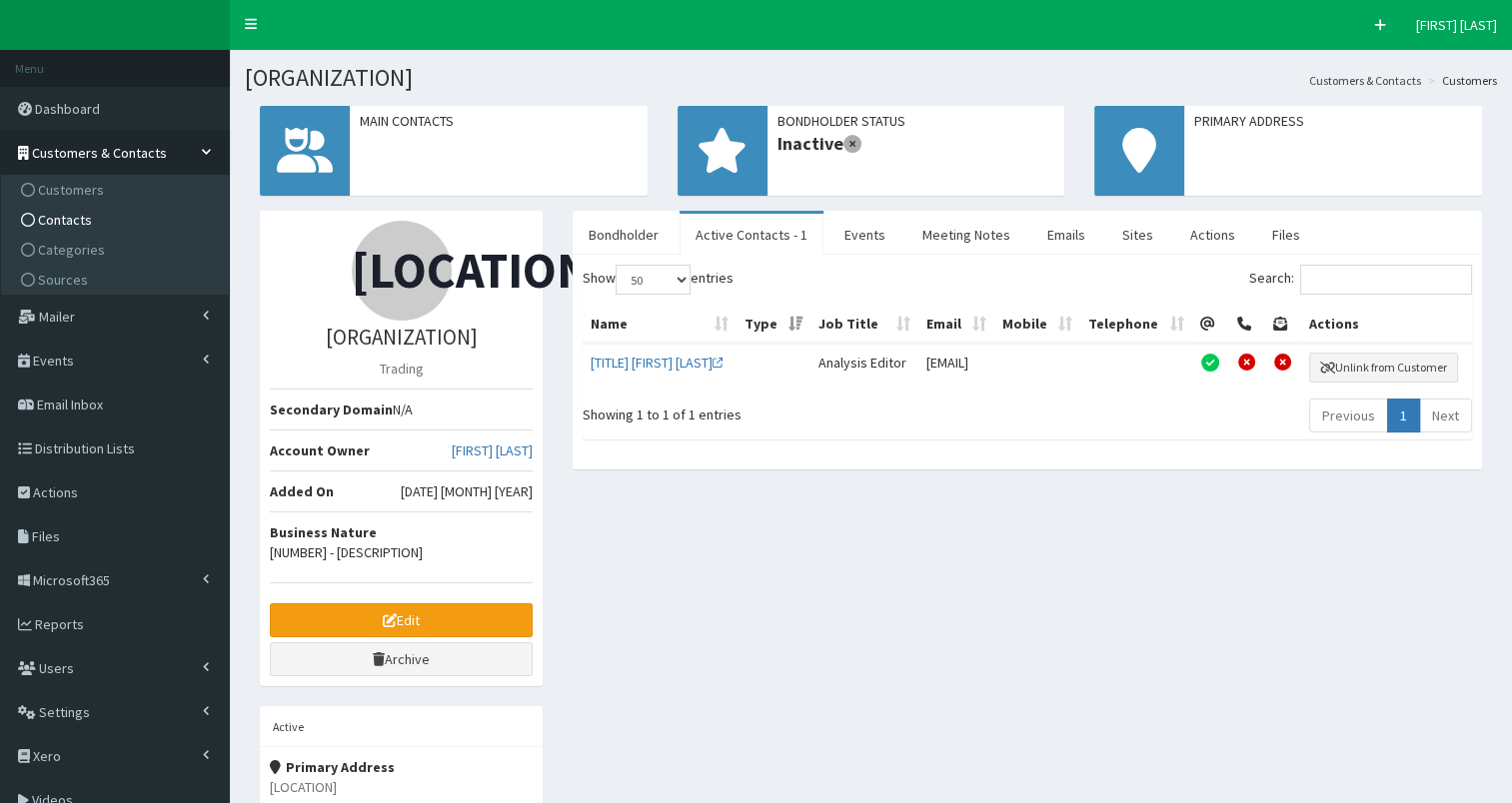 click on "Contacts" at bounding box center (117, 220) 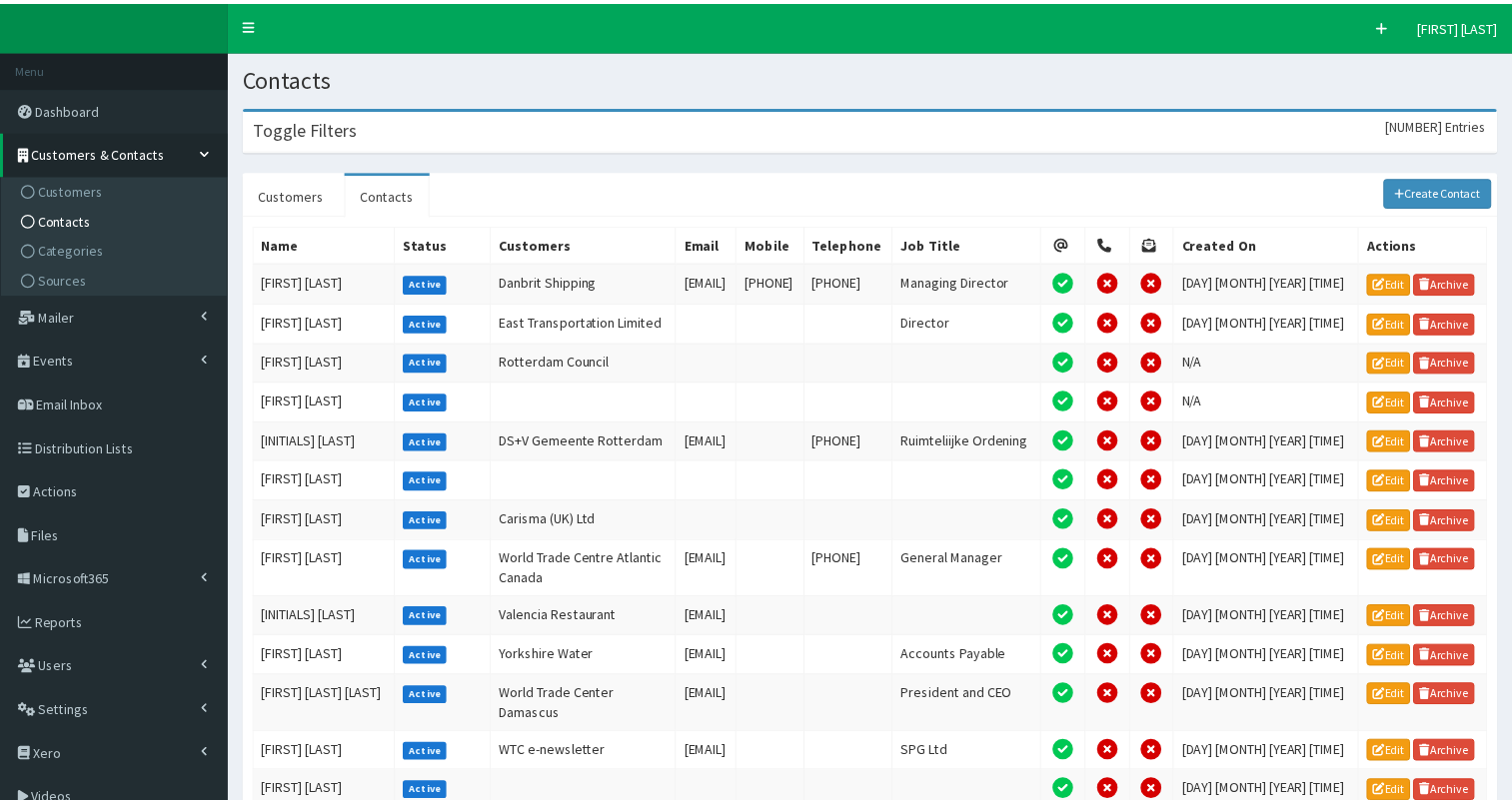 scroll, scrollTop: 0, scrollLeft: 0, axis: both 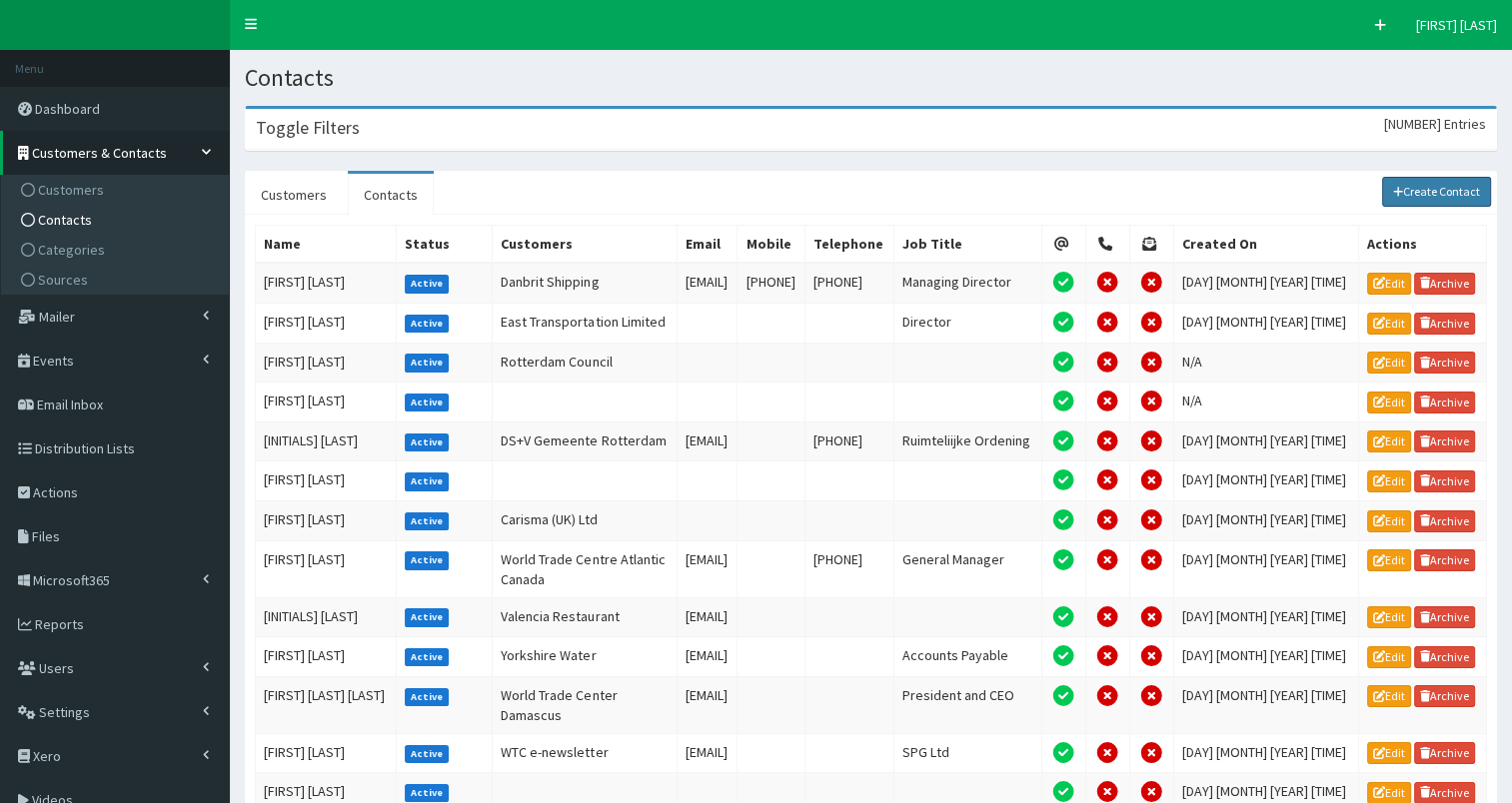 click on "Create Contact" at bounding box center [1437, 192] 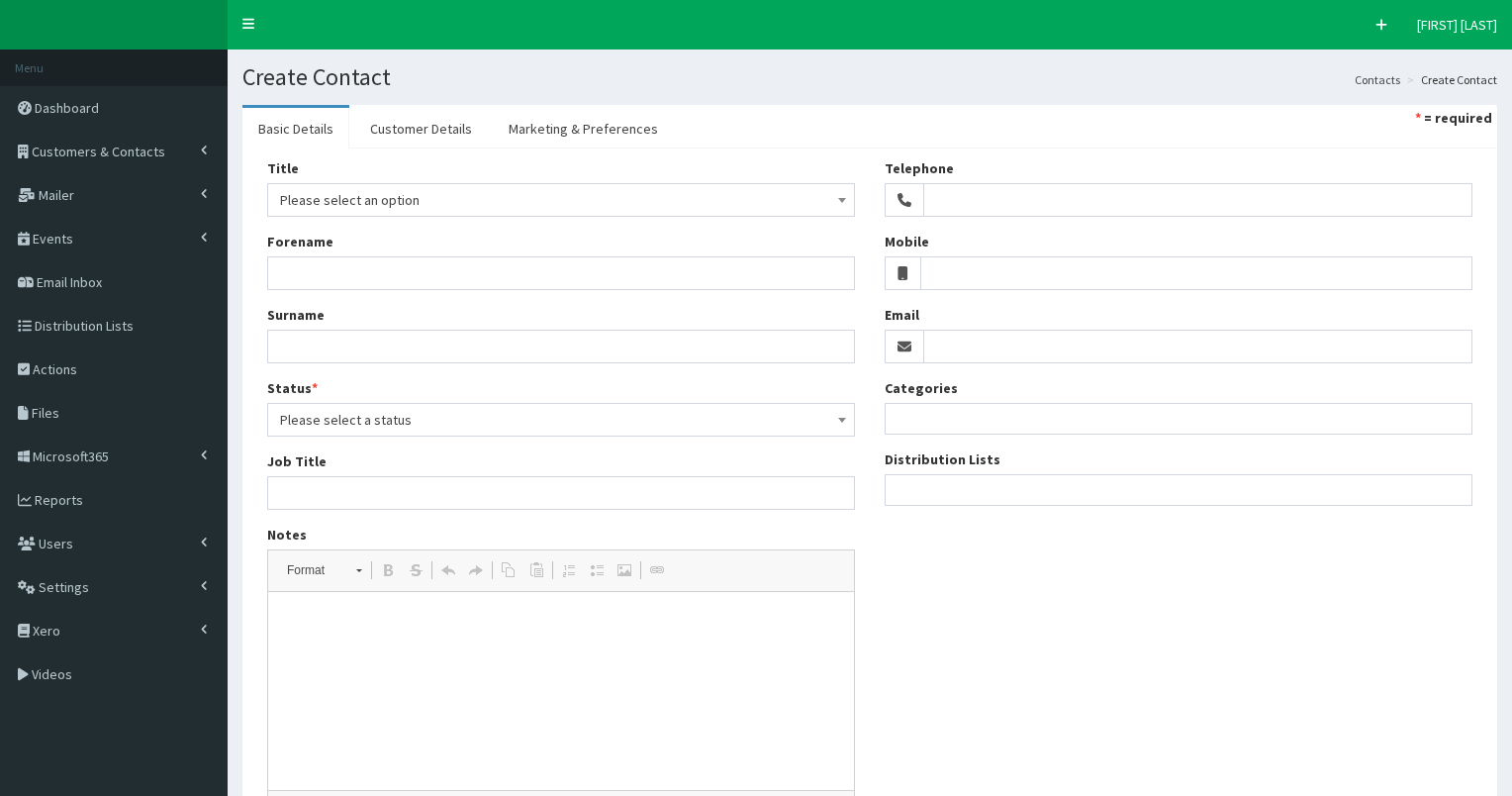 select 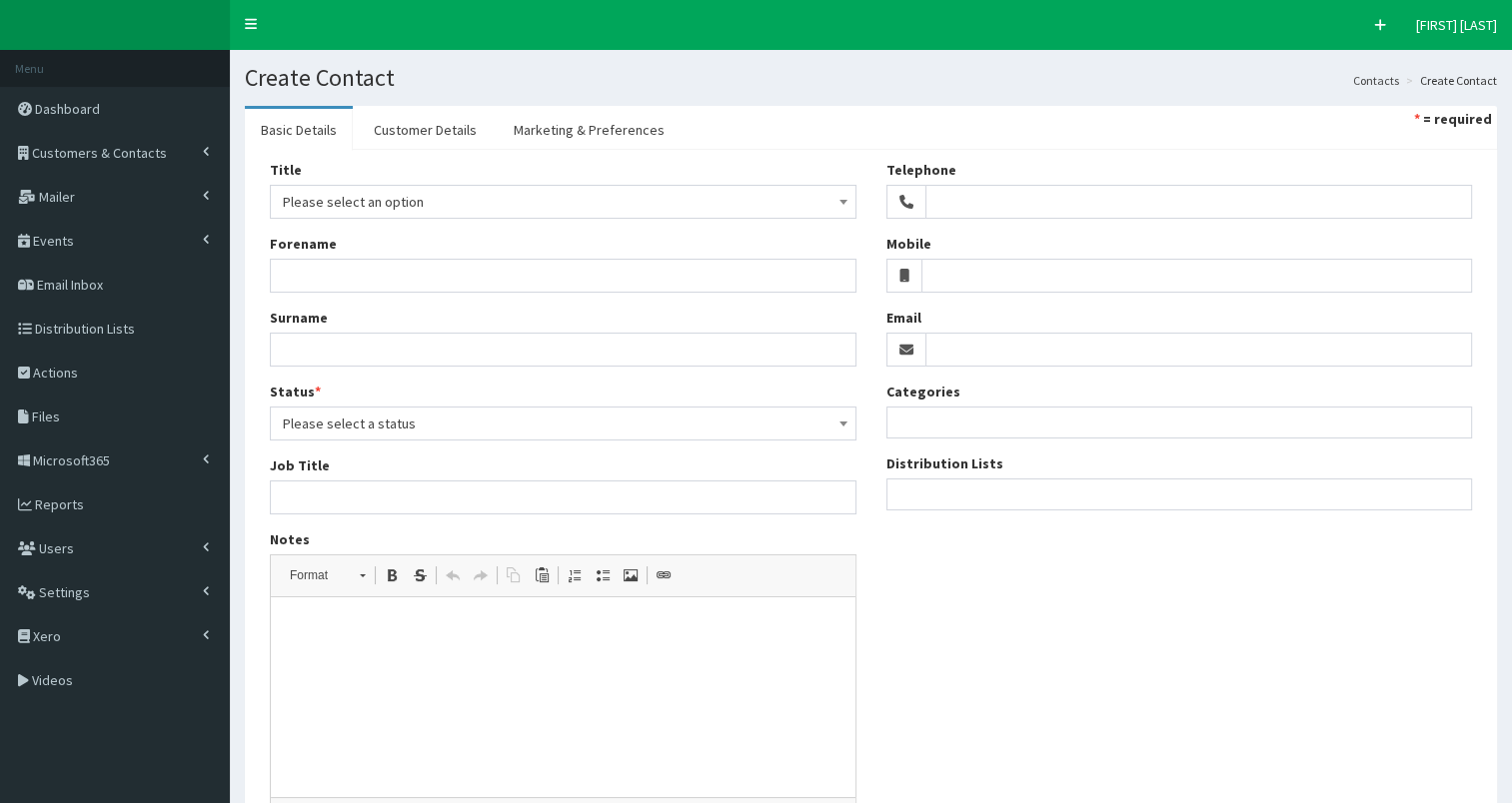 scroll, scrollTop: 0, scrollLeft: 0, axis: both 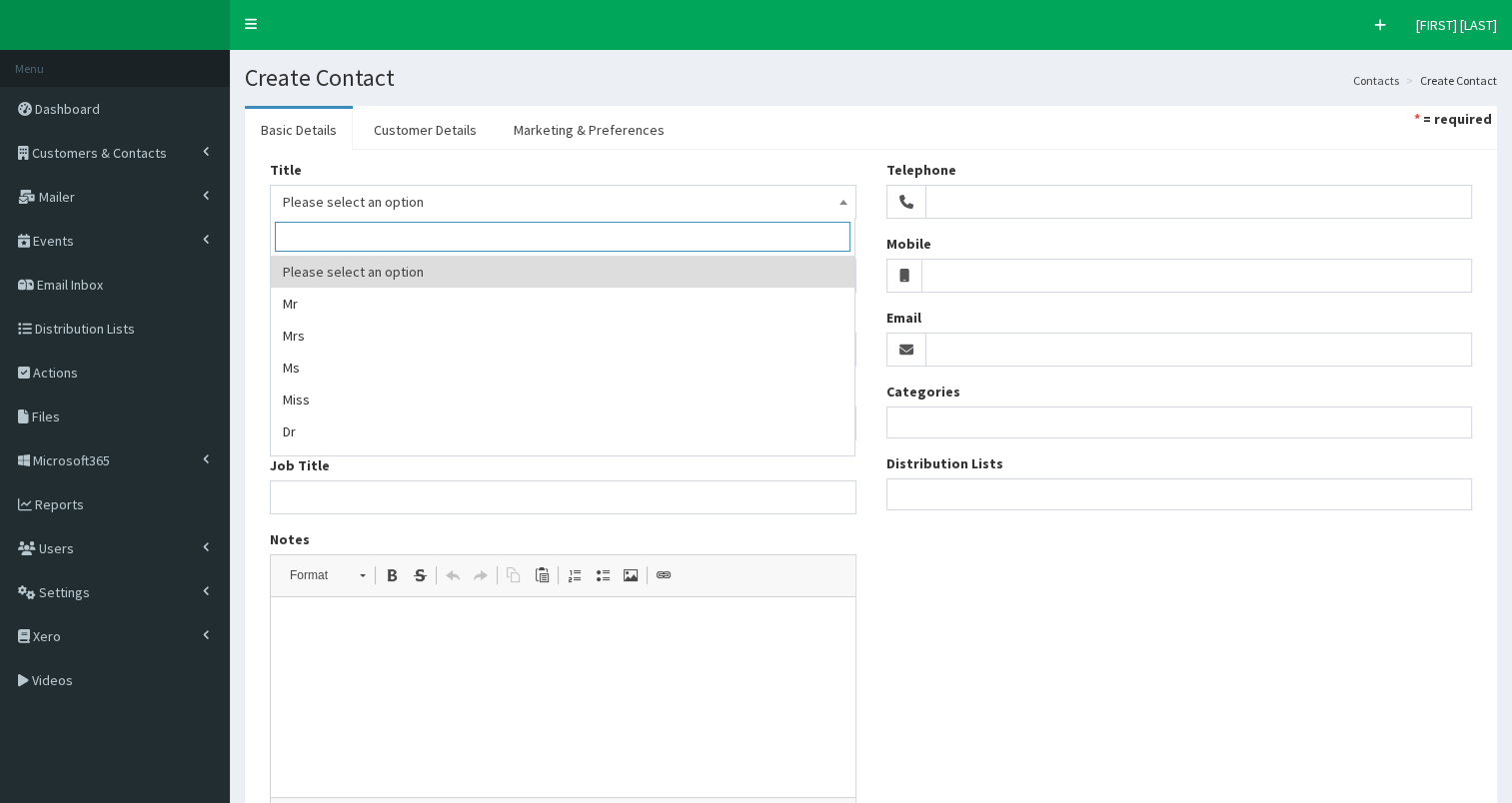 drag, startPoint x: 493, startPoint y: 197, endPoint x: 447, endPoint y: 260, distance: 78.00641 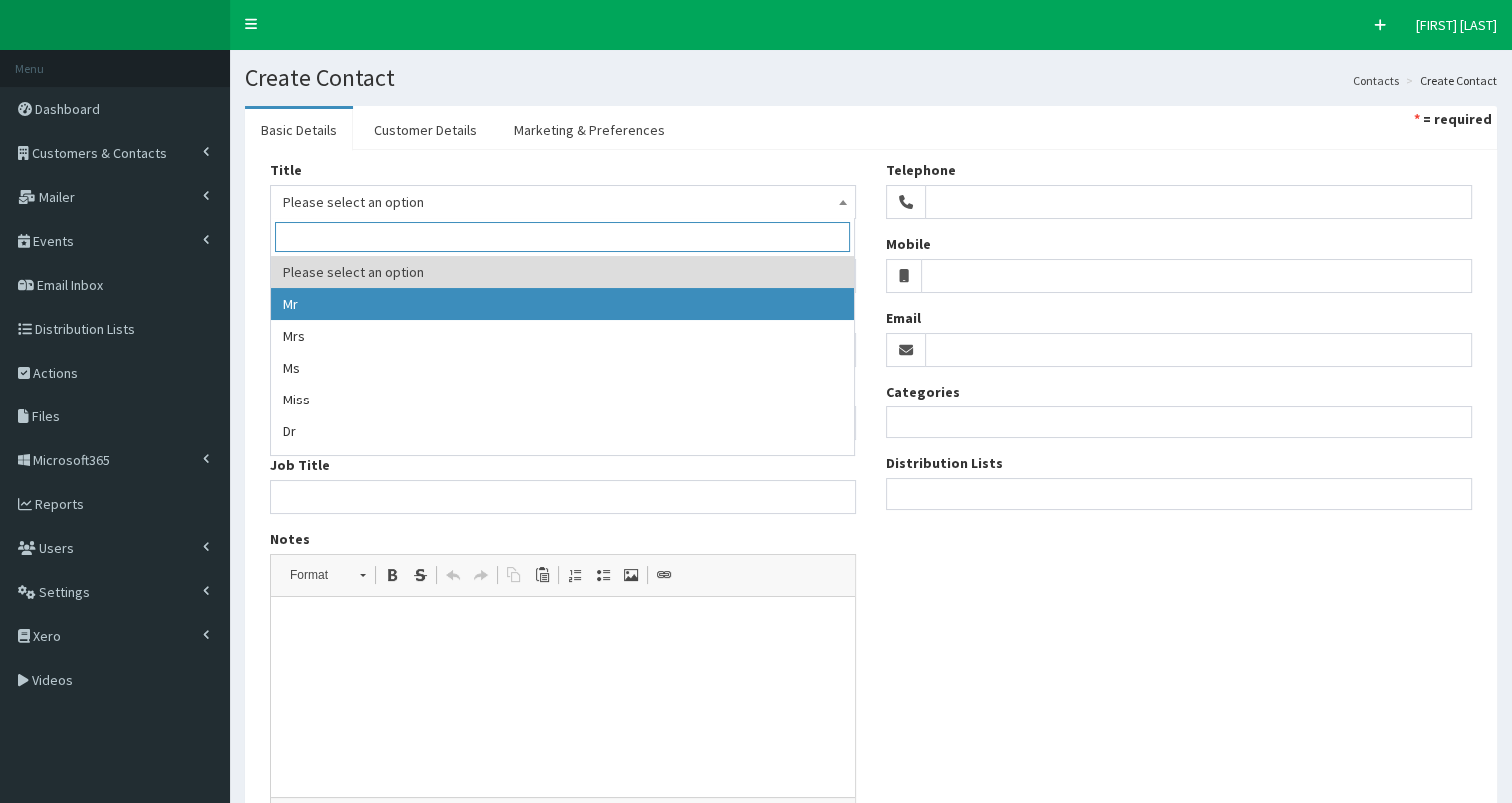 select on "1" 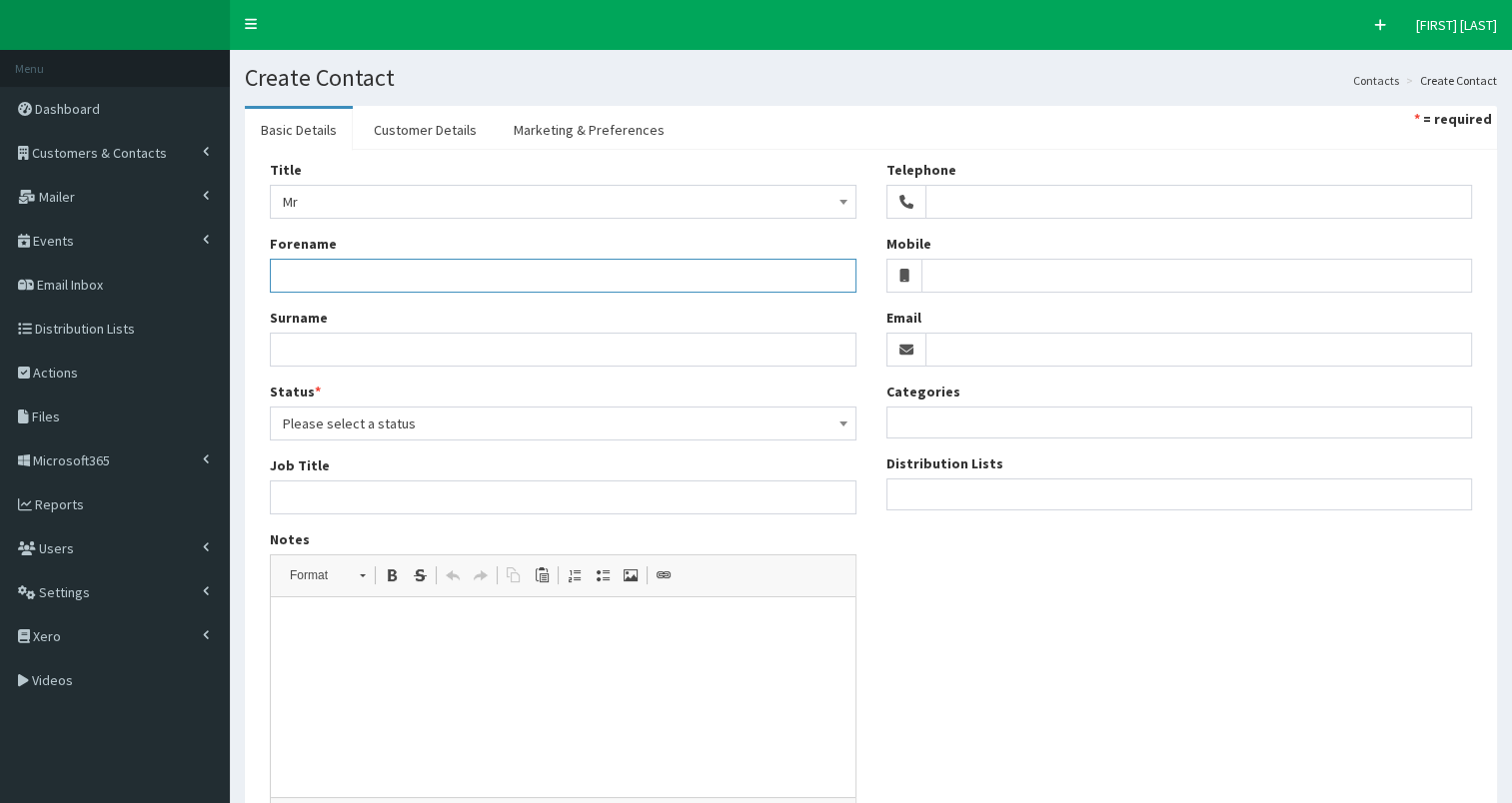 click on "Forename" at bounding box center [563, 276] 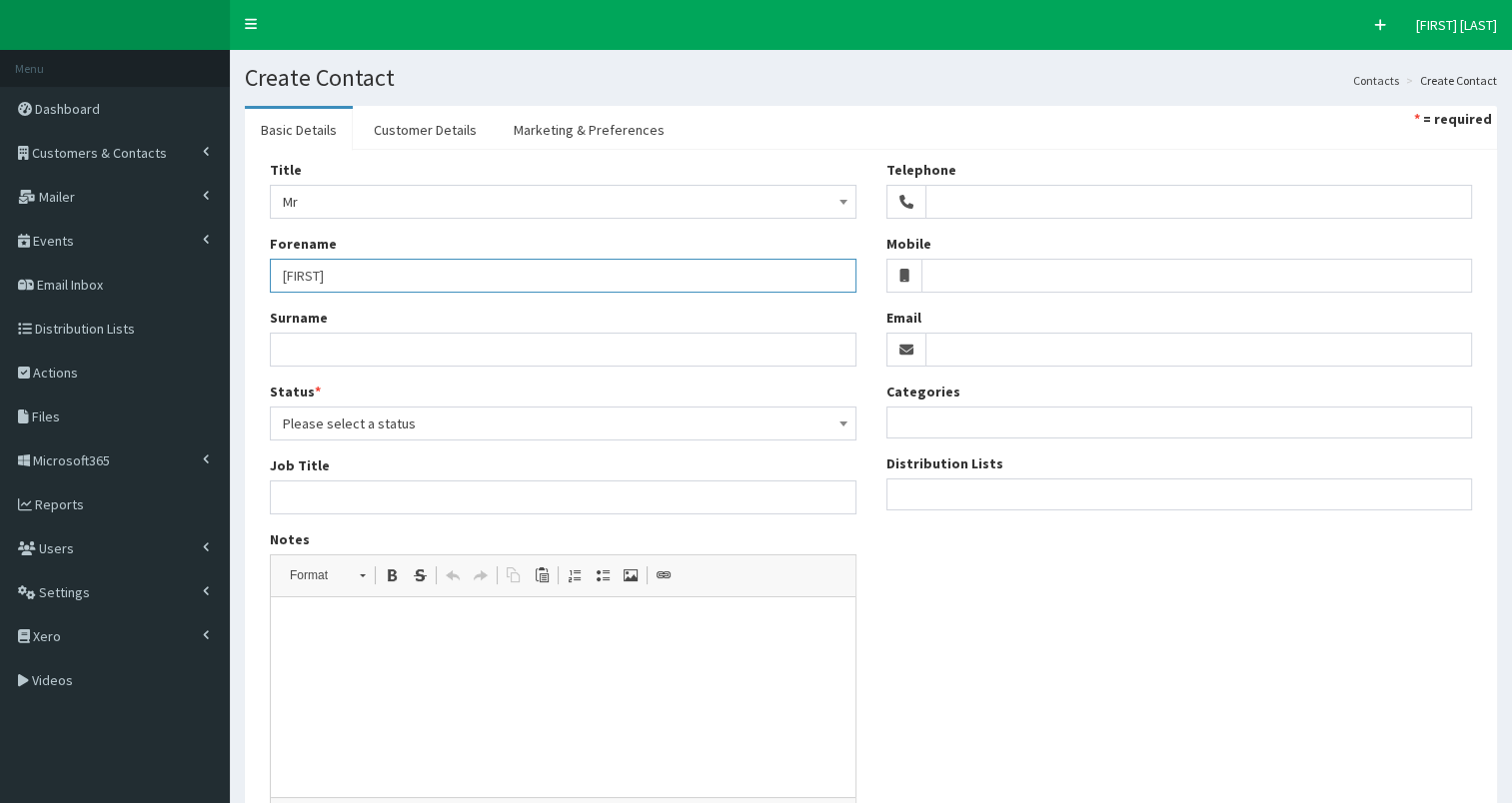 type on "Sean" 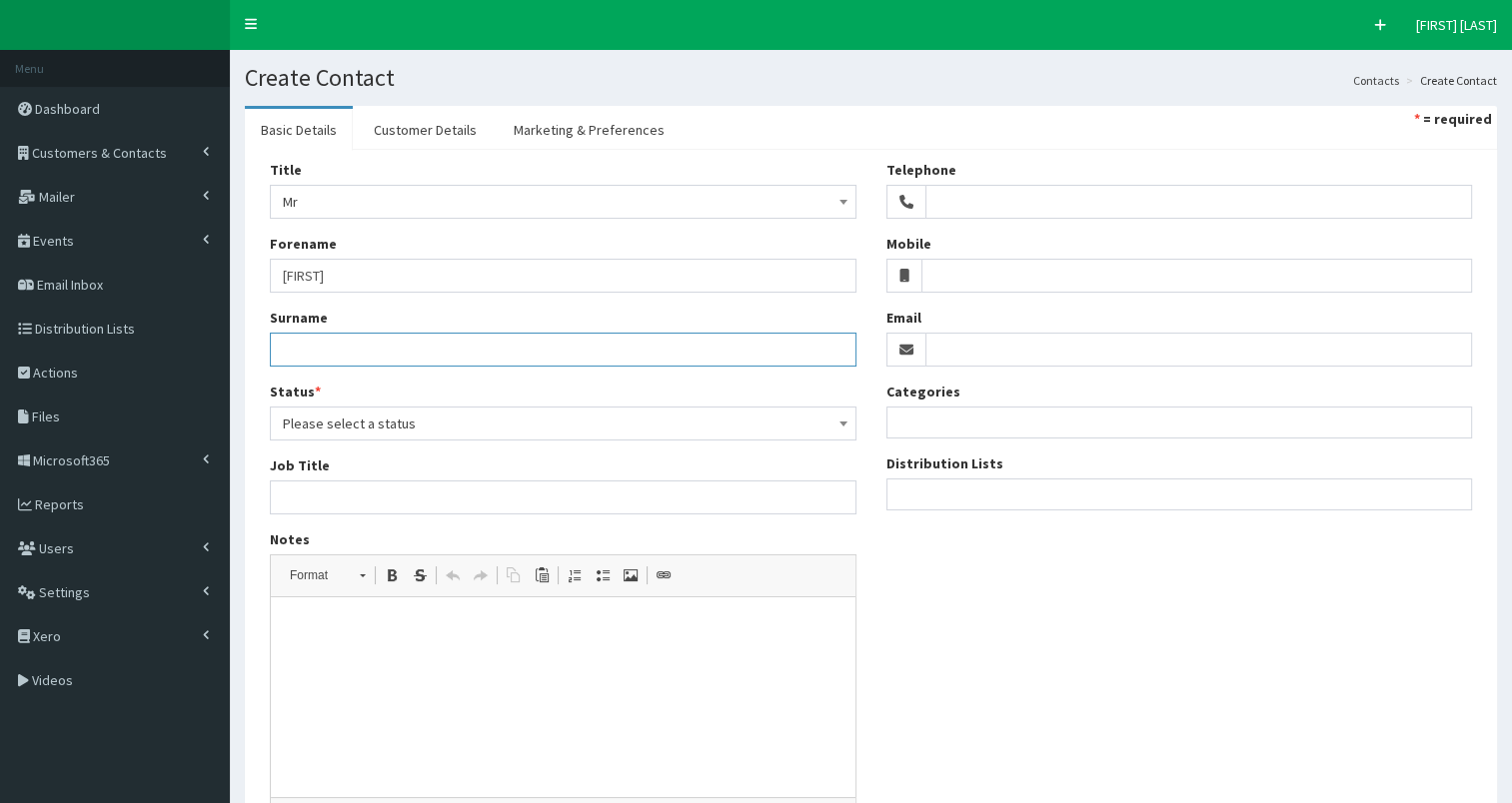 click on "Surname" at bounding box center [563, 350] 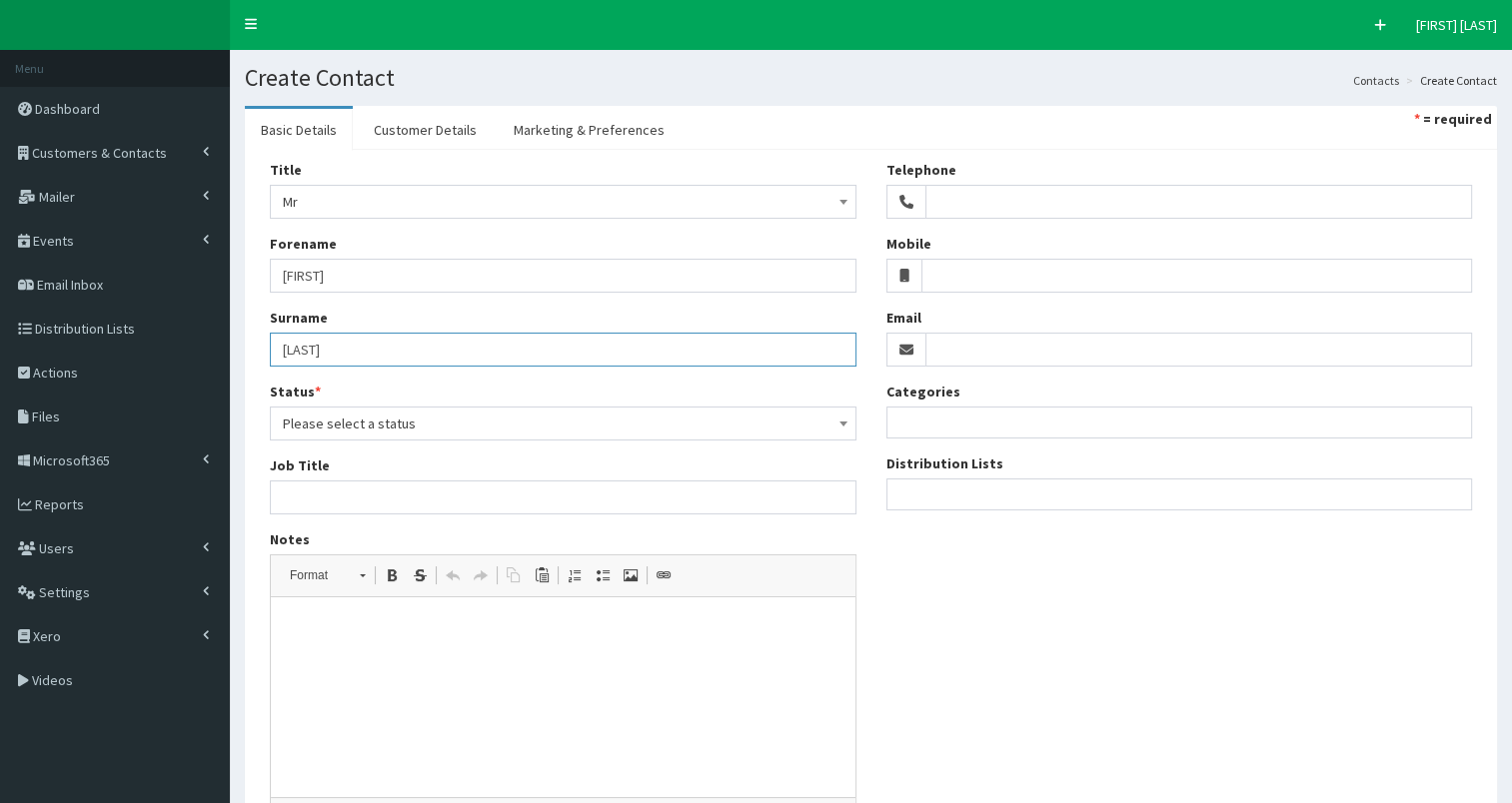 type on "O'Connor" 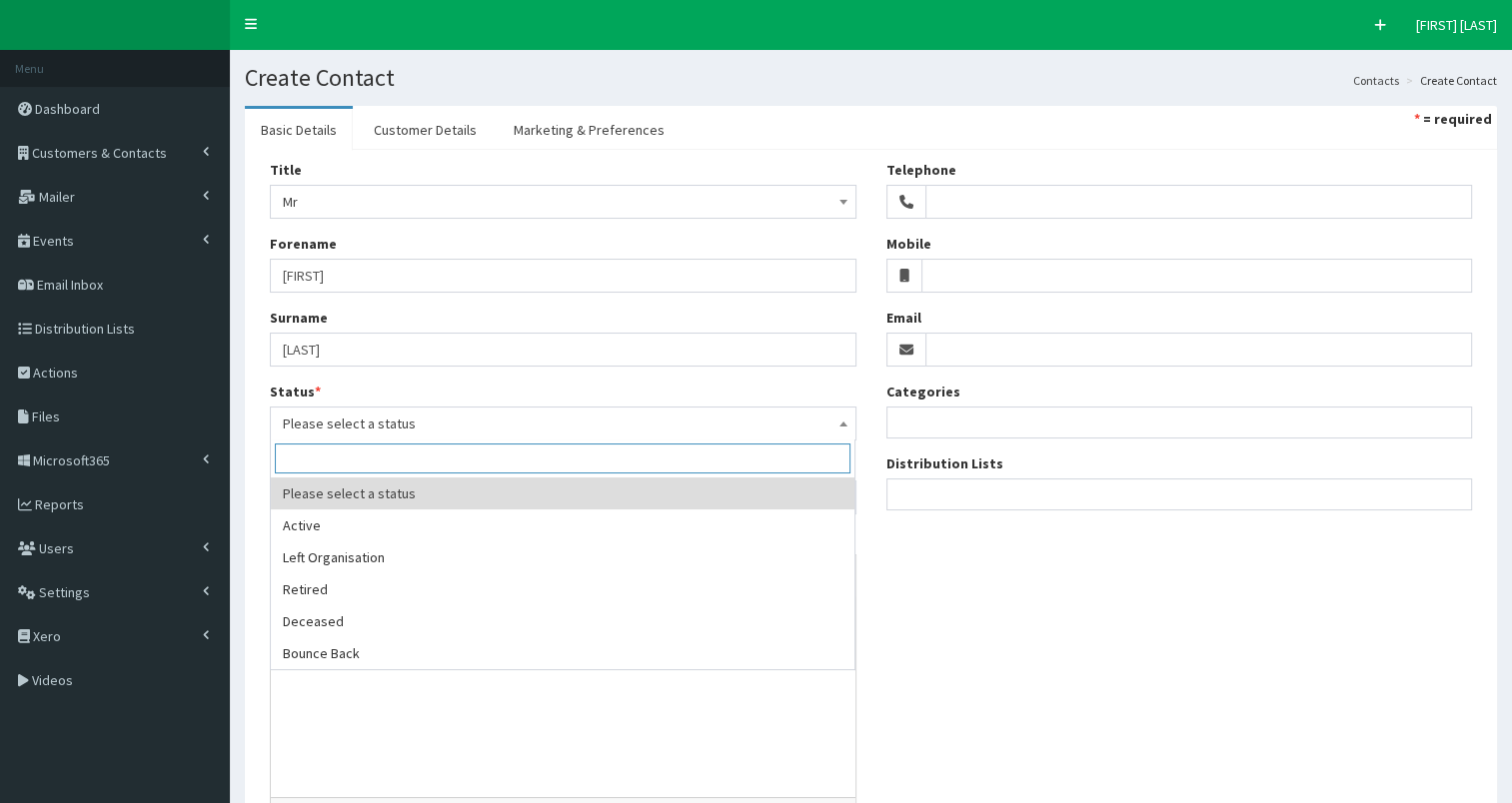 click on "Please select a status" at bounding box center [563, 423] 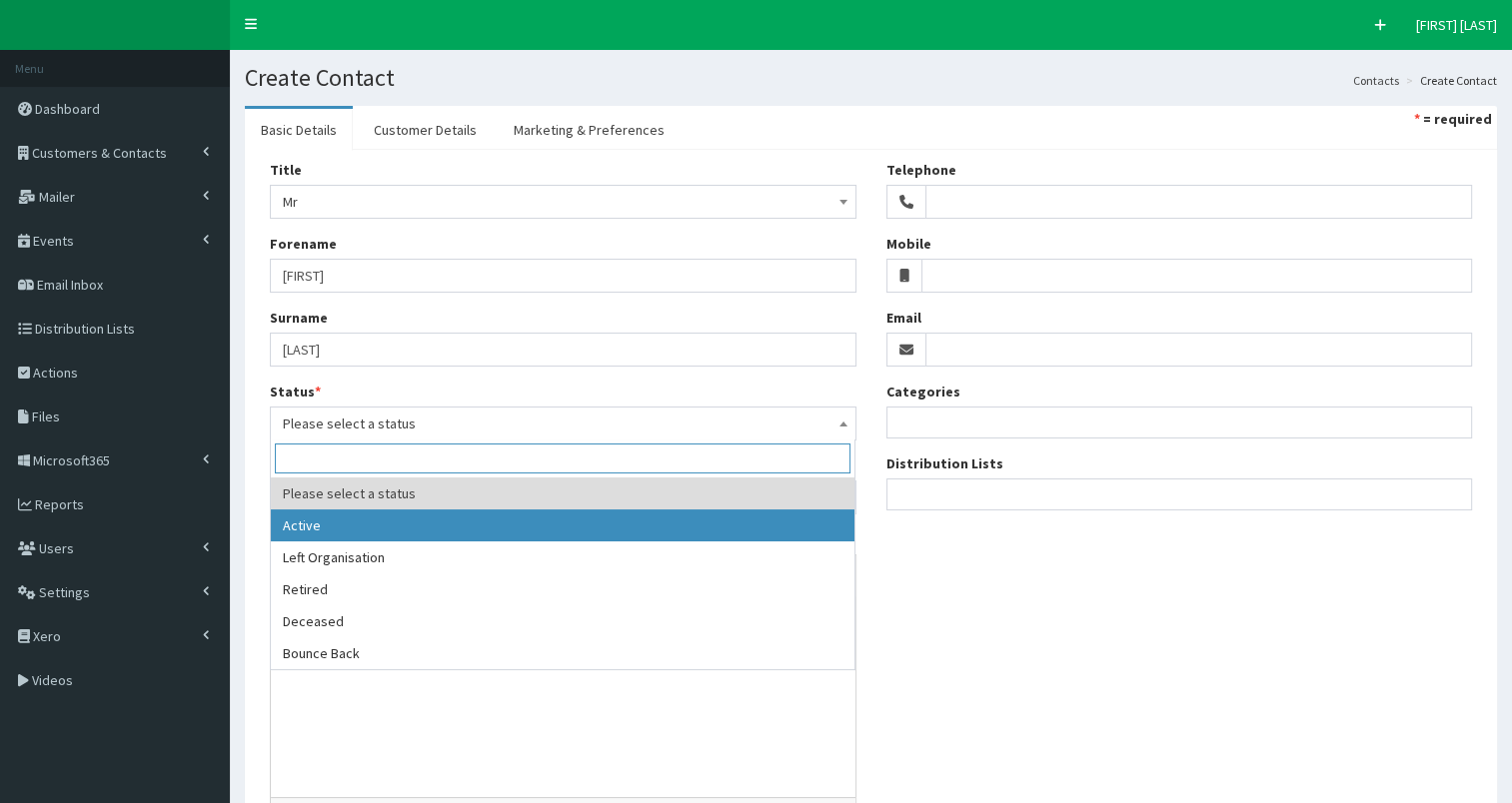 select on "1" 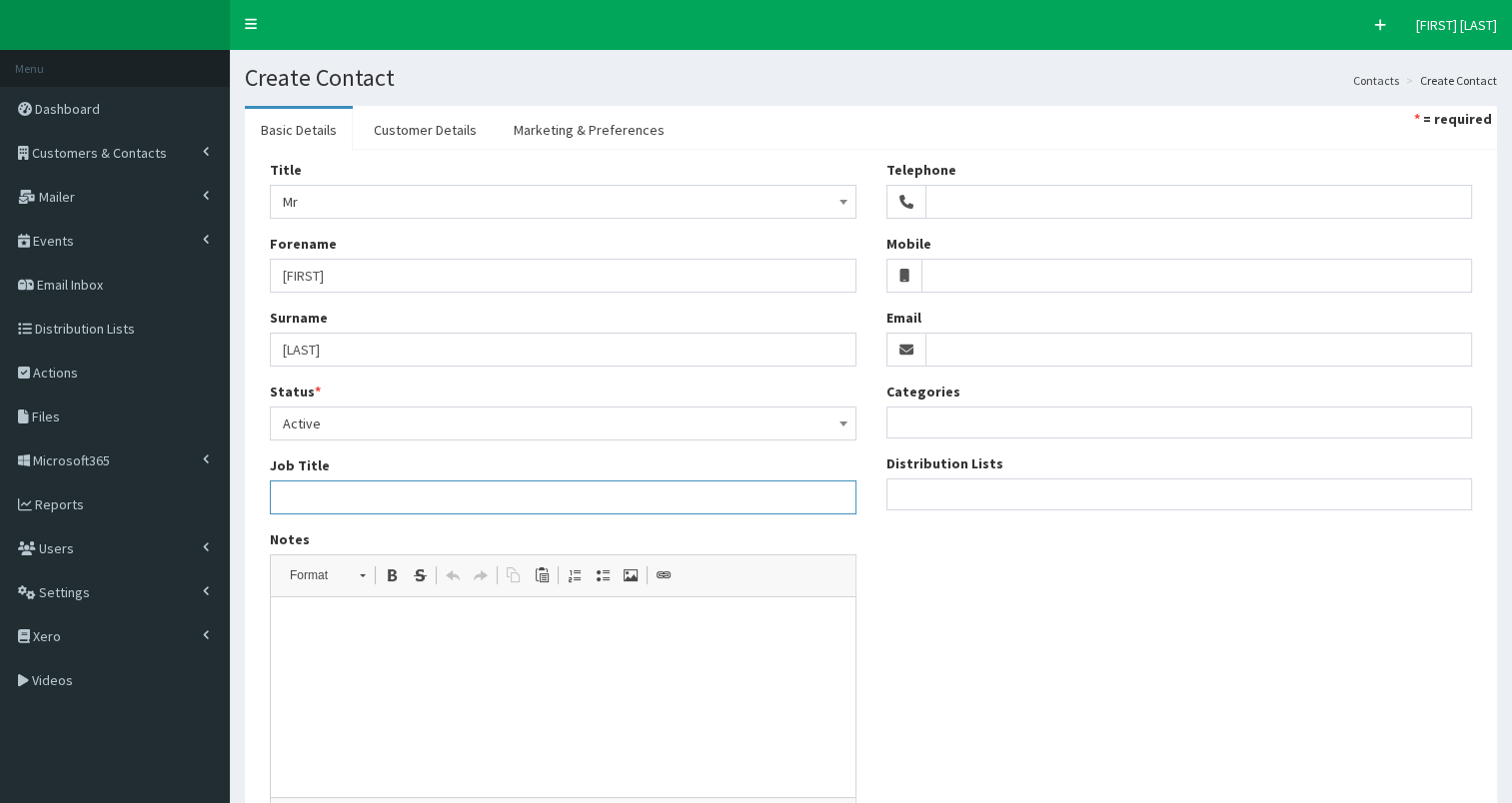 click on "Job Title" at bounding box center (563, 497) 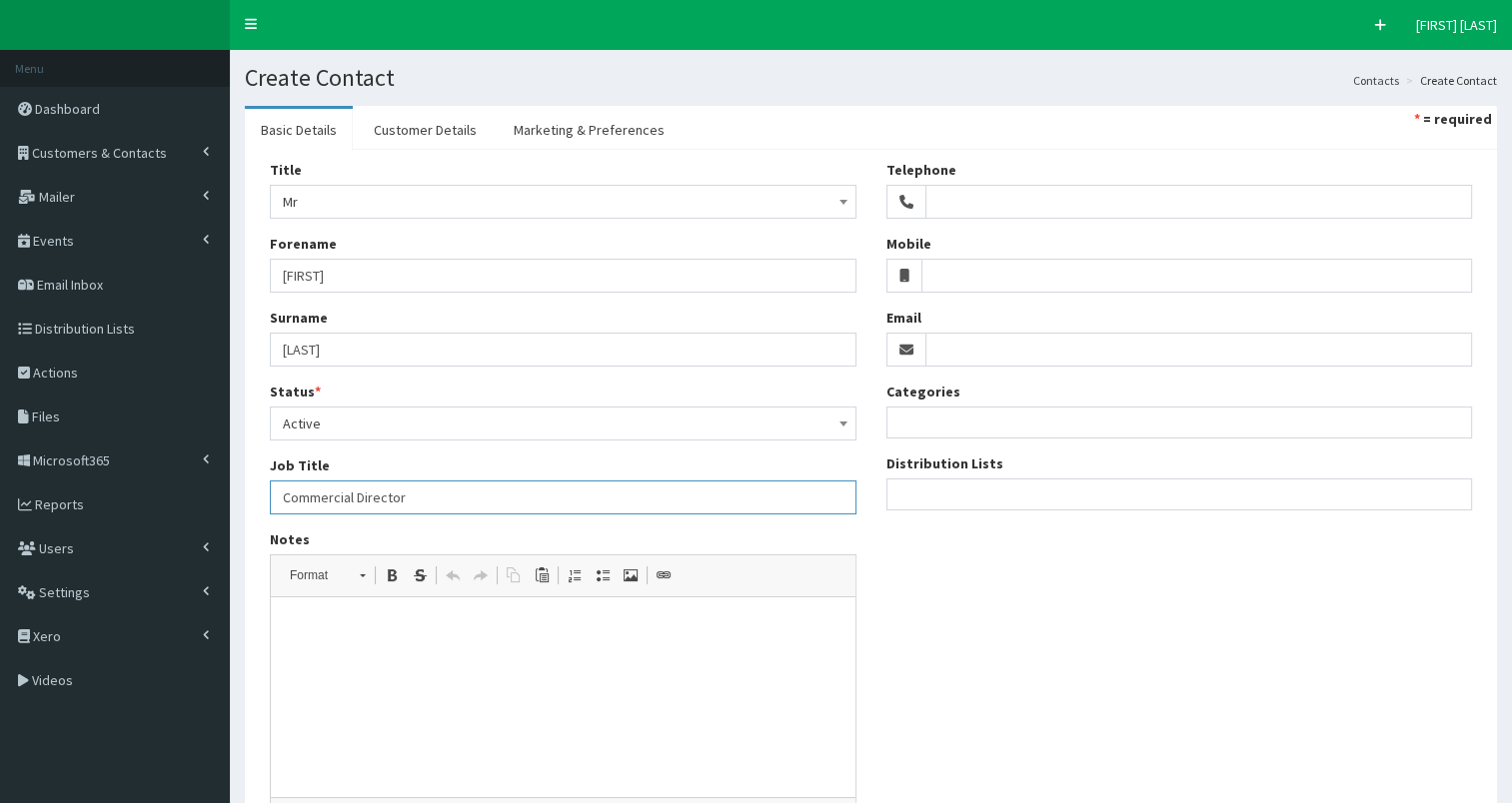 type on "Commercial Director" 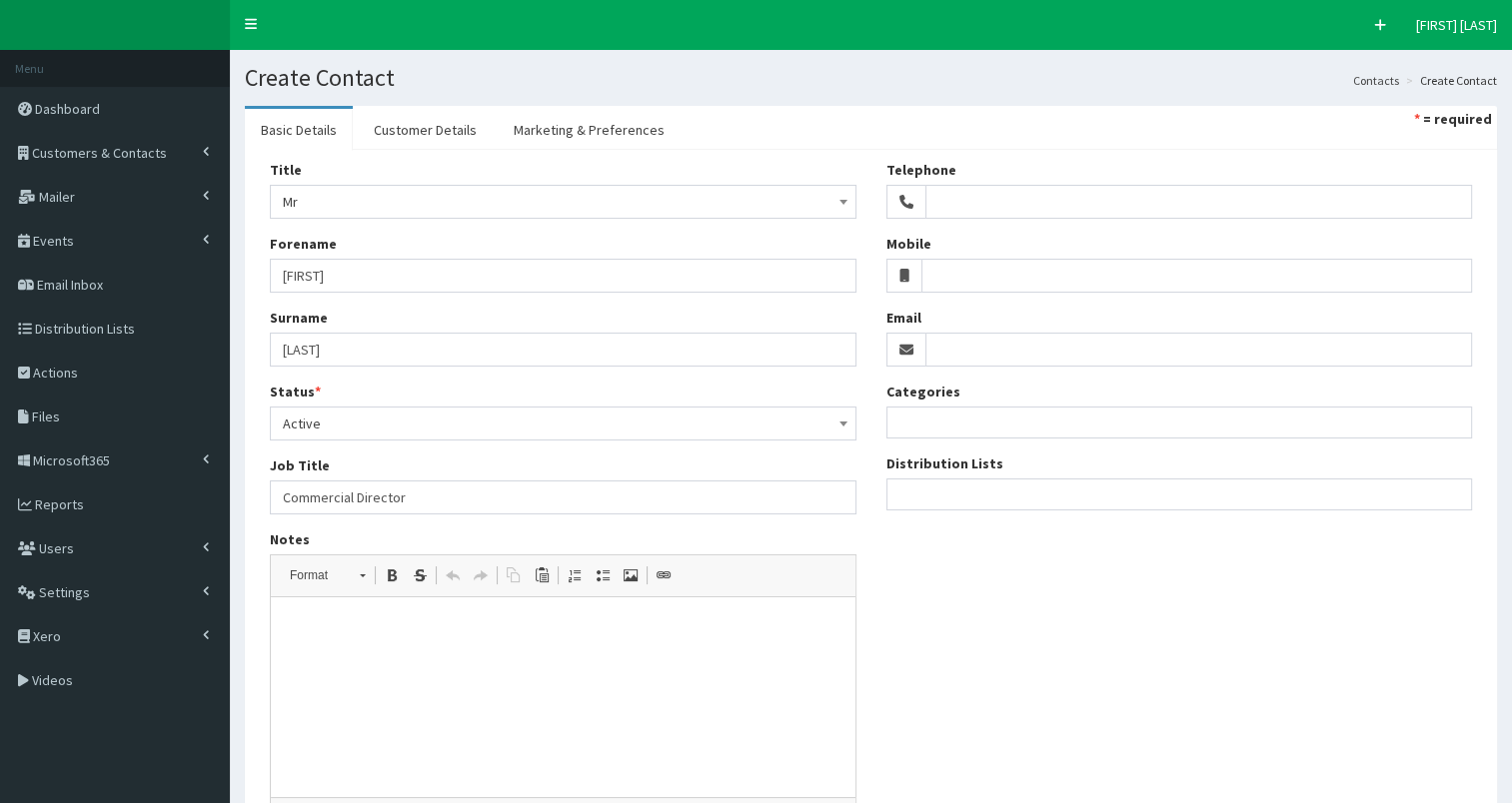 drag, startPoint x: 600, startPoint y: 617, endPoint x: 561, endPoint y: 638, distance: 44.294469 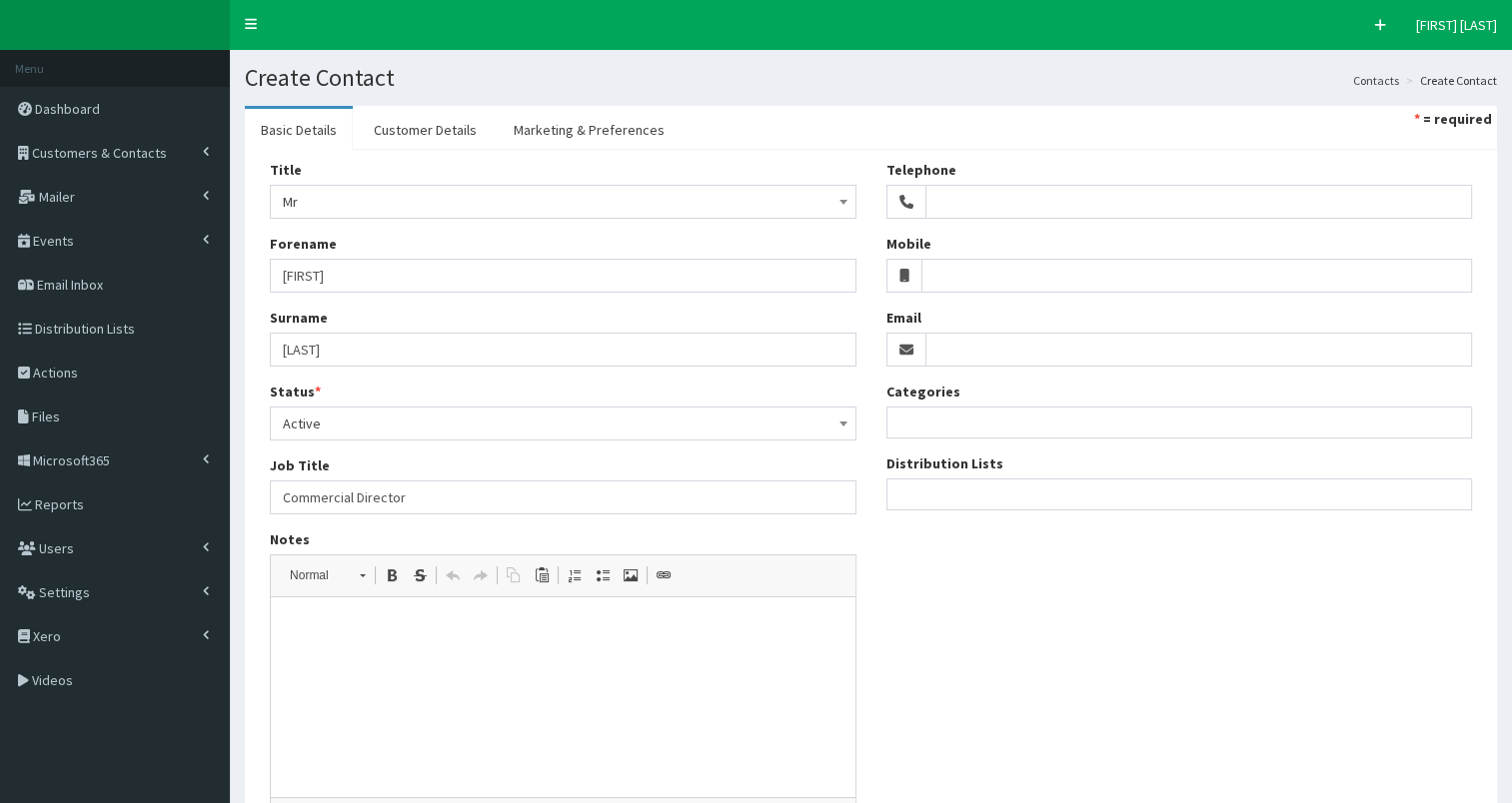 type 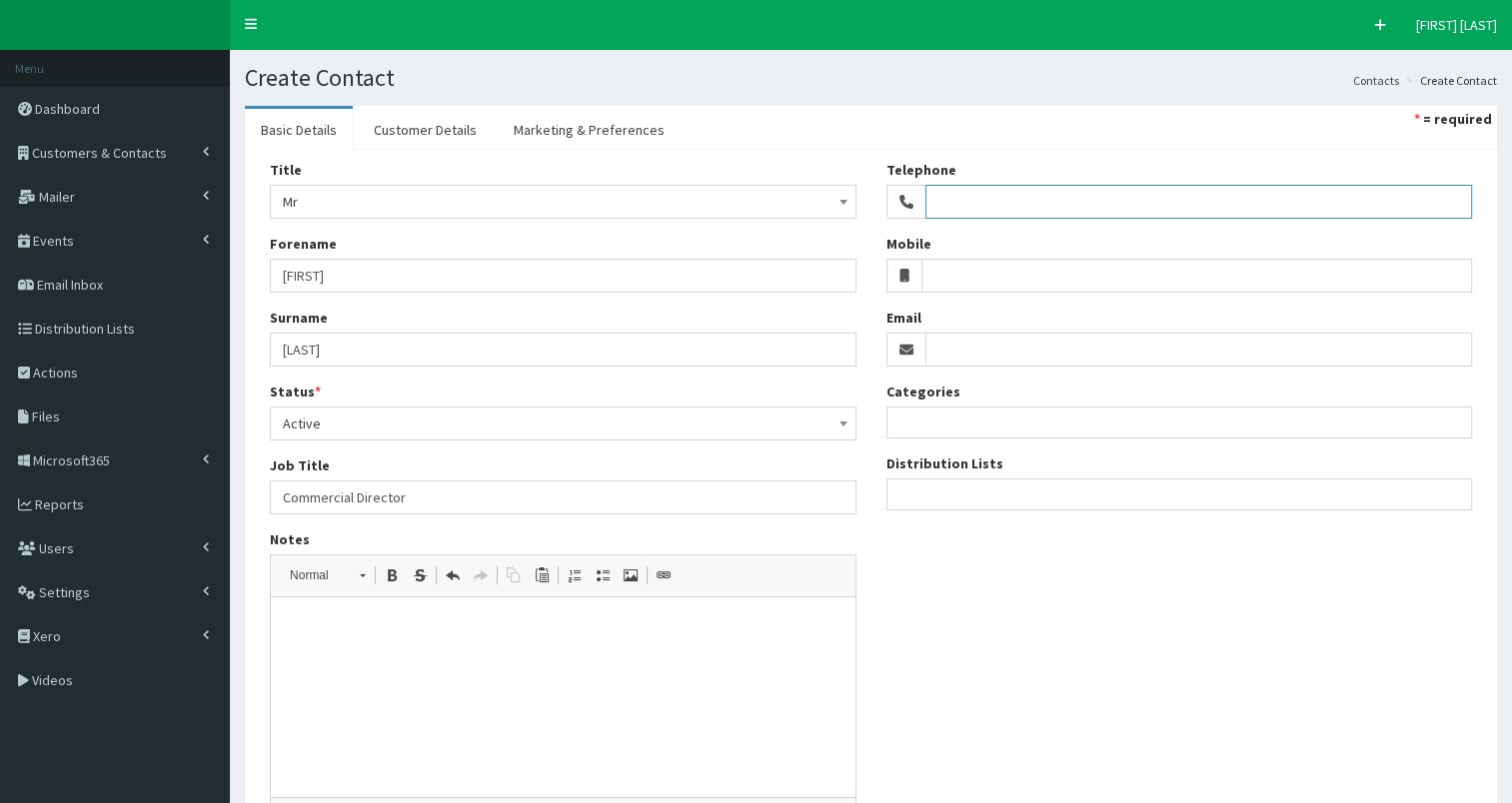 click on "Telephone" at bounding box center [1199, 202] 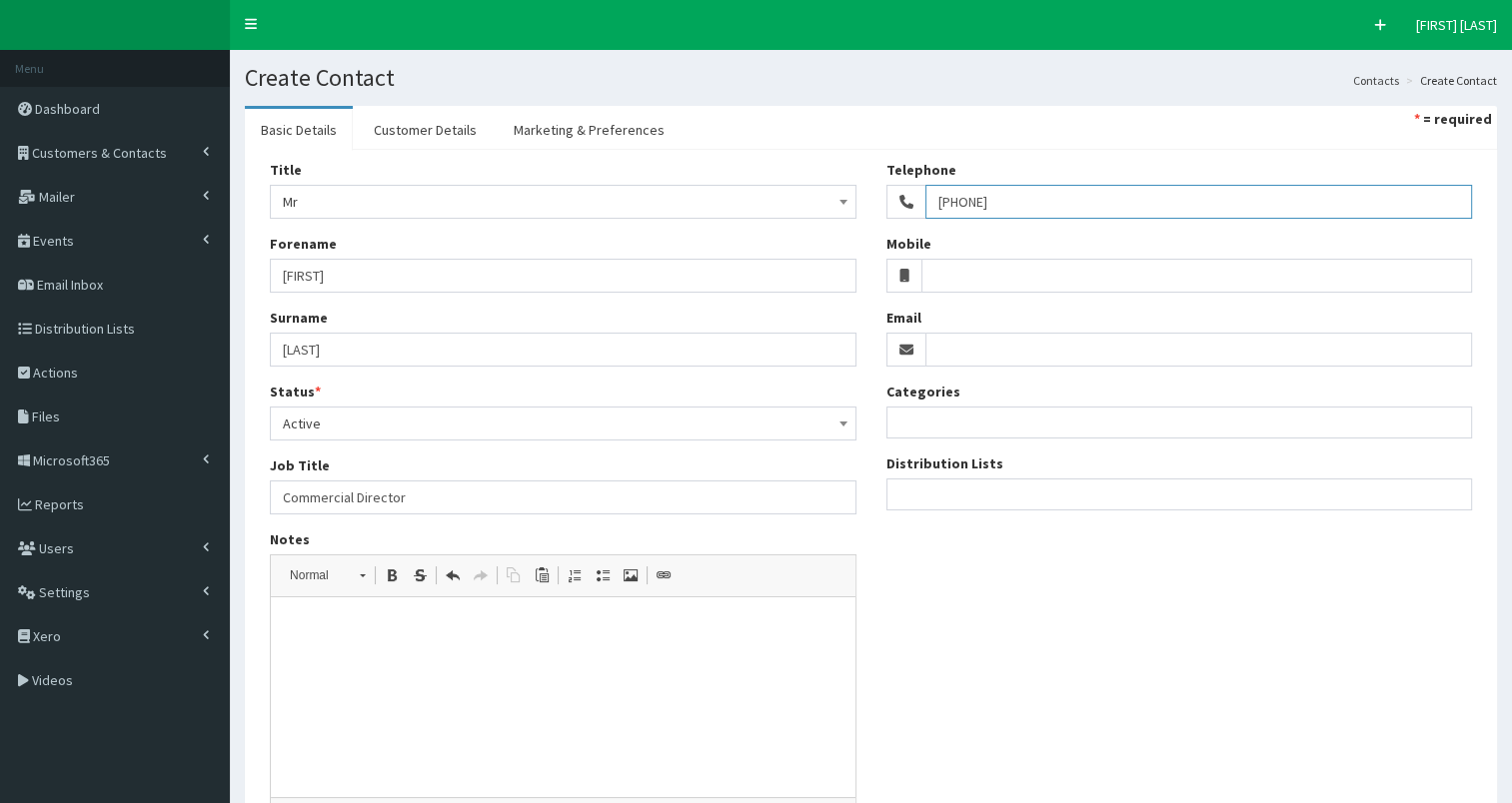 type on "07951561234" 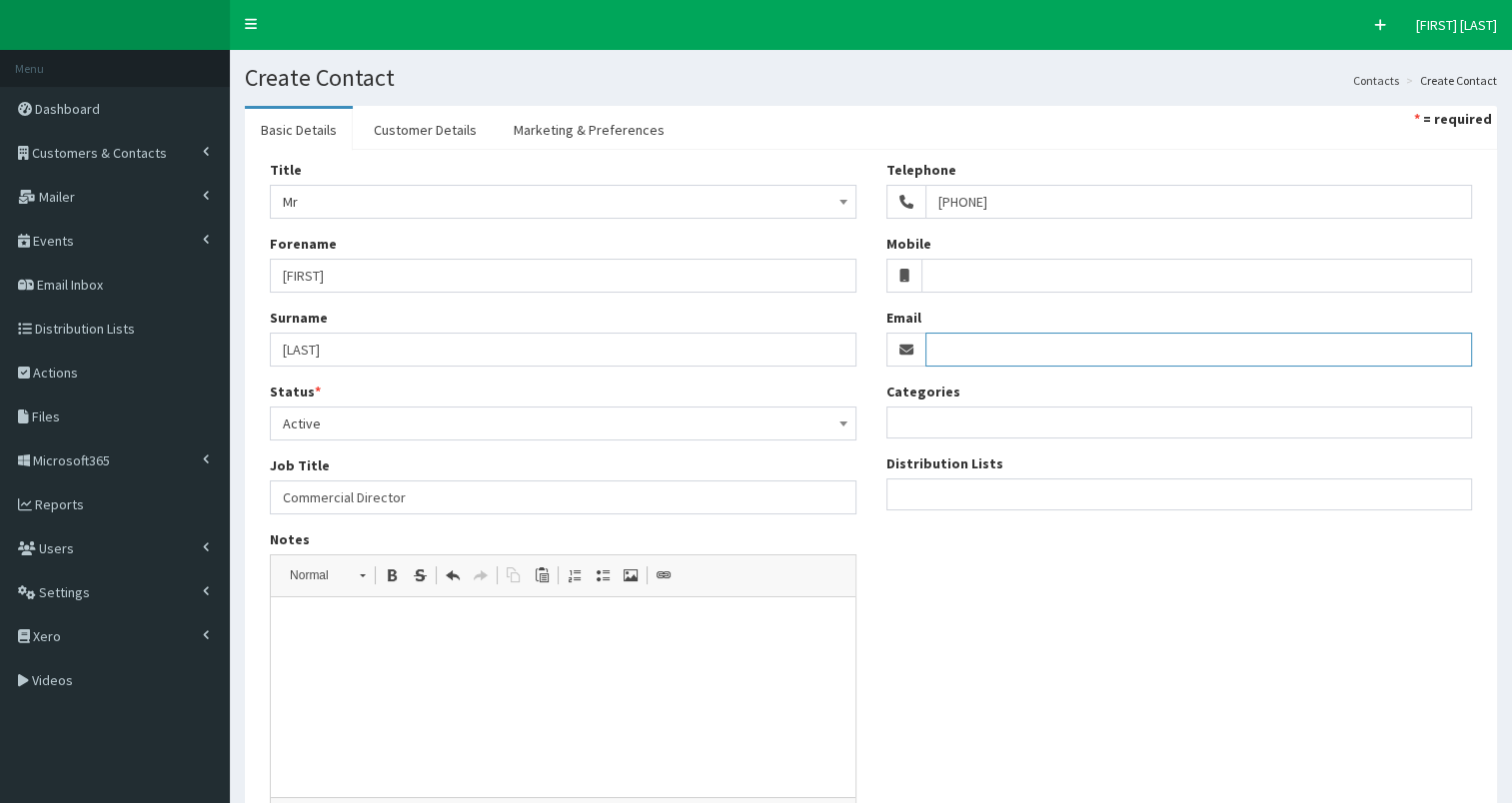 click on "Email" at bounding box center [1199, 350] 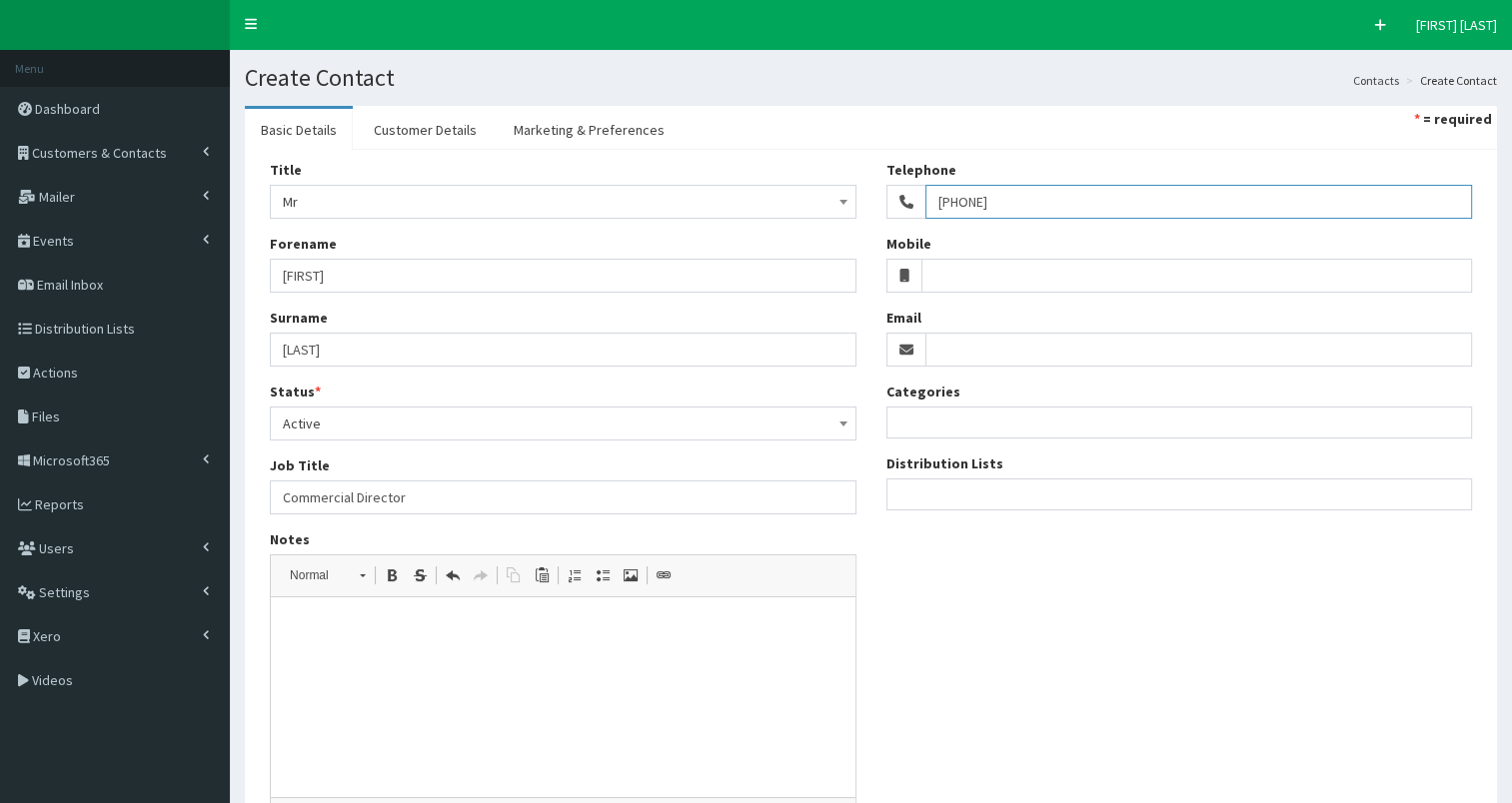 drag, startPoint x: 1015, startPoint y: 207, endPoint x: 854, endPoint y: 208, distance: 161.00311 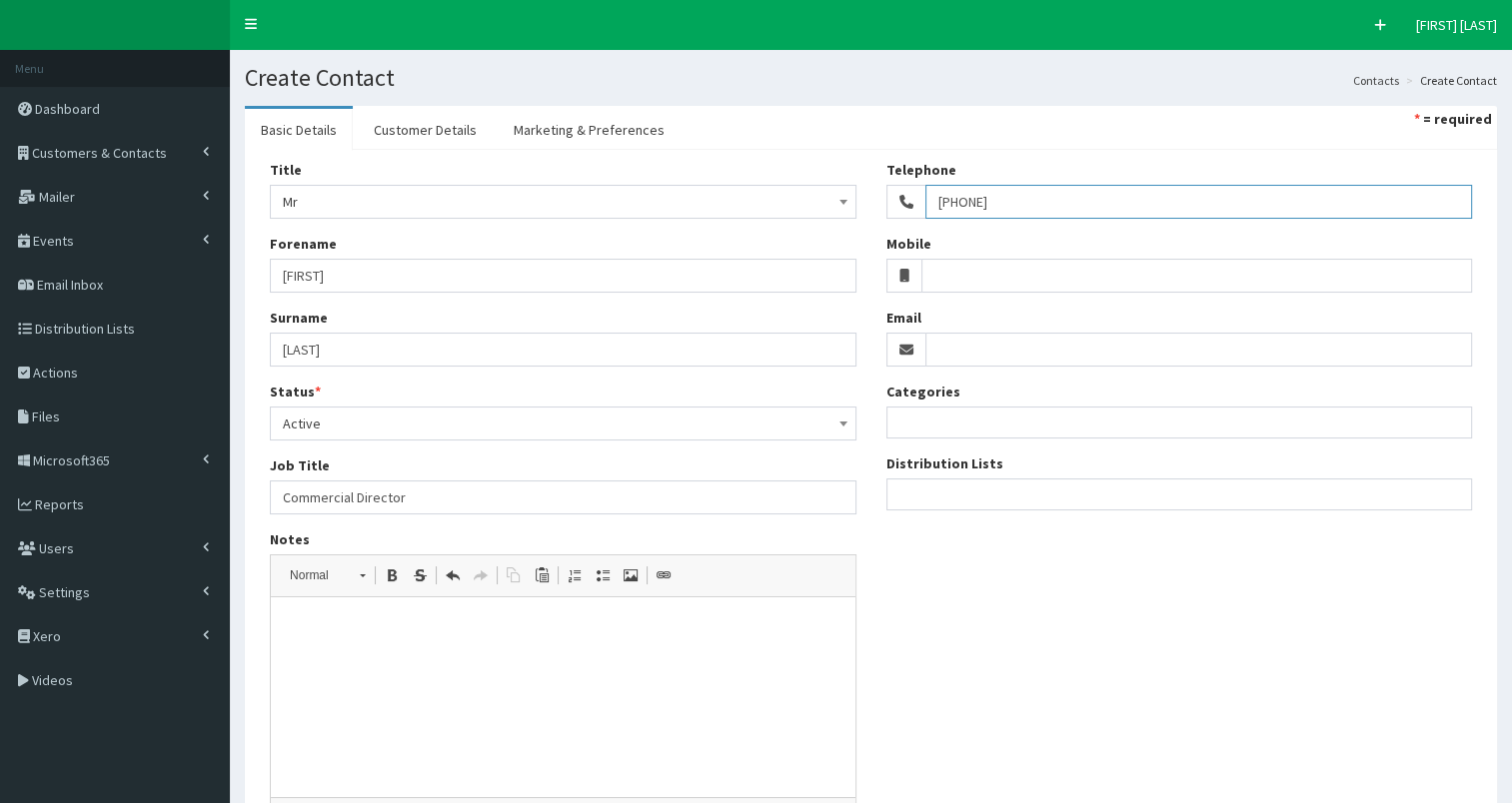 click on "Title
Please select an option
Mr
Mrs
Ms
Miss
Dr
MP
QC
MBE
MEP
CBE
Cllr
Professor
Rt Hon
Rt Hon Dame
Baroness
Sir
Reverend KC Rt Hon Sir Mr
Sean *" at bounding box center [870, 499] 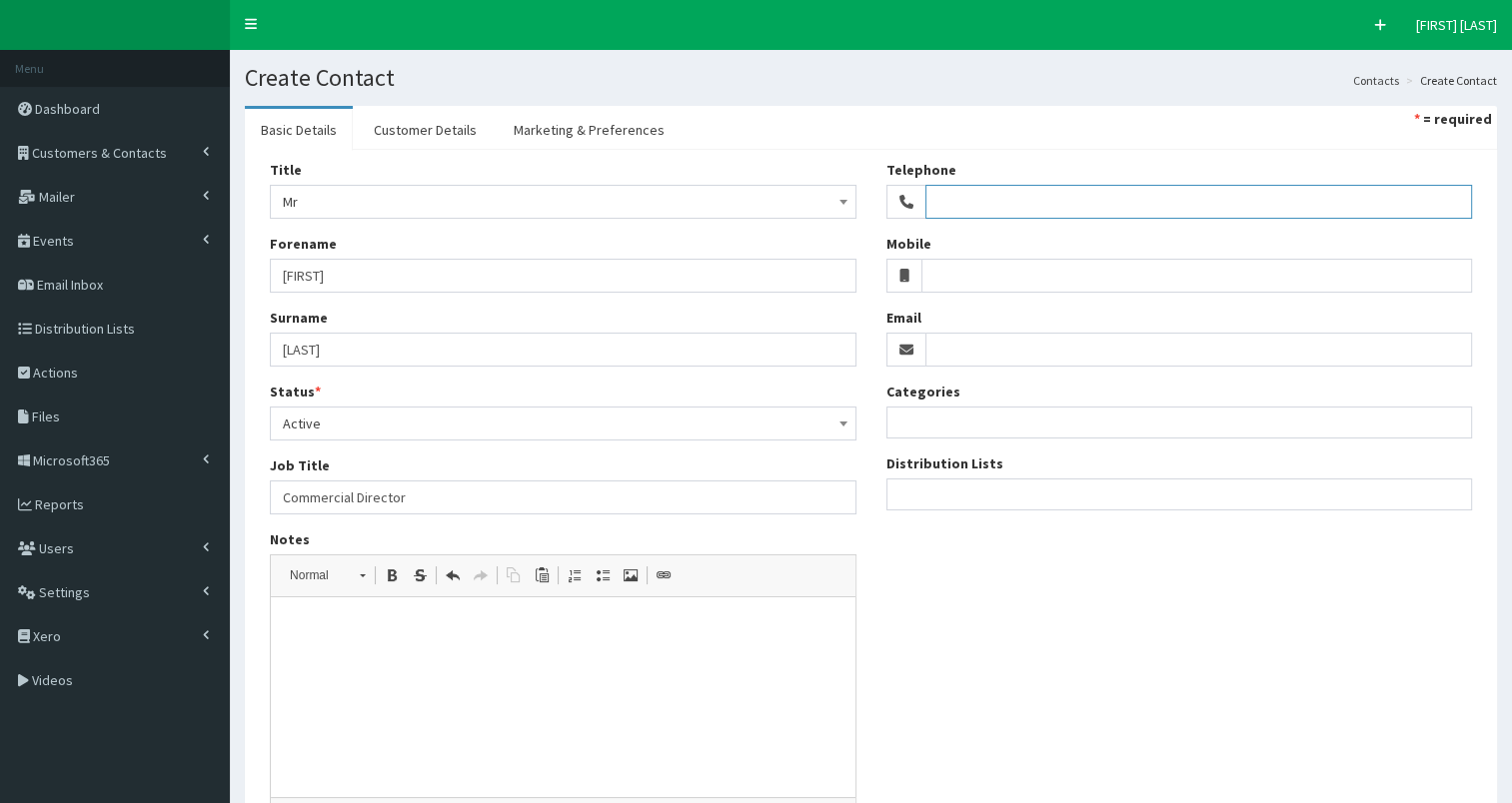 type 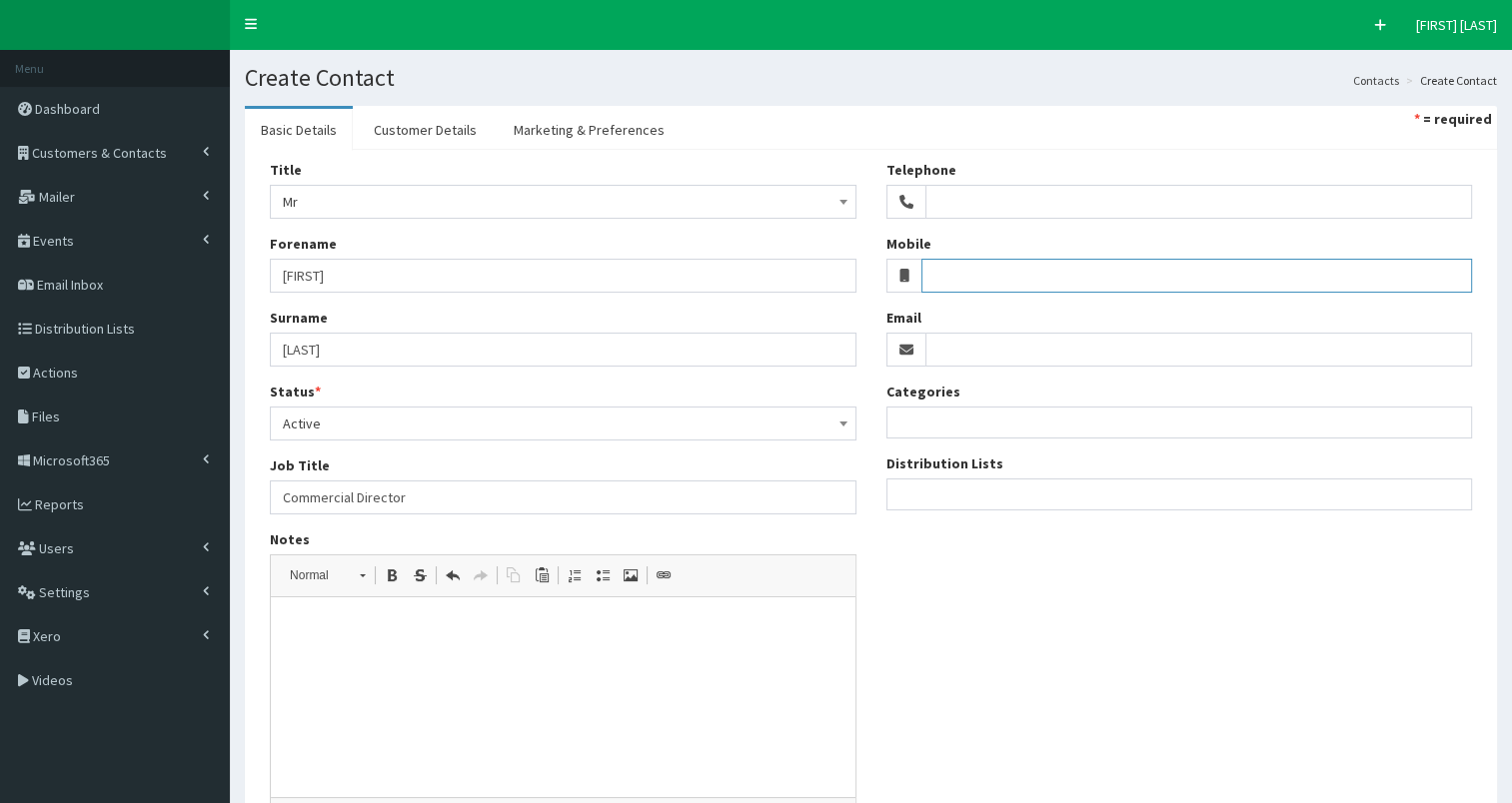 drag, startPoint x: 991, startPoint y: 272, endPoint x: 985, endPoint y: 283, distance: 12.529964 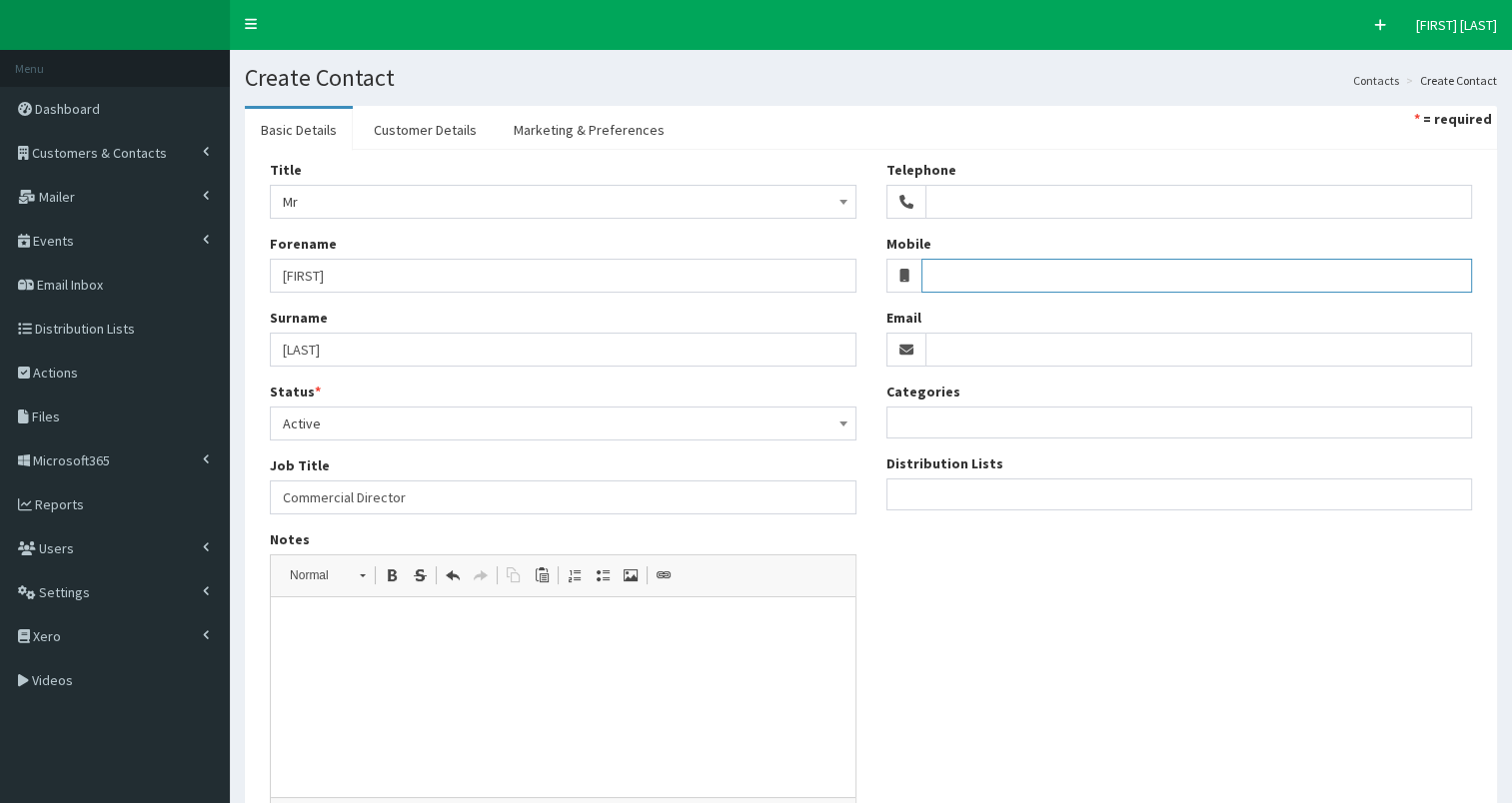 click on "Mobile" at bounding box center [1196, 276] 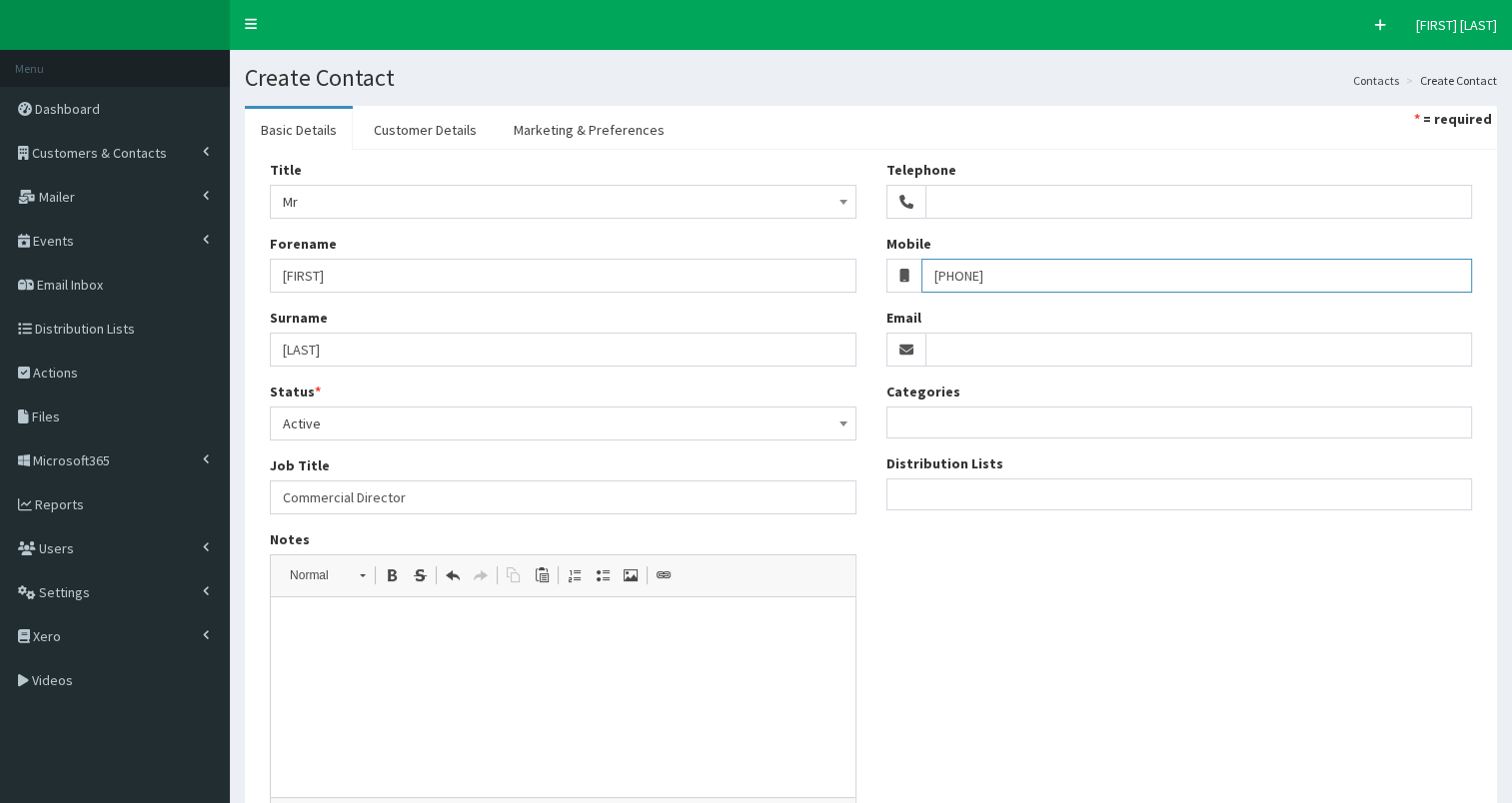 type on "07951561234" 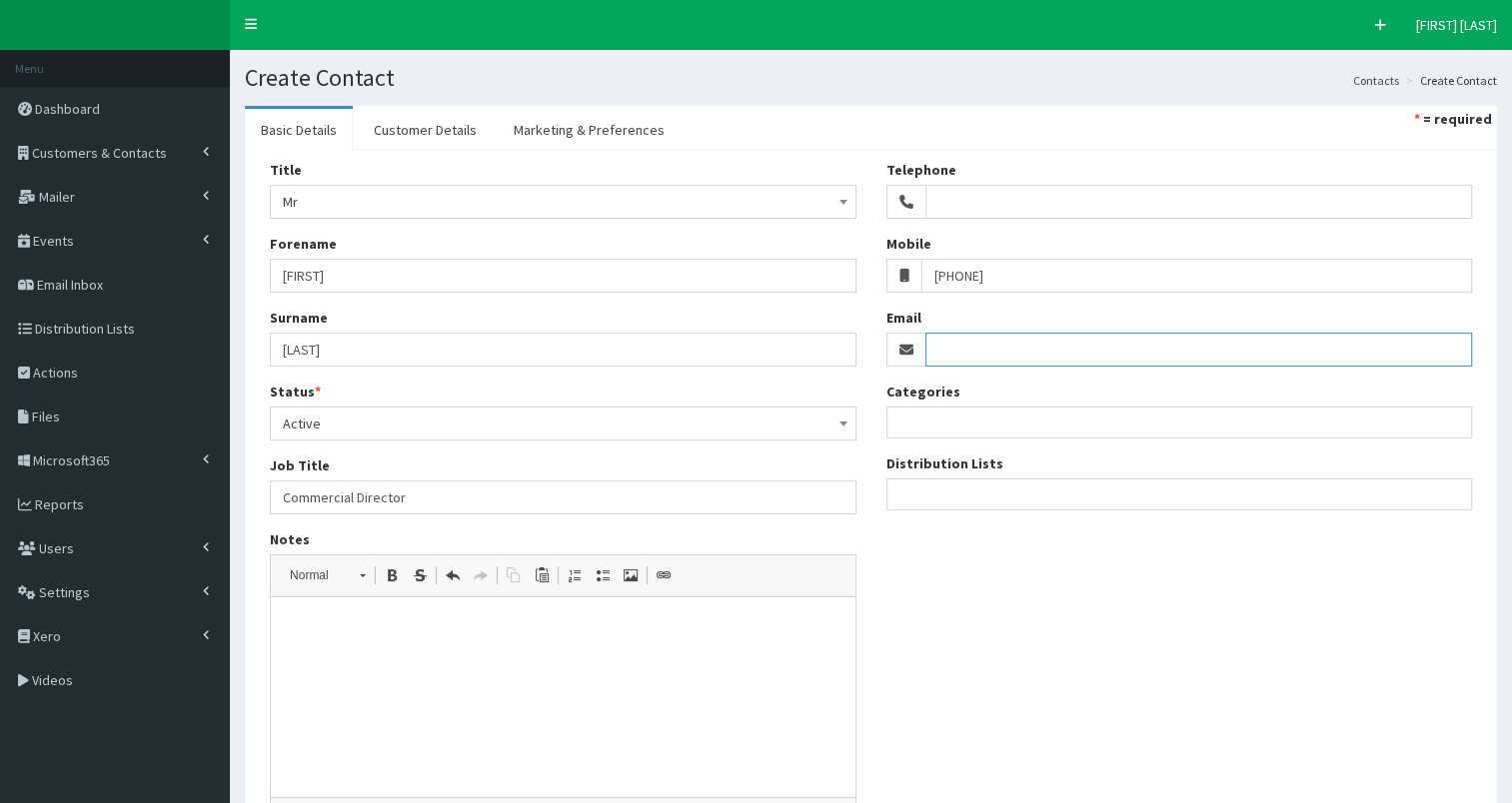 click on "Email" at bounding box center [1199, 350] 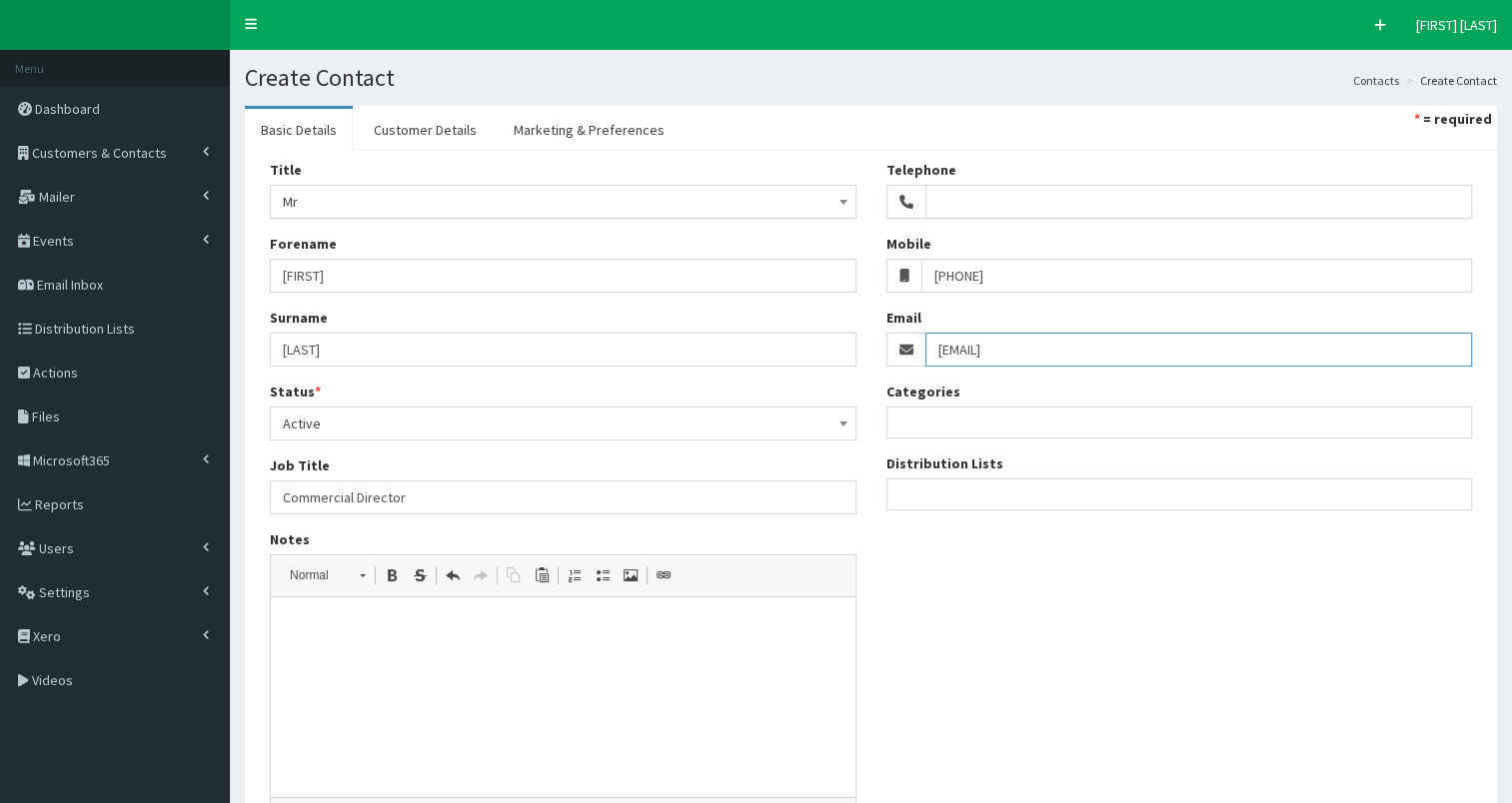 type on "sean@placenorth.co.uk" 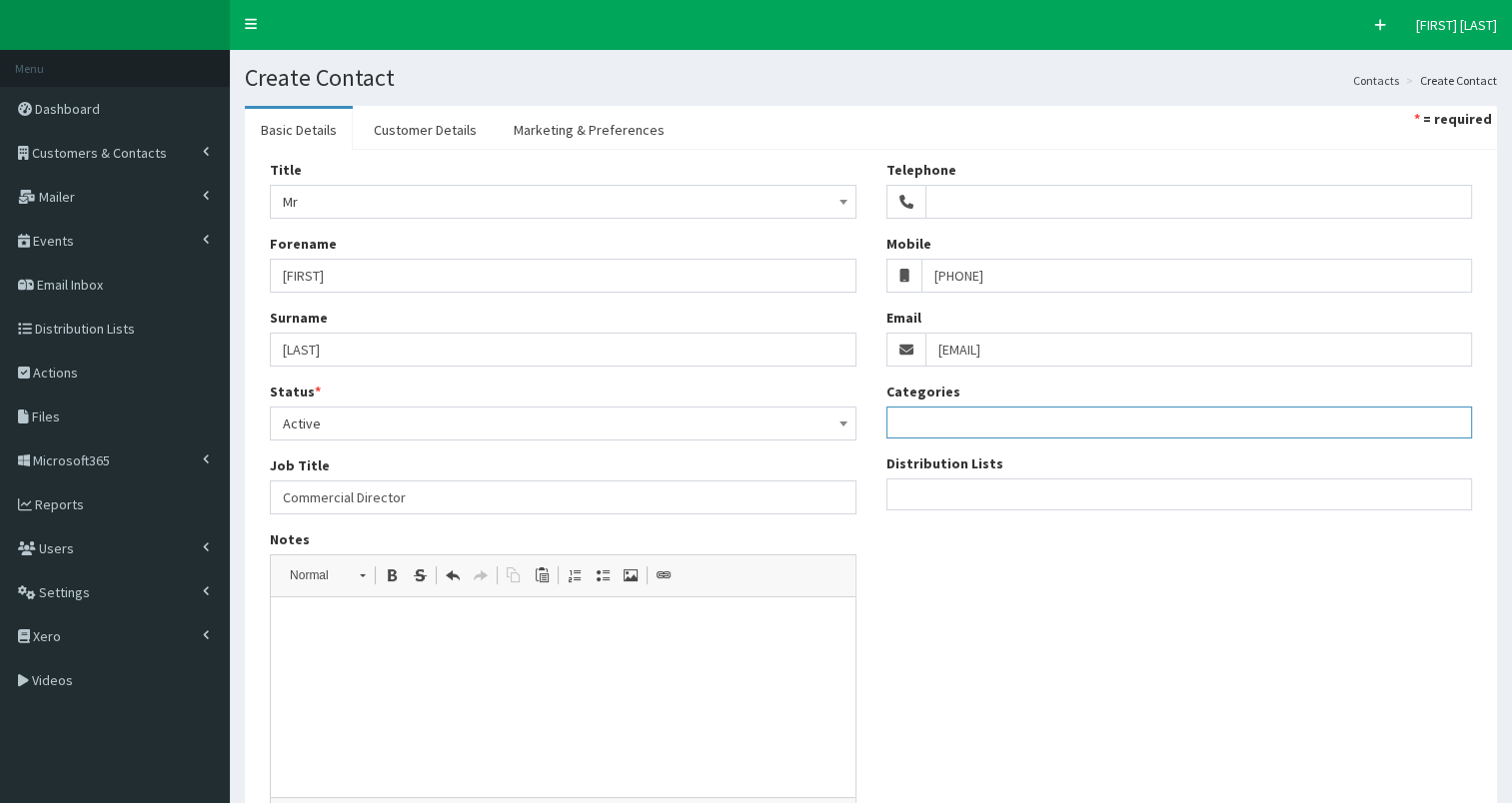 click at bounding box center (1179, 419) 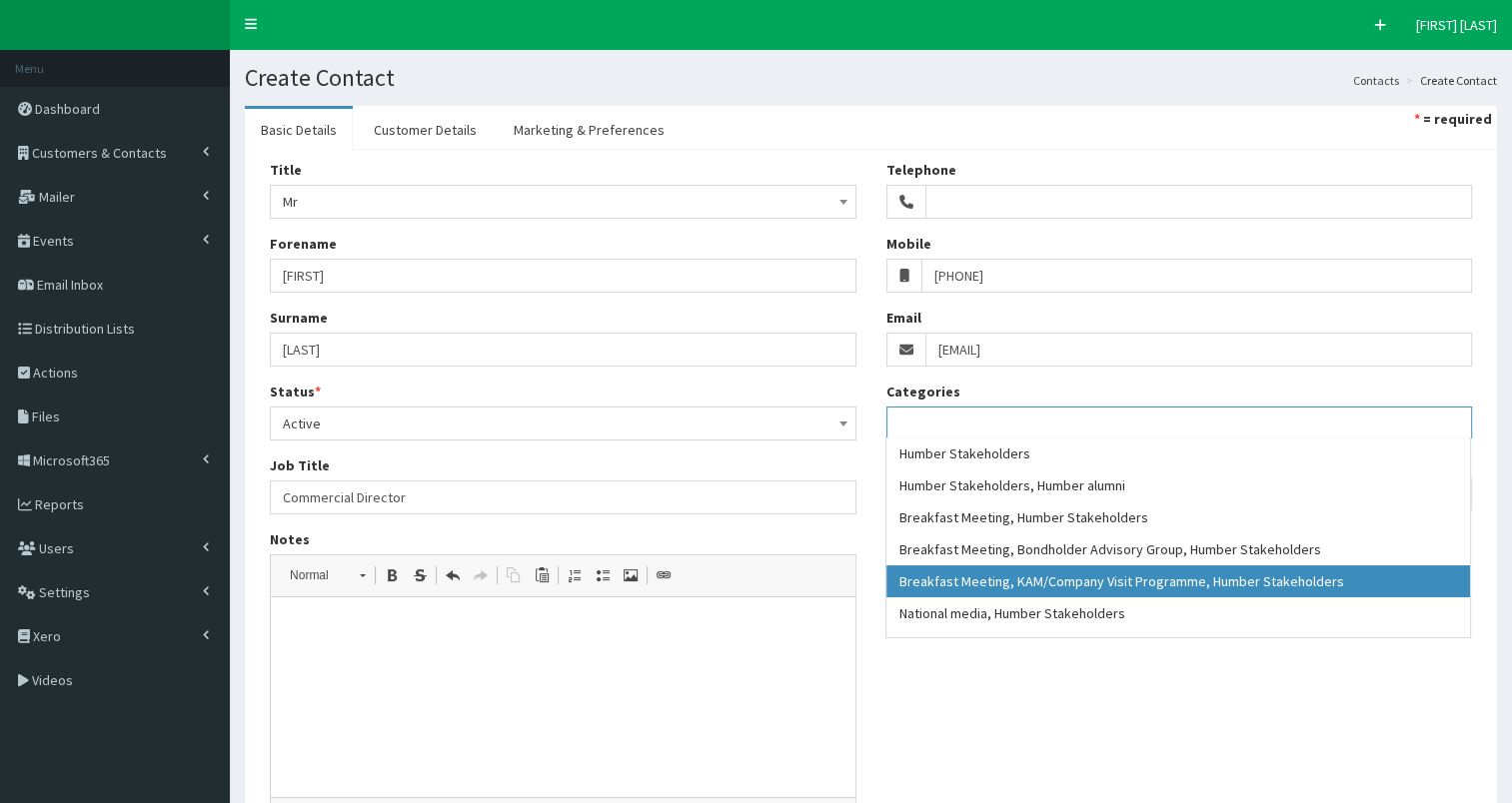 click on "Title
Please select an option
Mr
Mrs
Ms
Miss
Dr
MP
QC
MBE
MEP
CBE
Cllr
Professor
Rt Hon
Rt Hon Dame
Baroness
Sir
Reverend KC Rt Hon Sir Mr
Sean *" at bounding box center [870, 499] 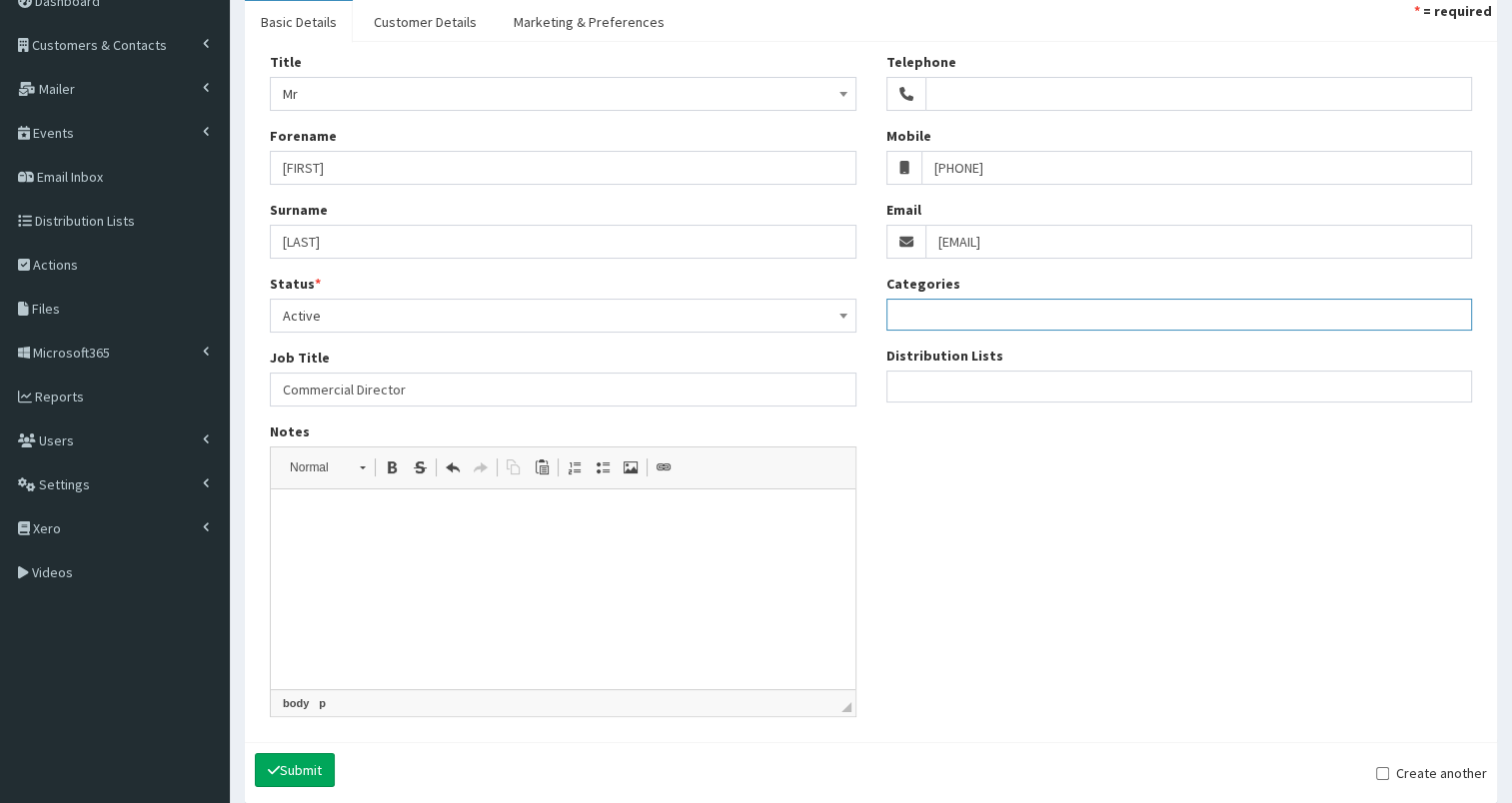 scroll, scrollTop: 0, scrollLeft: 0, axis: both 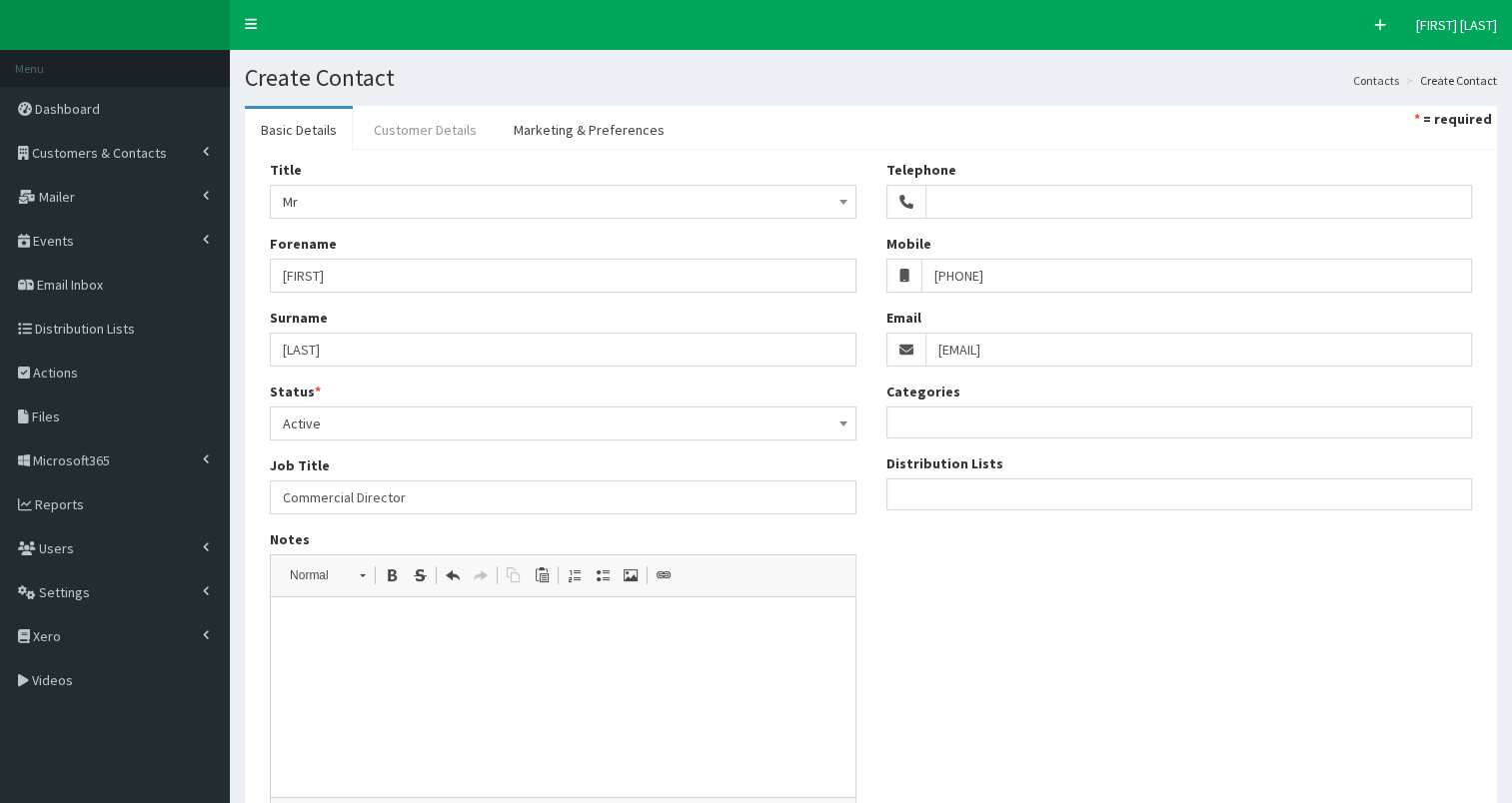 click on "Customer Details" at bounding box center [425, 130] 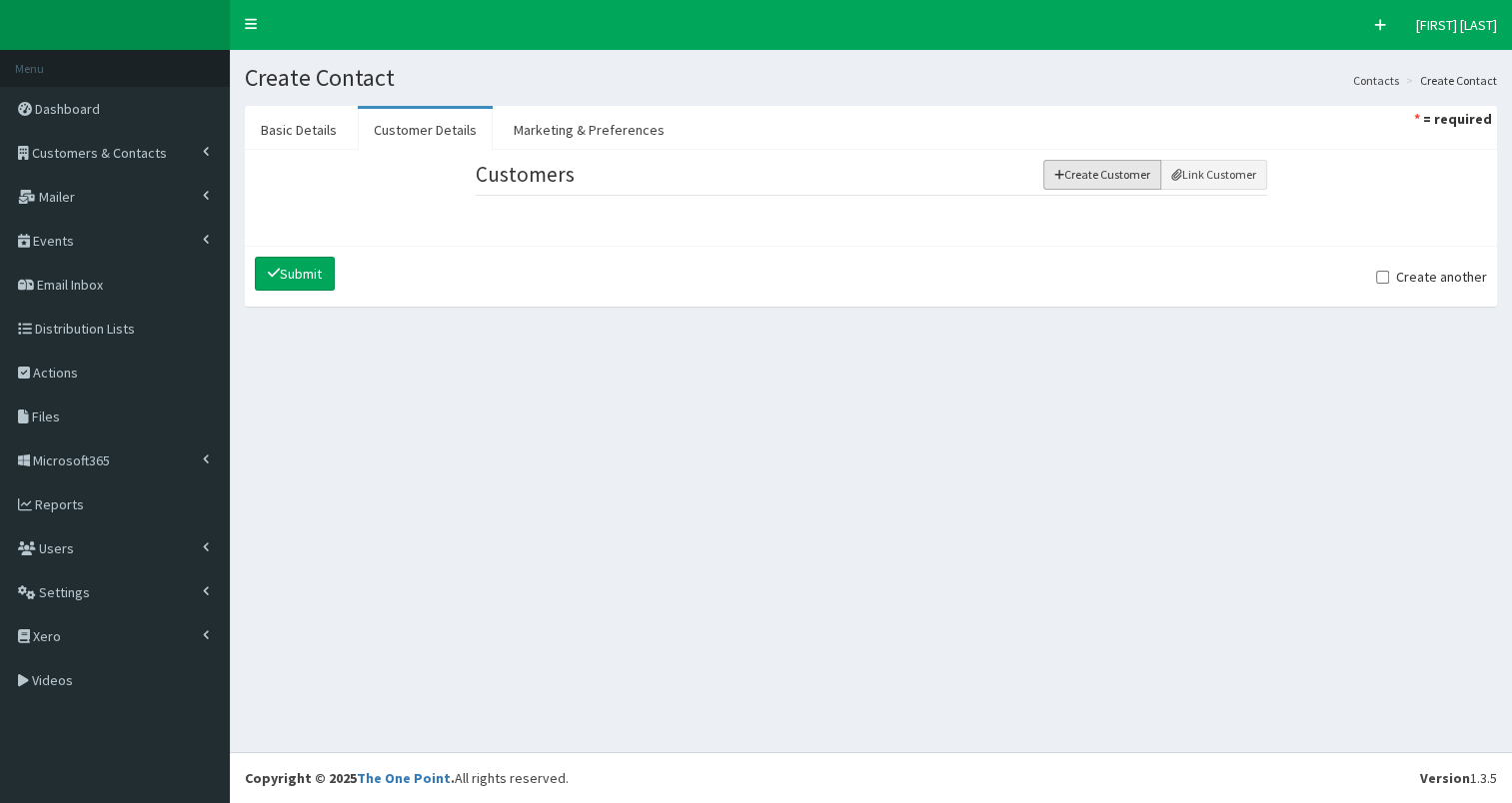 click on "Create Customer" at bounding box center (1102, 175) 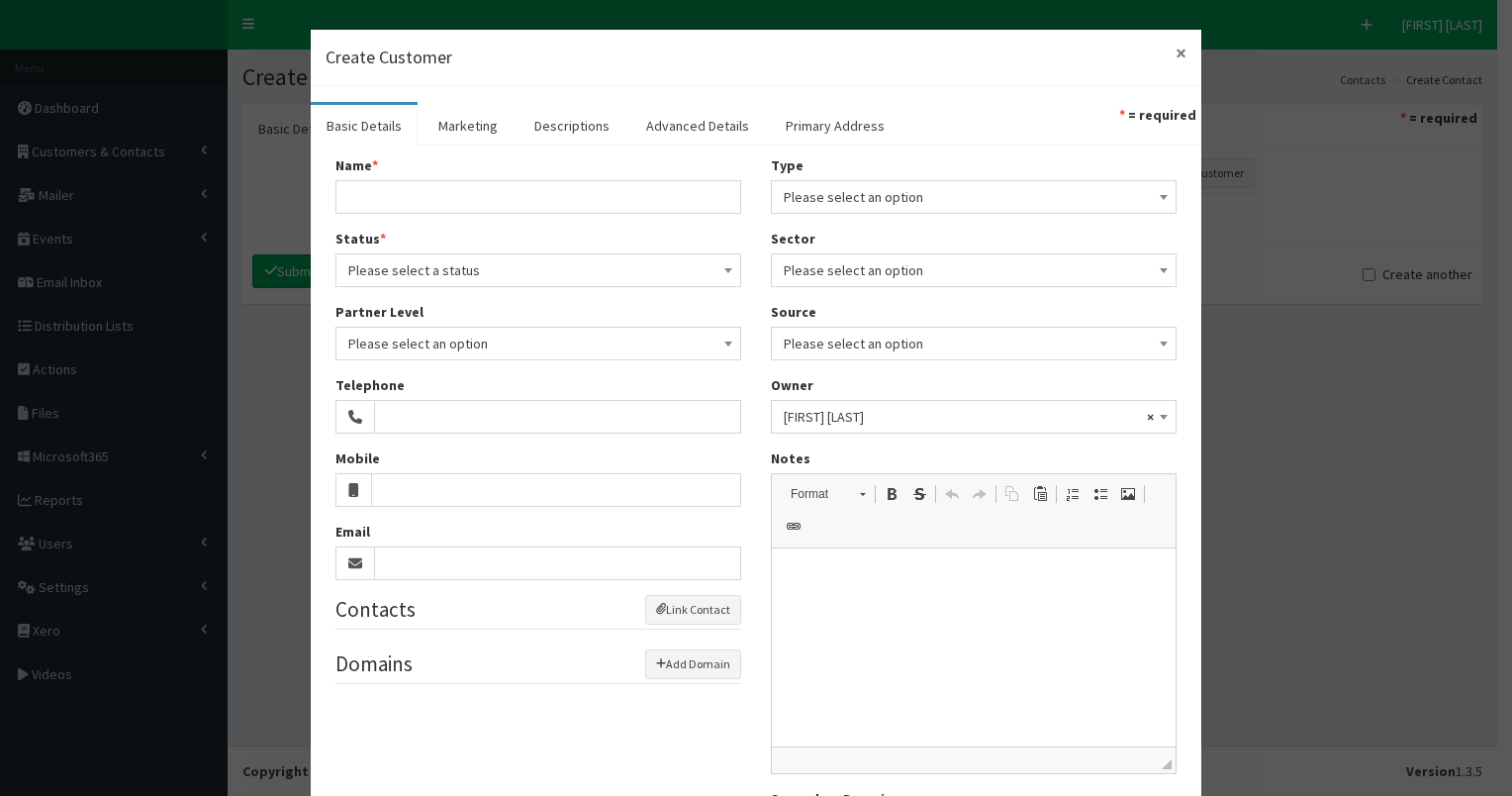 click on "×" at bounding box center (1181, 52) 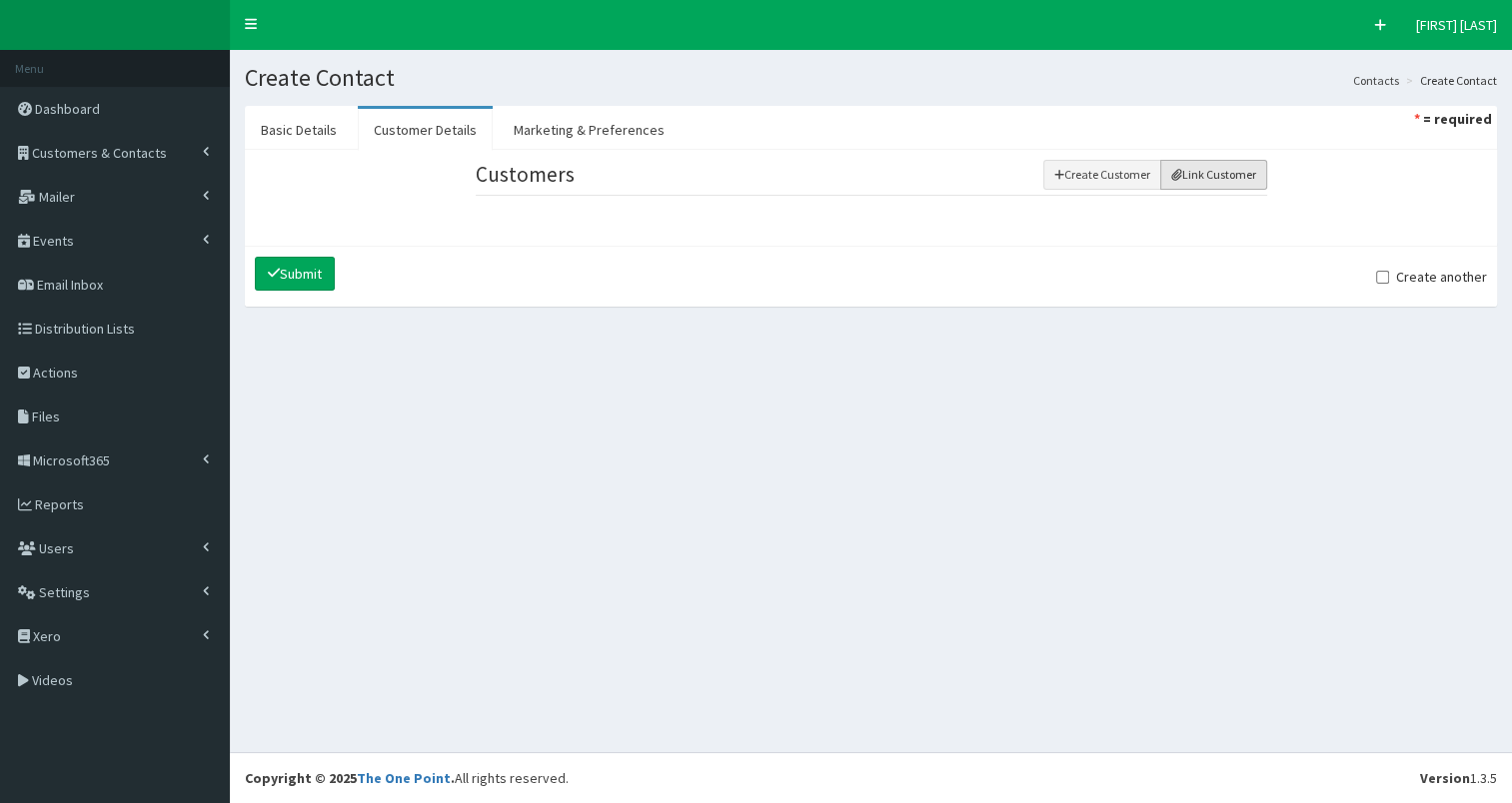 click on "Link Customer" at bounding box center [1213, 175] 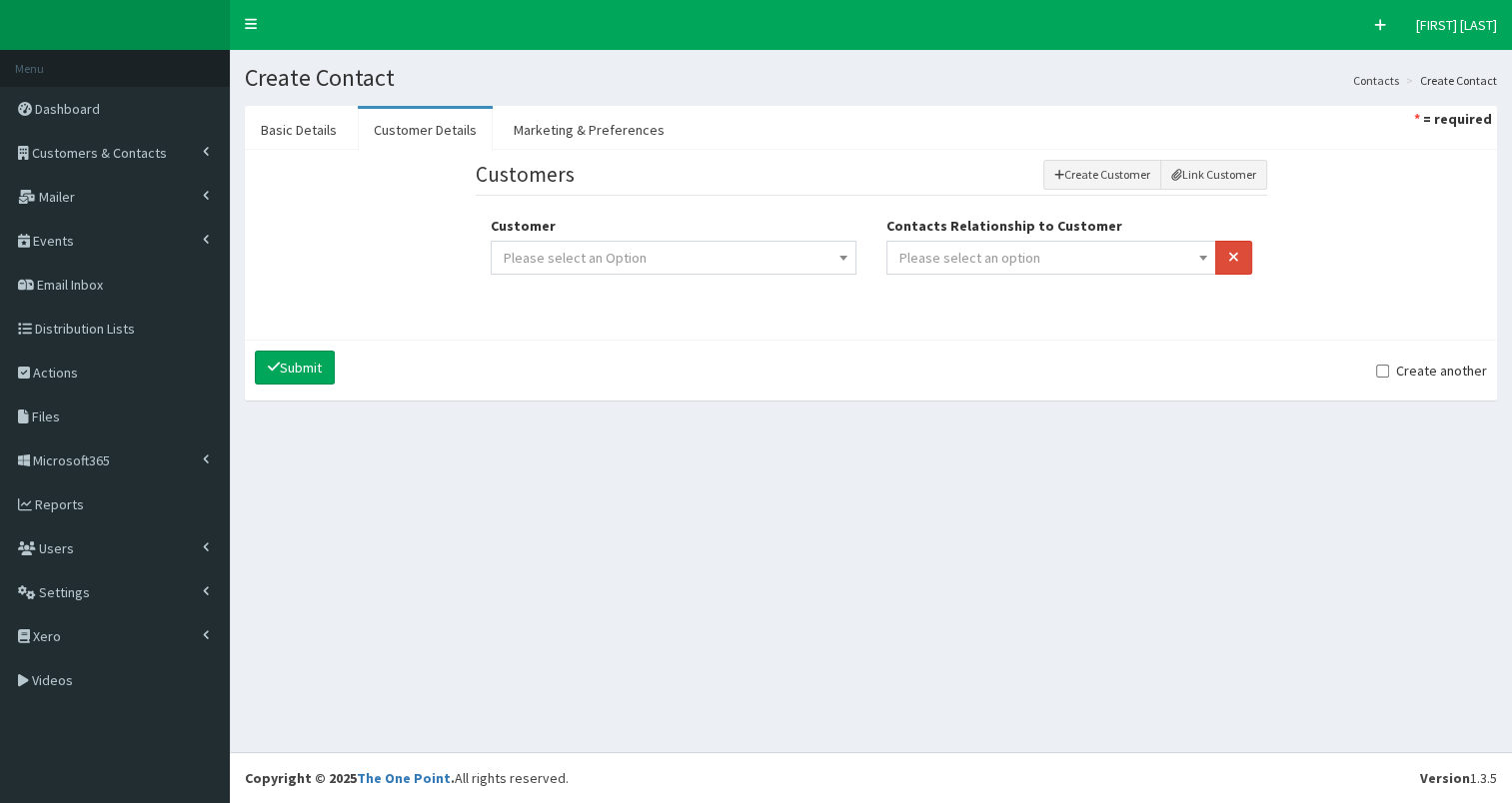 click on "Please select an Option" at bounding box center (674, 258) 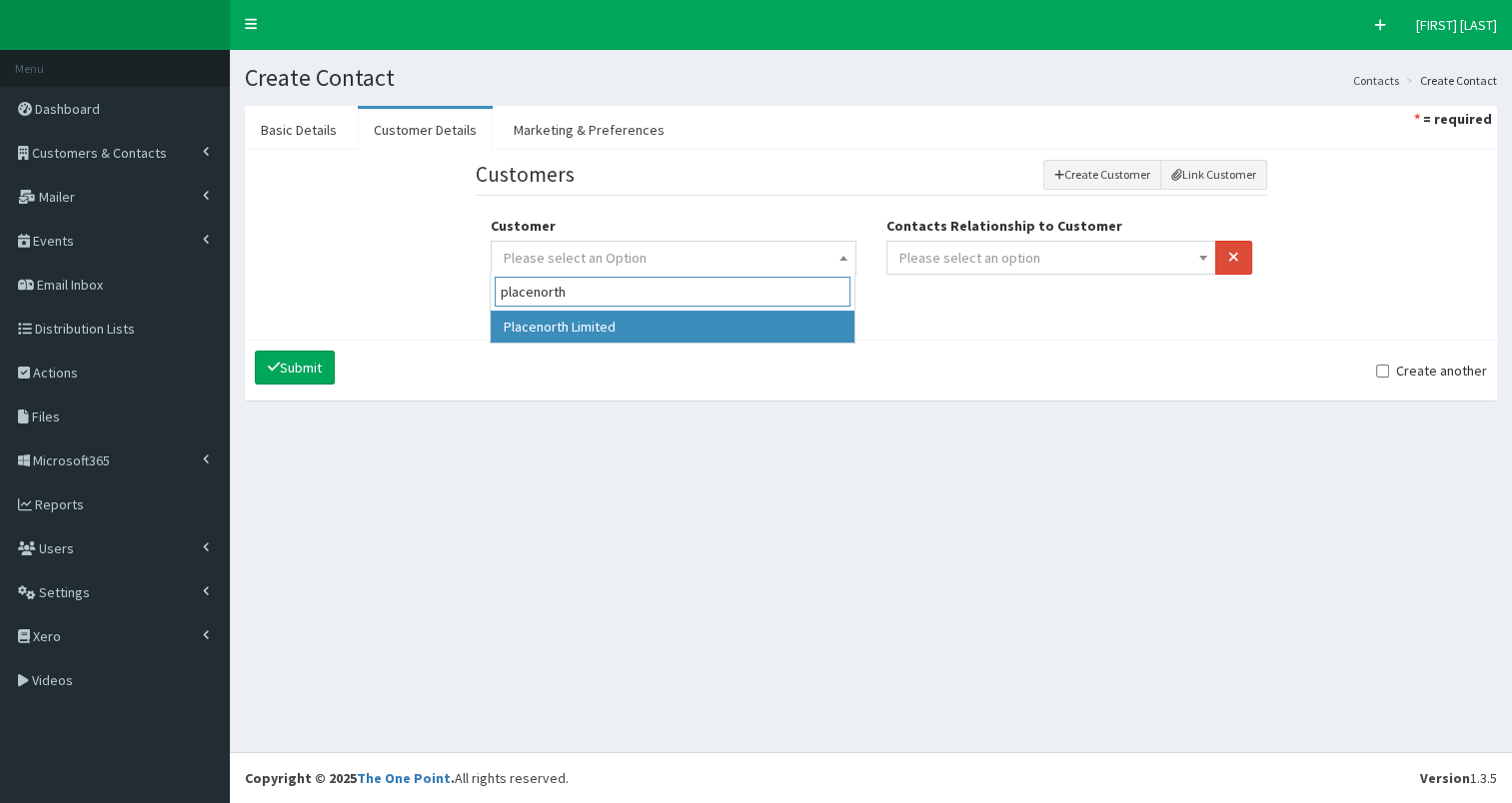 type on "placenorth" 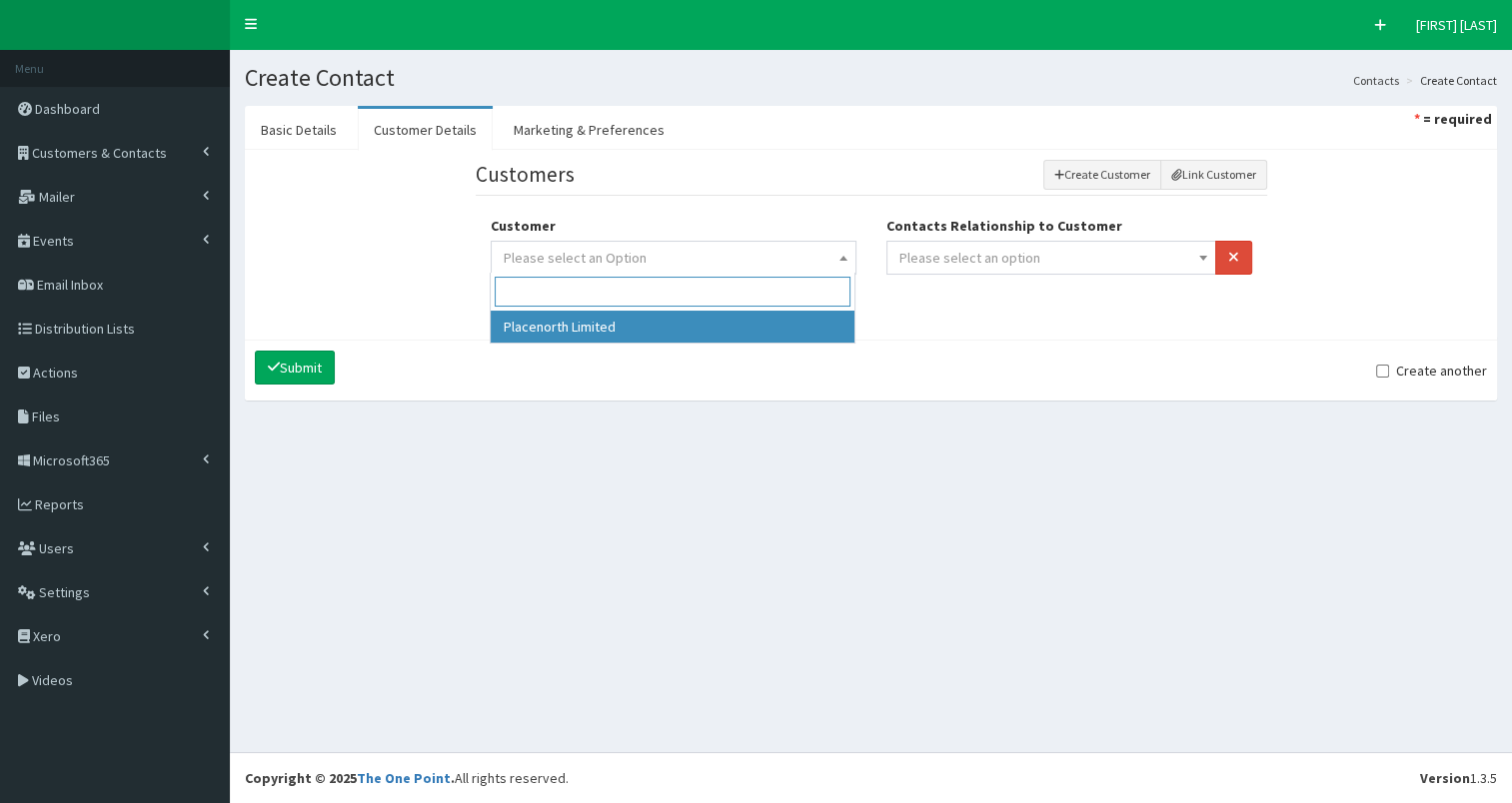 select on "46712" 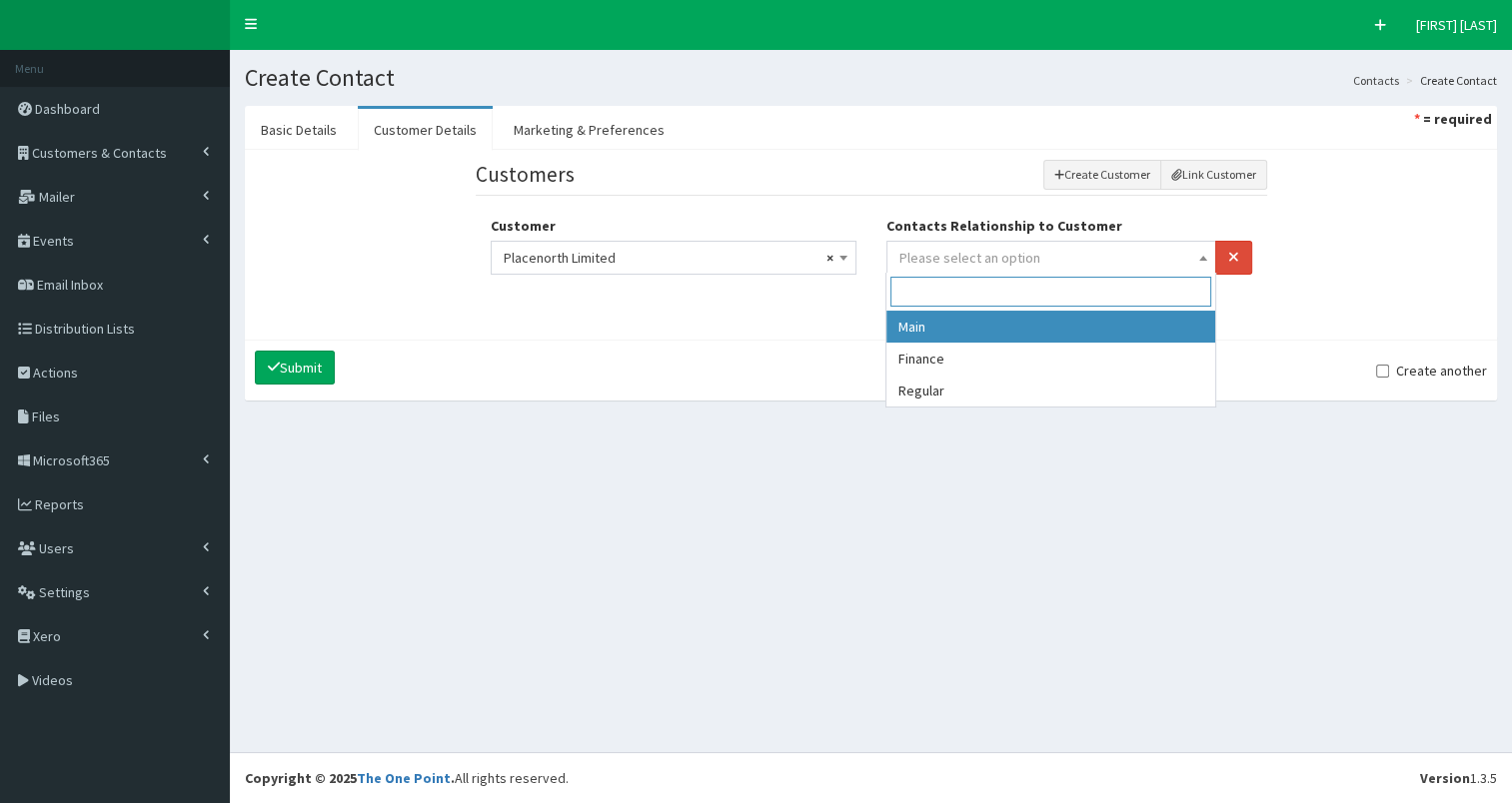 click on "Please select an option" at bounding box center (1051, 258) 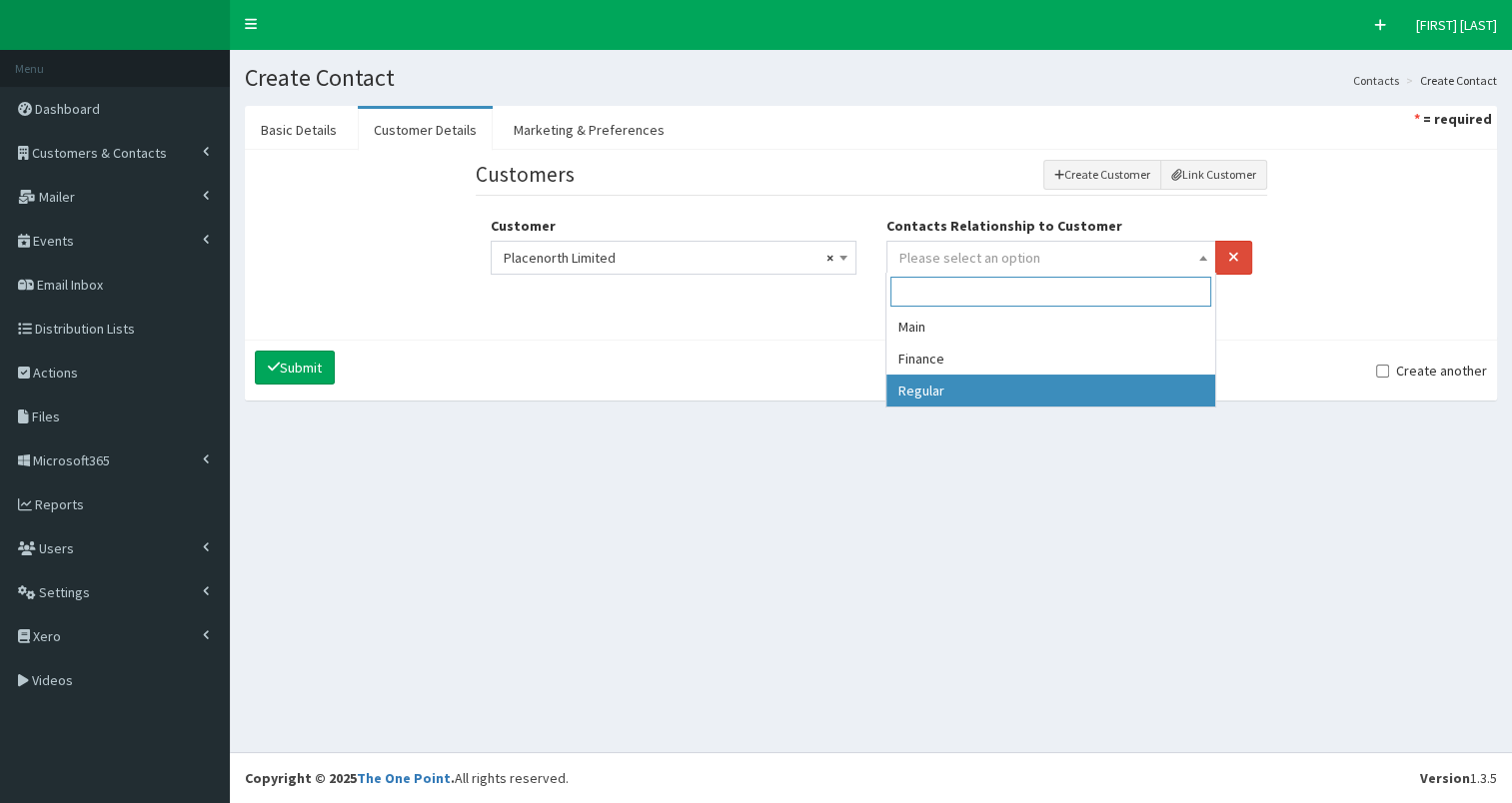 drag, startPoint x: 936, startPoint y: 384, endPoint x: 658, endPoint y: 396, distance: 278.25887 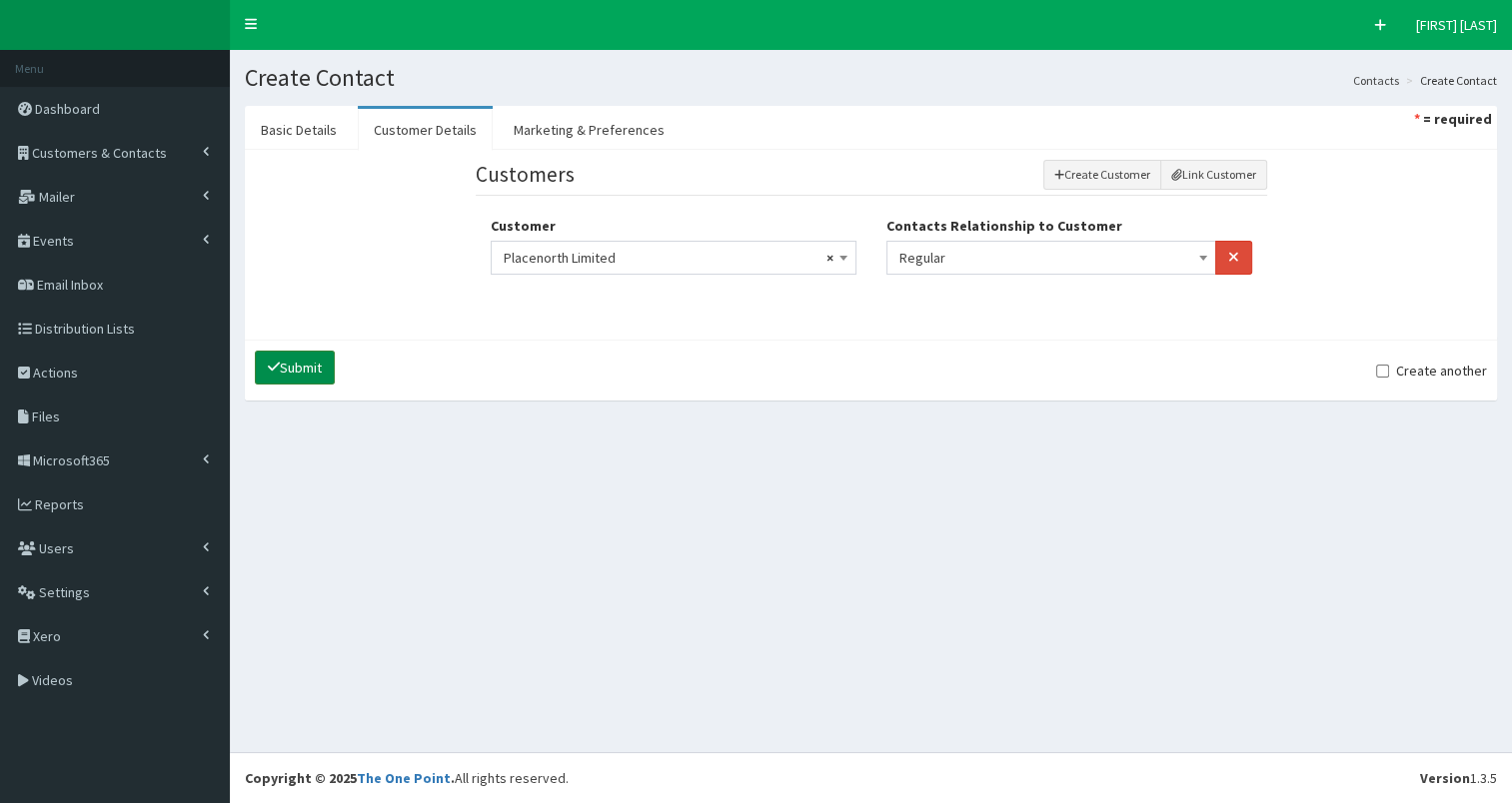 click 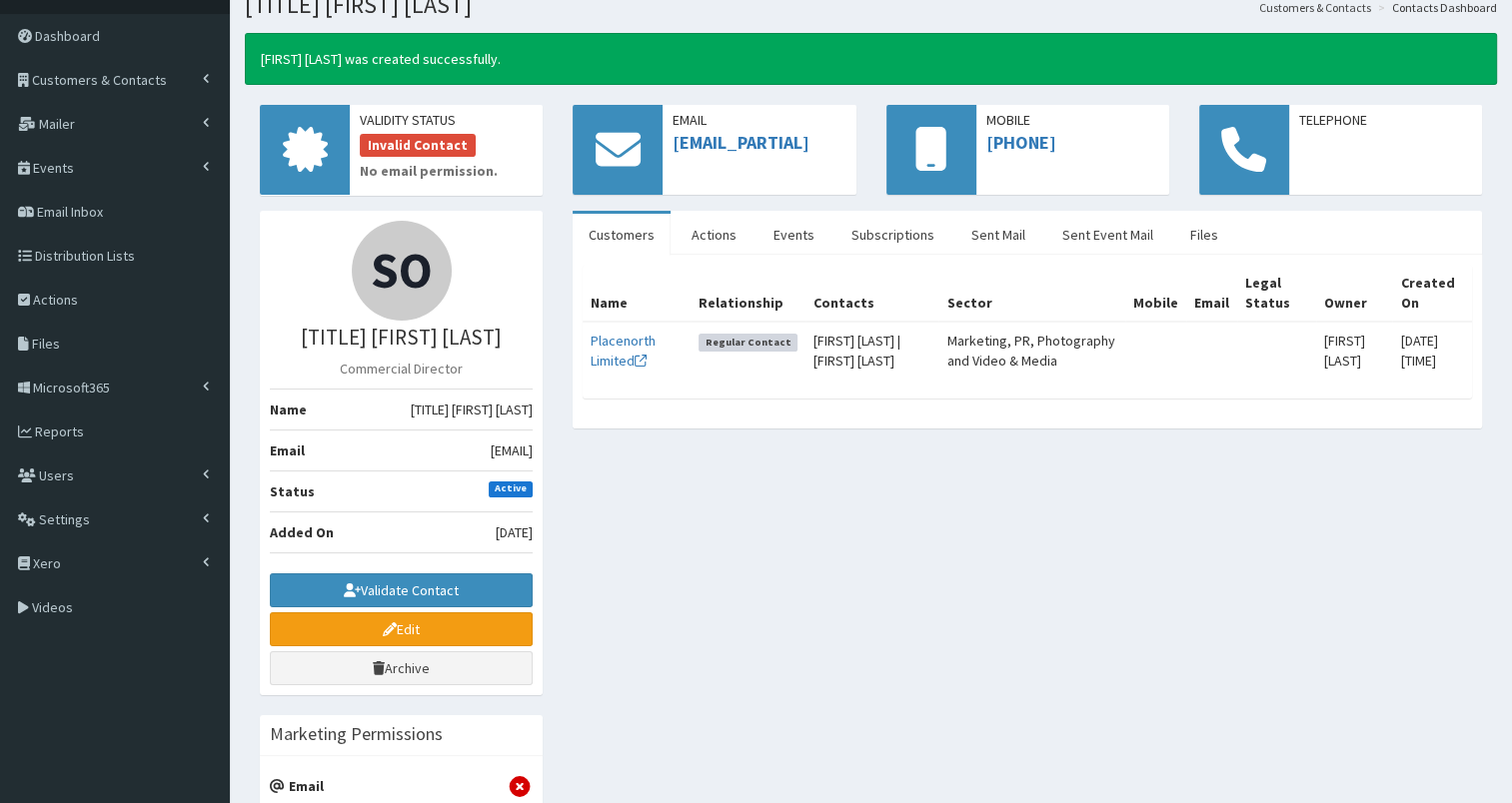 scroll, scrollTop: 0, scrollLeft: 0, axis: both 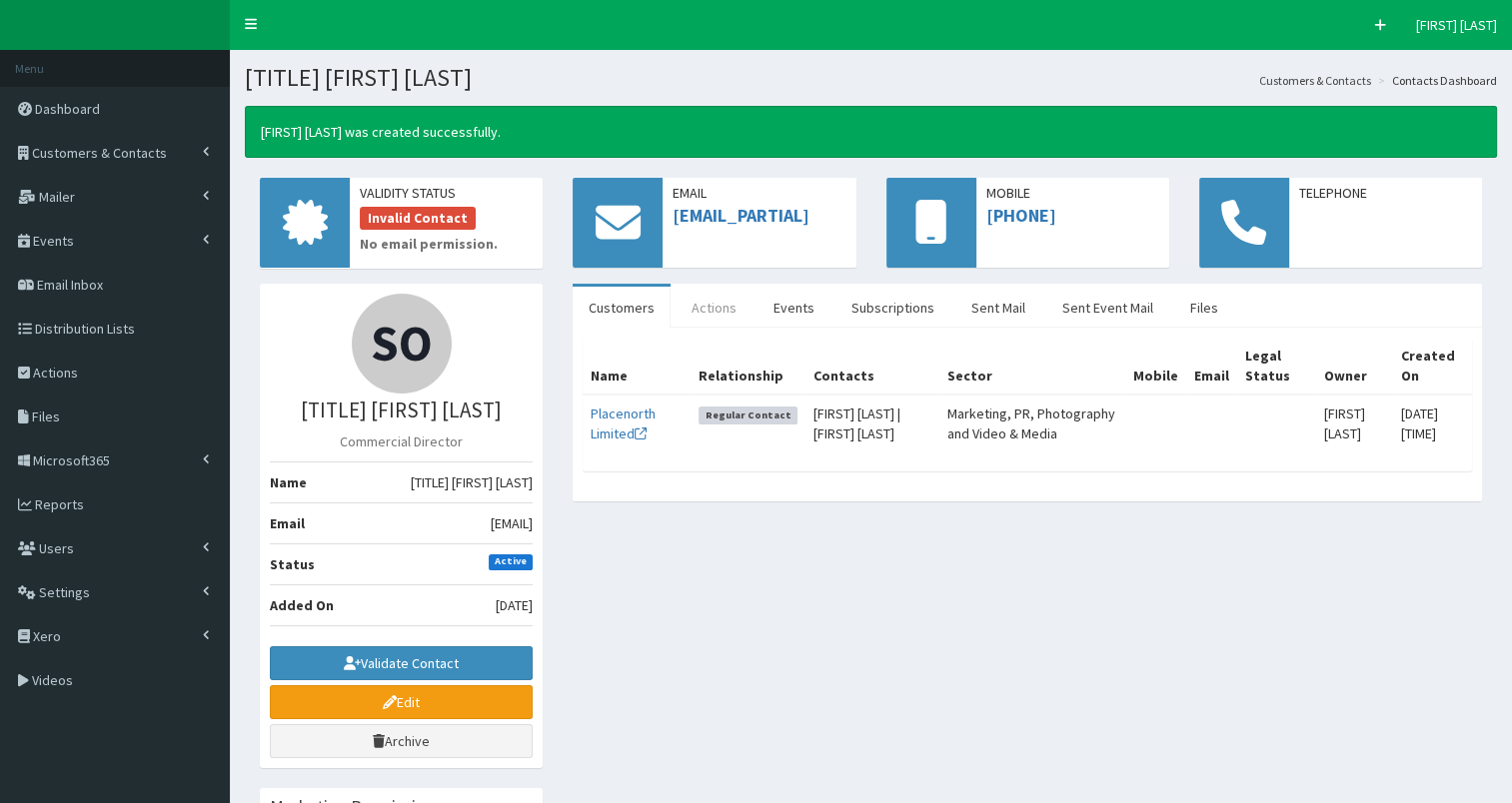 click on "Actions" at bounding box center (714, 308) 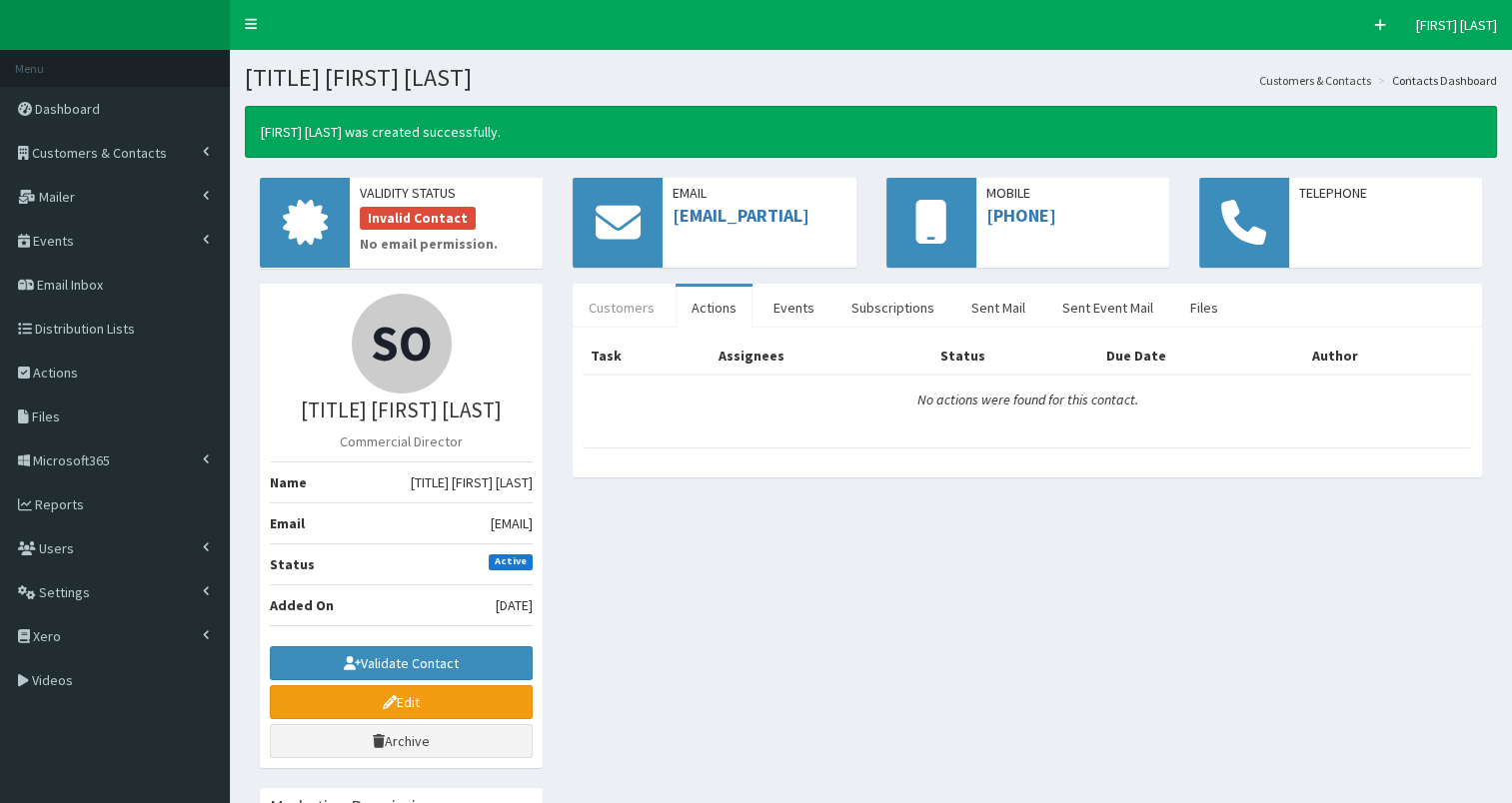 click on "Customers" at bounding box center [622, 308] 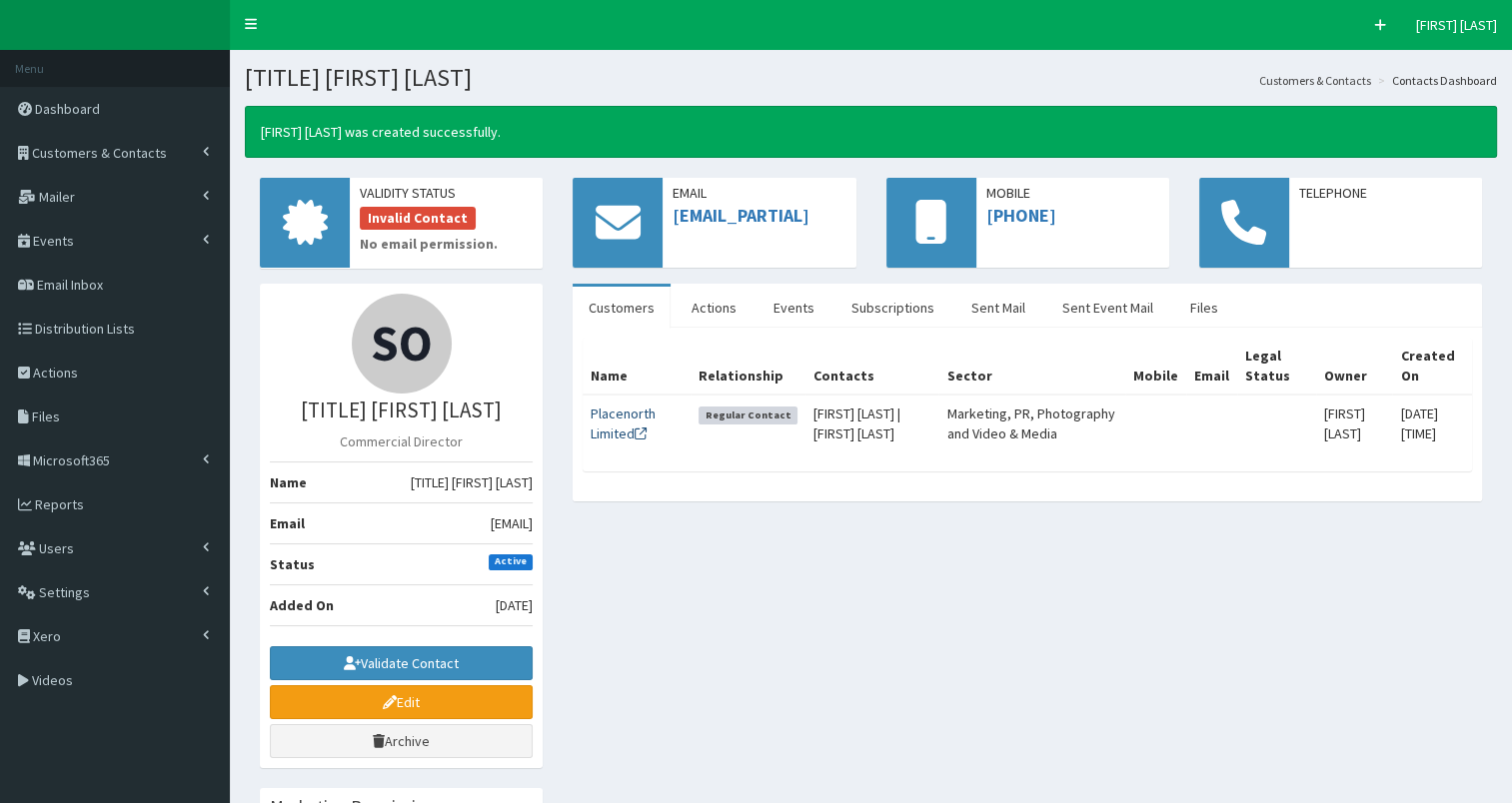 click on "Placenorth Limited" at bounding box center [623, 423] 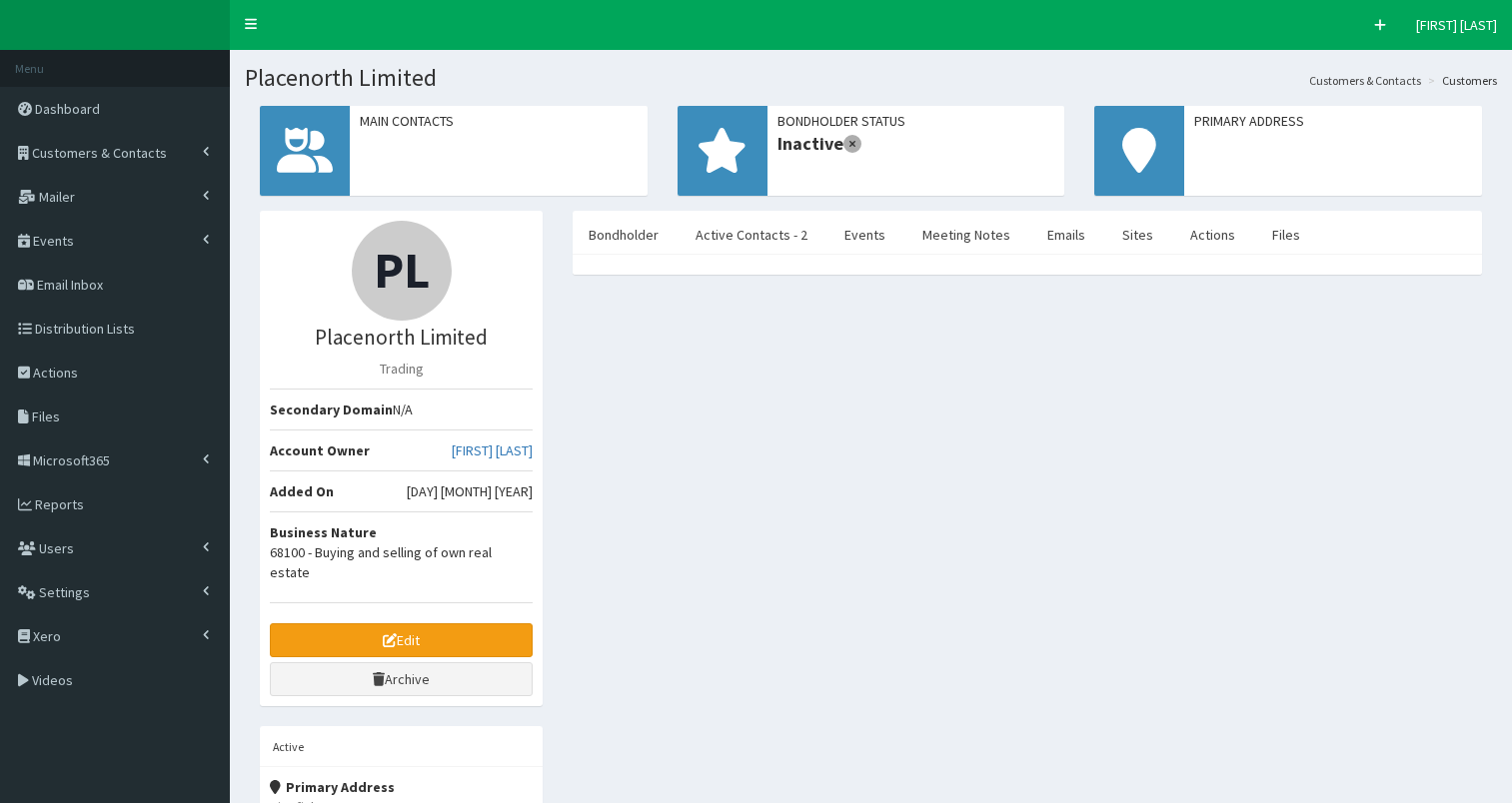 select on "50" 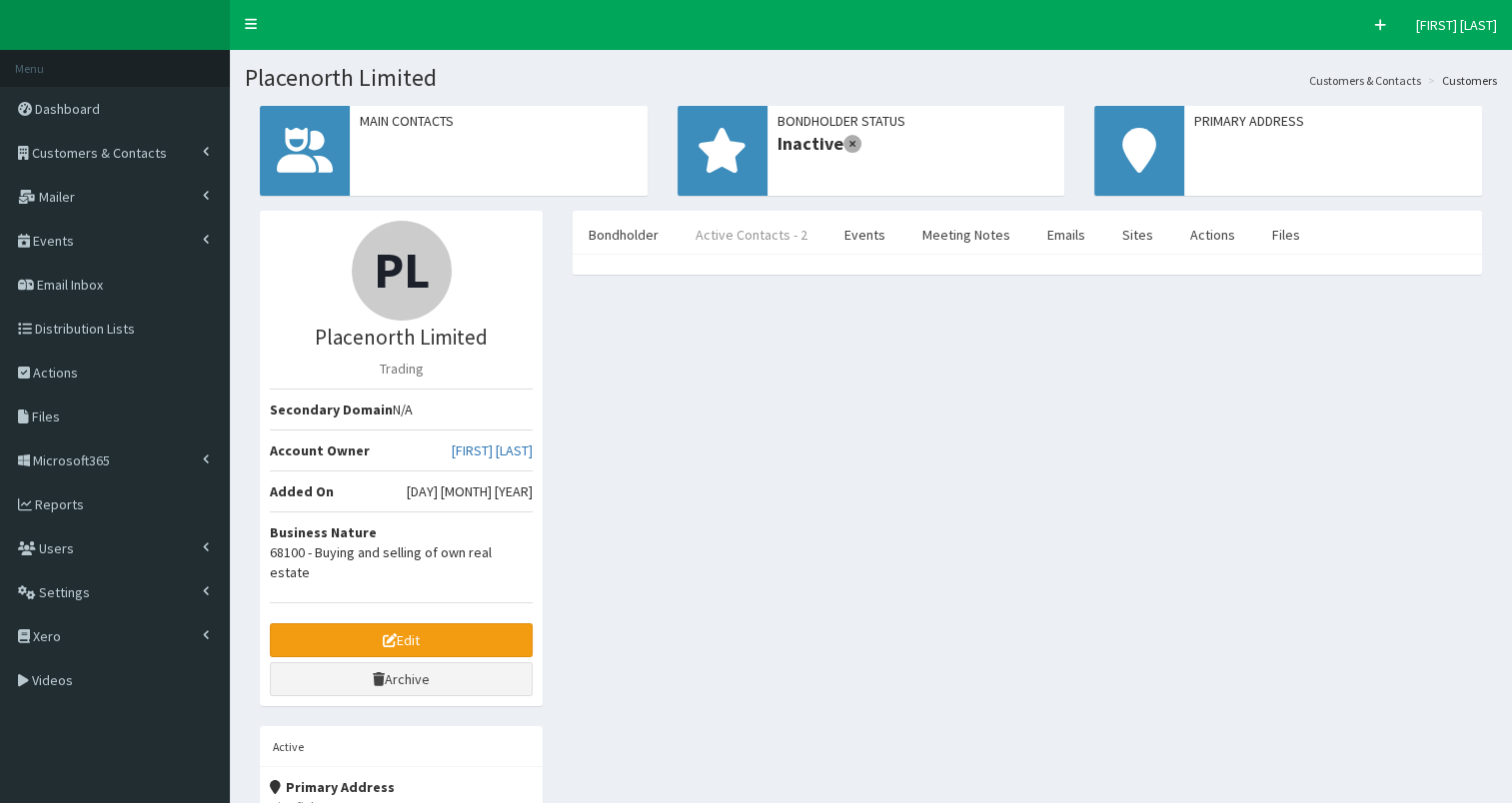 click on "Active Contacts - 2" at bounding box center [752, 235] 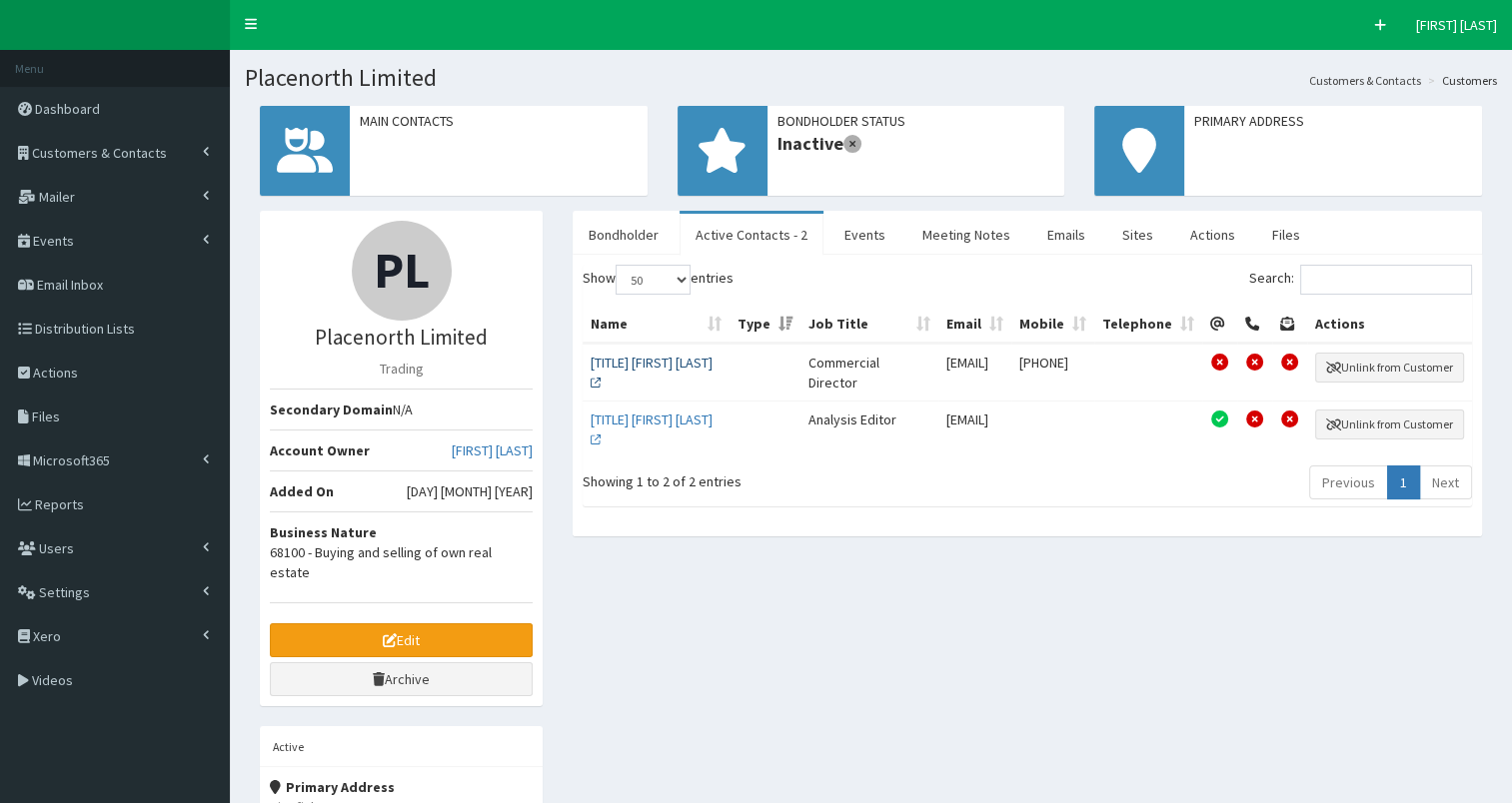 click on "Mr [LAST] [LAST]" at bounding box center [652, 373] 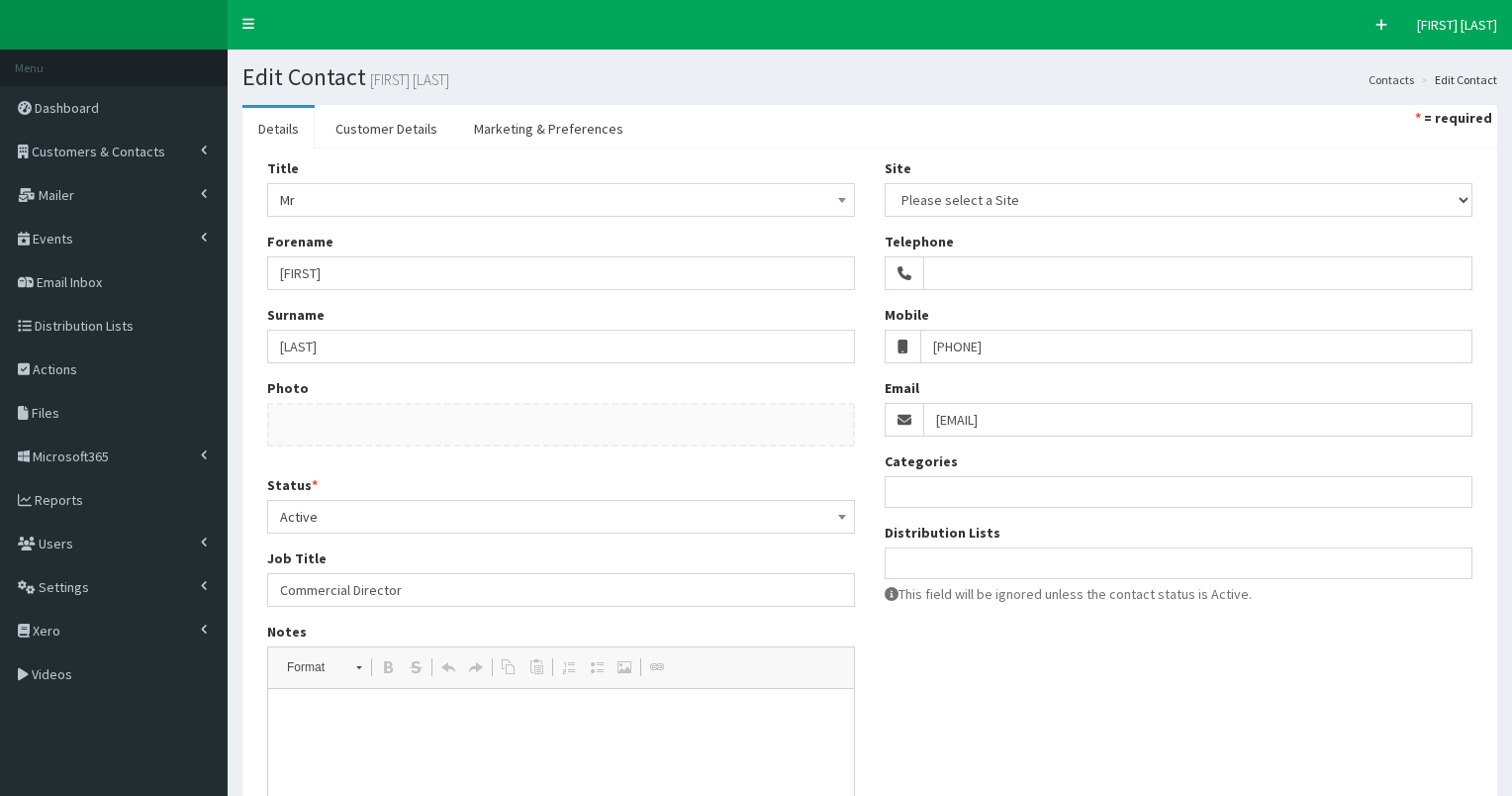 select 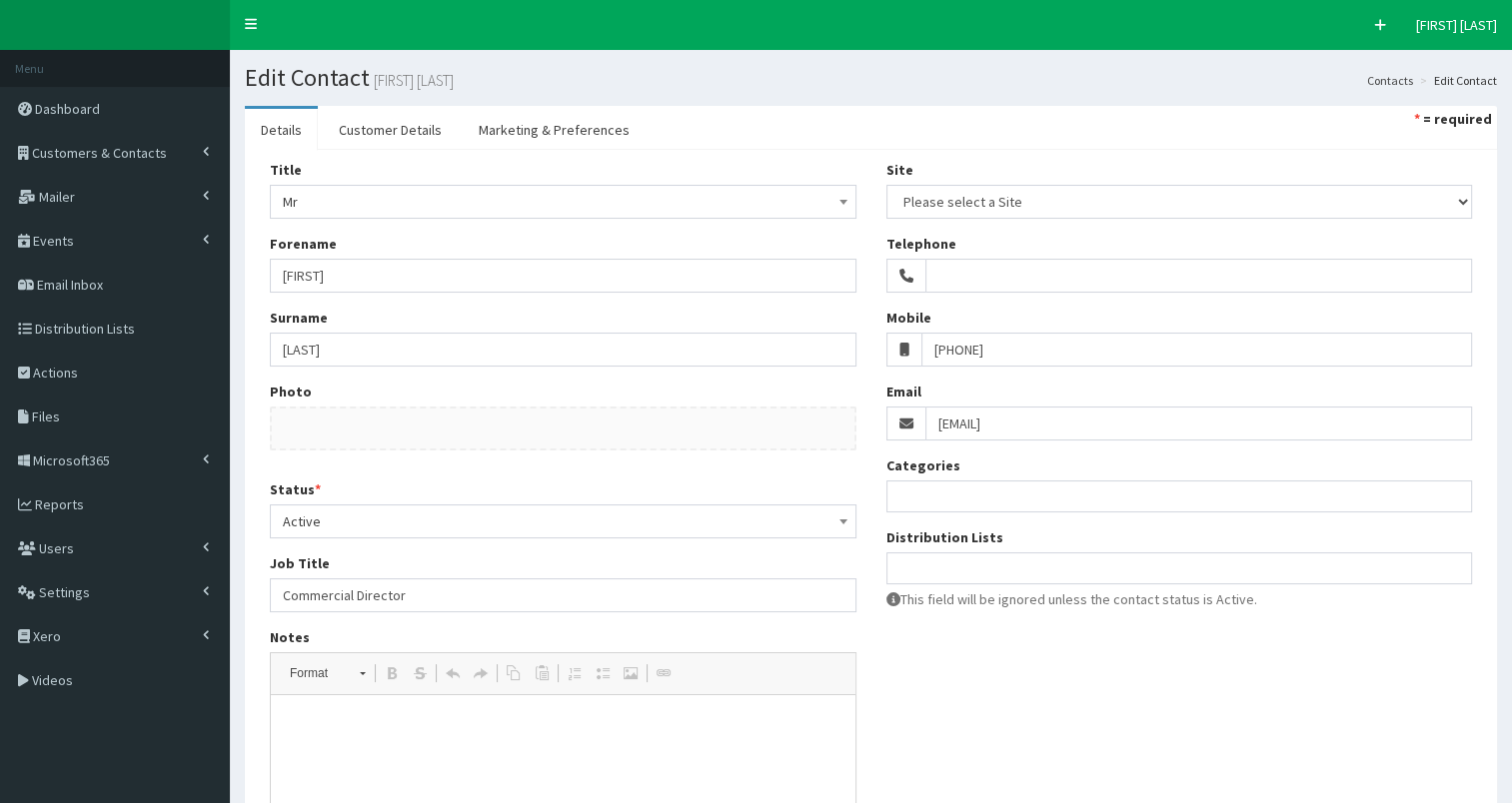 scroll, scrollTop: 0, scrollLeft: 0, axis: both 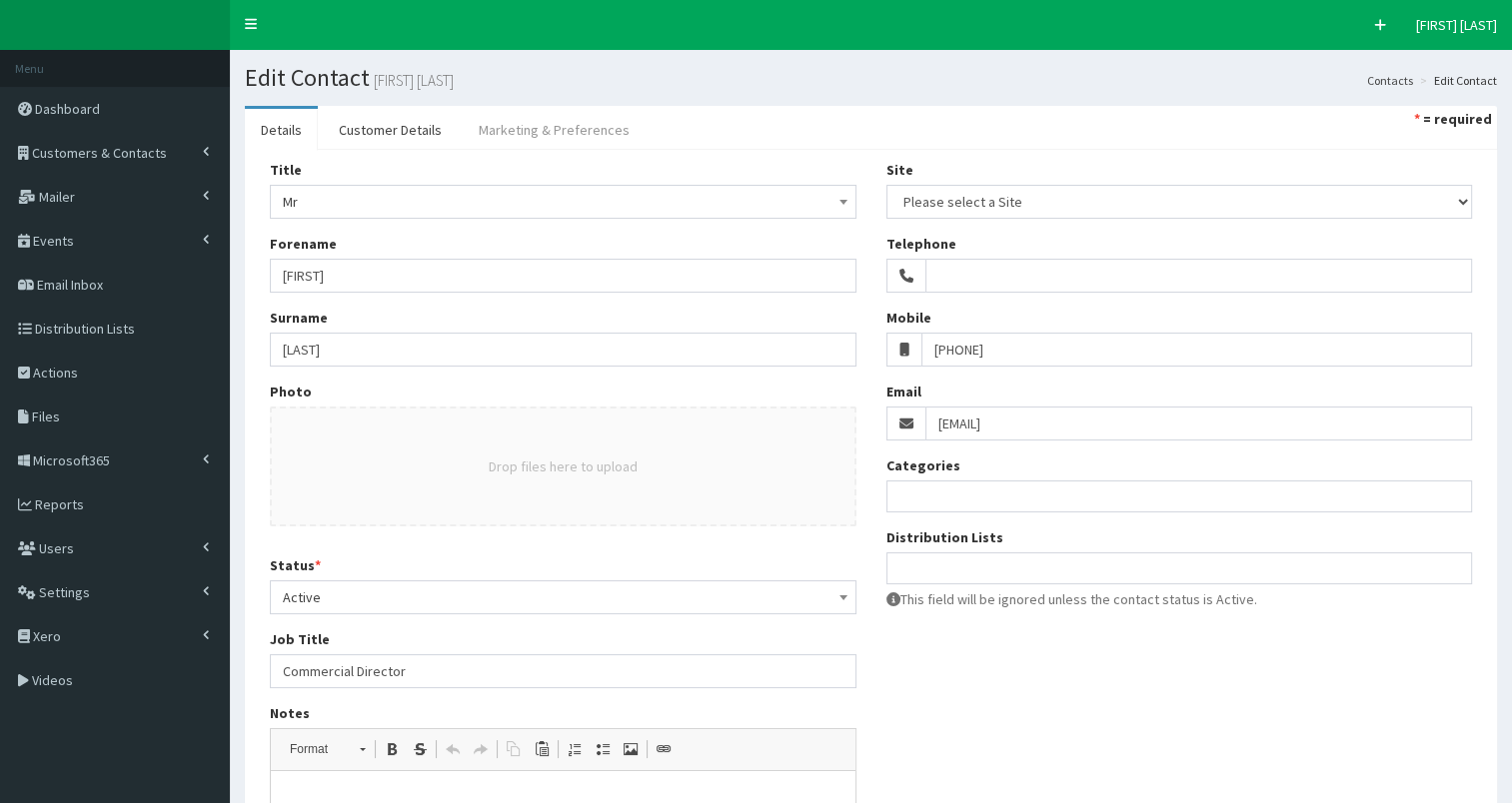 click on "Marketing & Preferences" at bounding box center (554, 130) 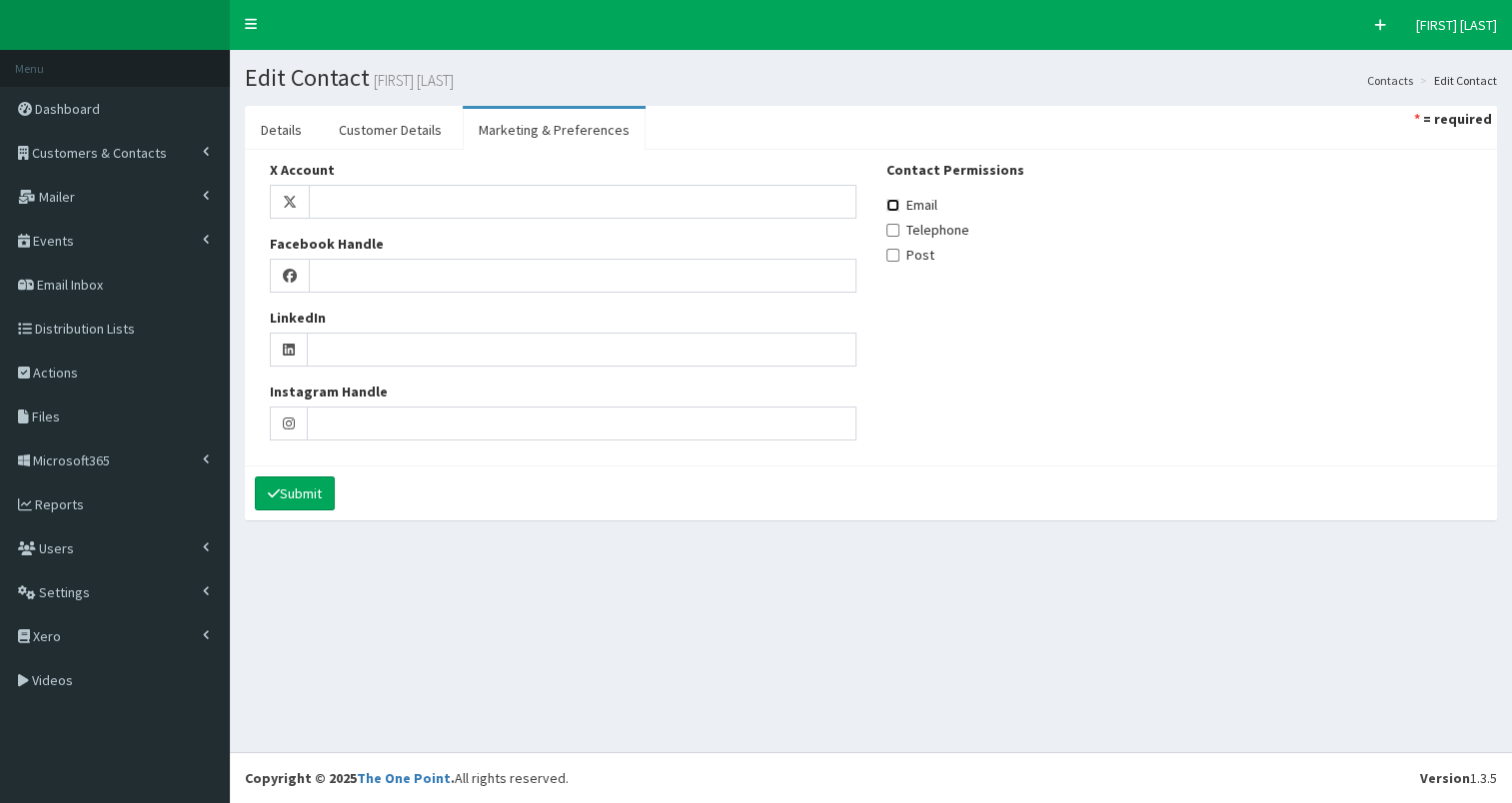 click on "Email" at bounding box center [892, 205] 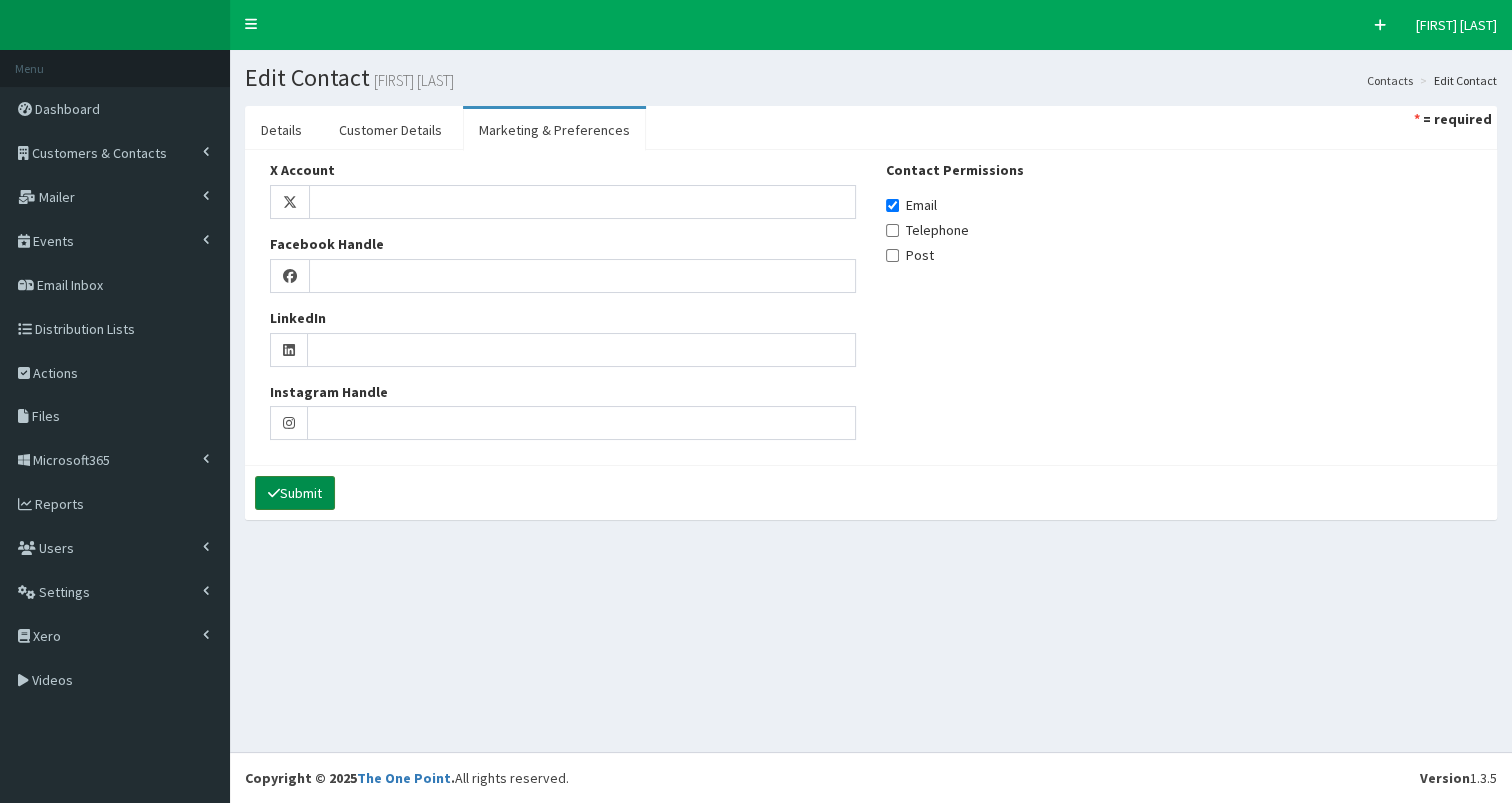 click on "Submit" at bounding box center (295, 493) 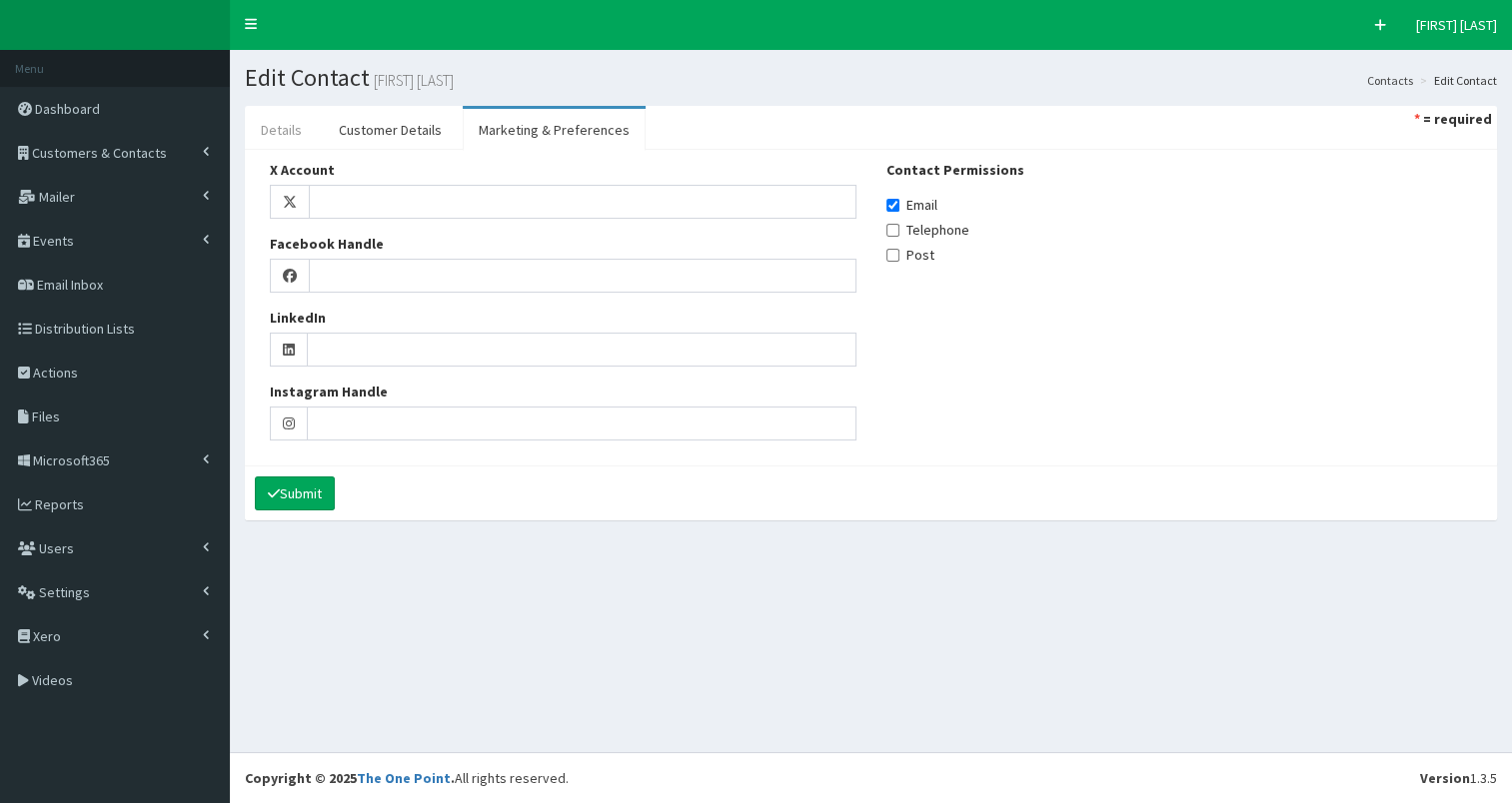 click on "Details" at bounding box center (281, 130) 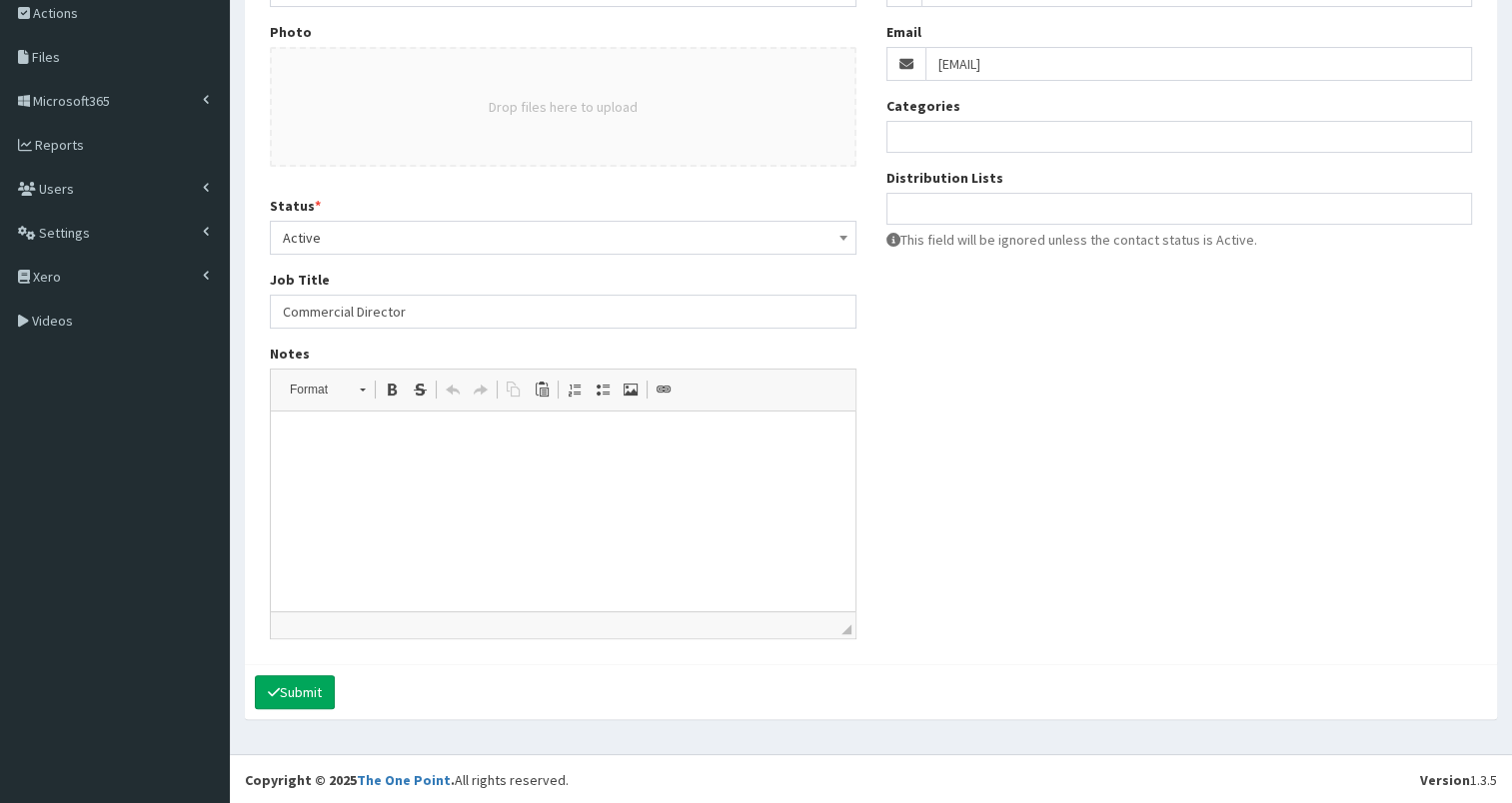 scroll, scrollTop: 116, scrollLeft: 0, axis: vertical 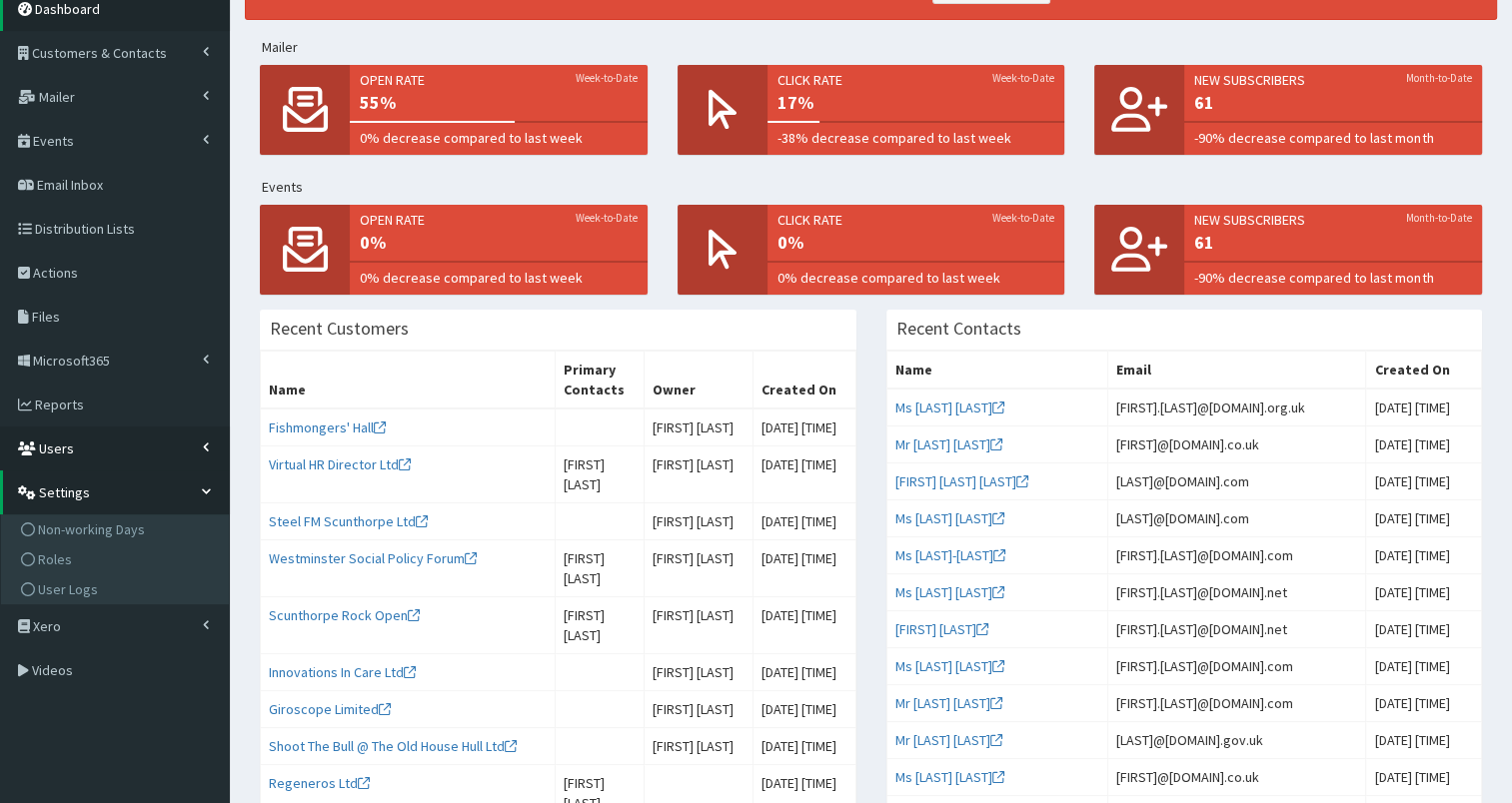 click on "Users" at bounding box center [115, 448] 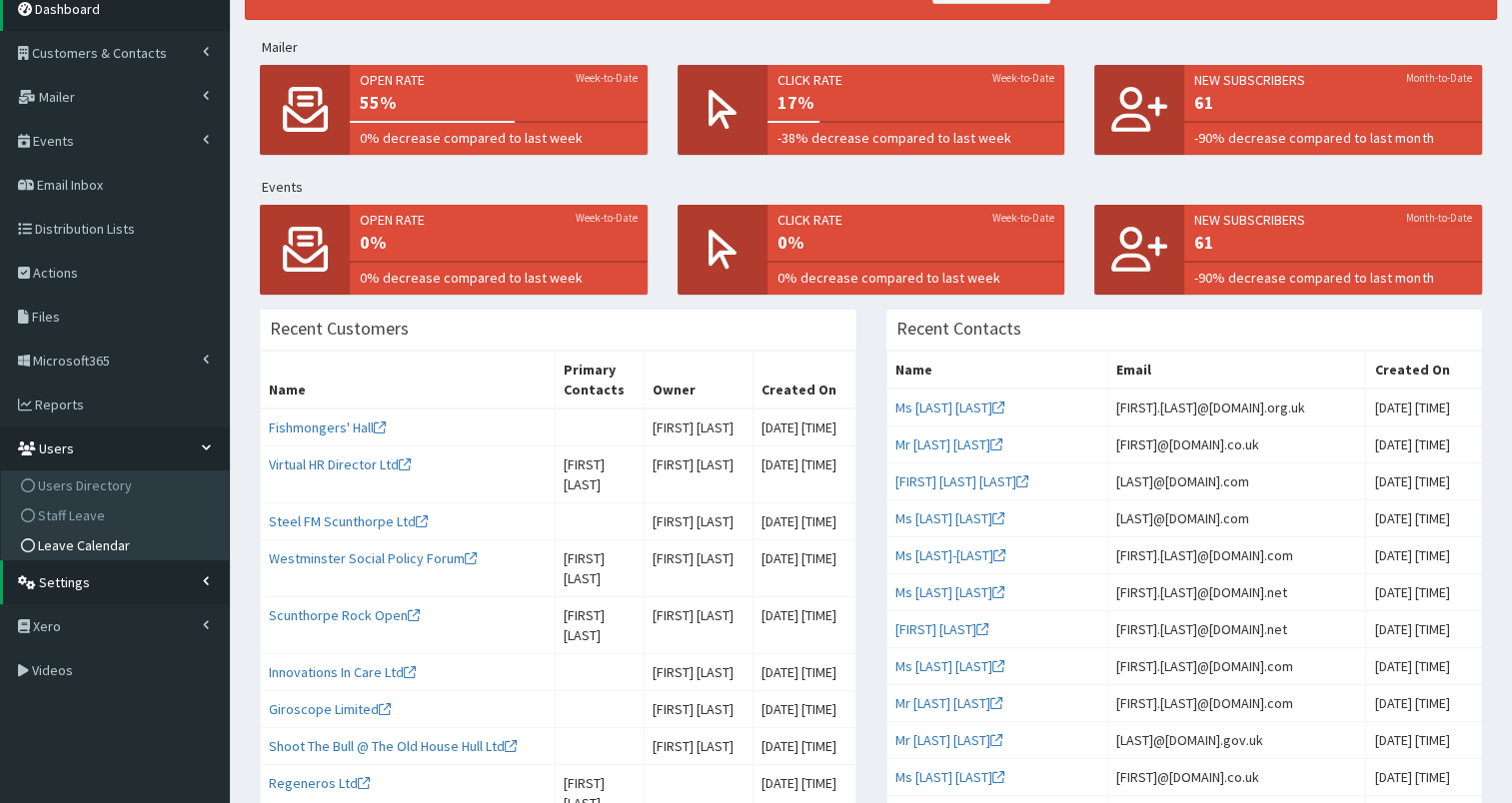 click on "Leave Calendar" at bounding box center (84, 545) 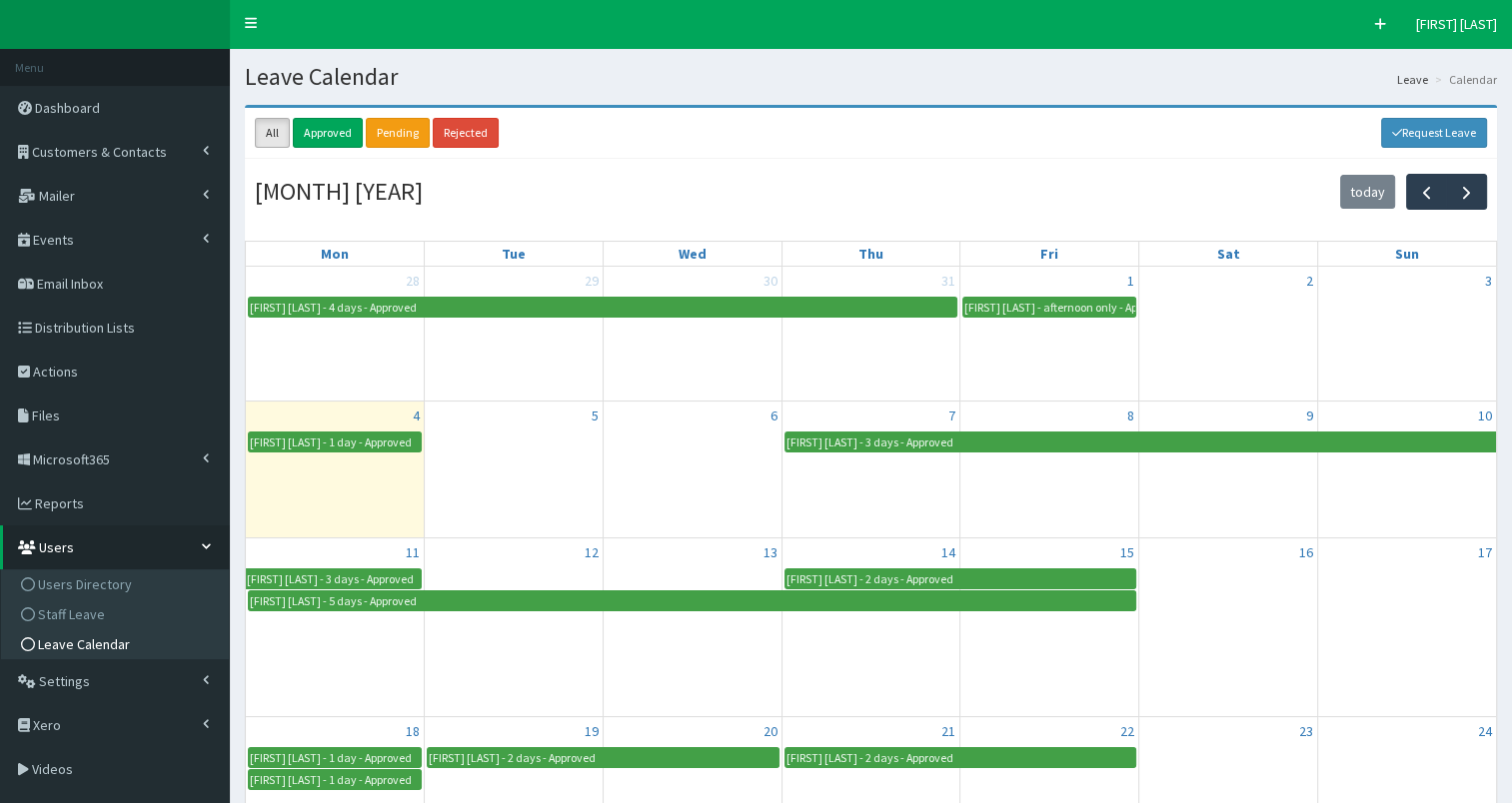 scroll, scrollTop: 0, scrollLeft: 0, axis: both 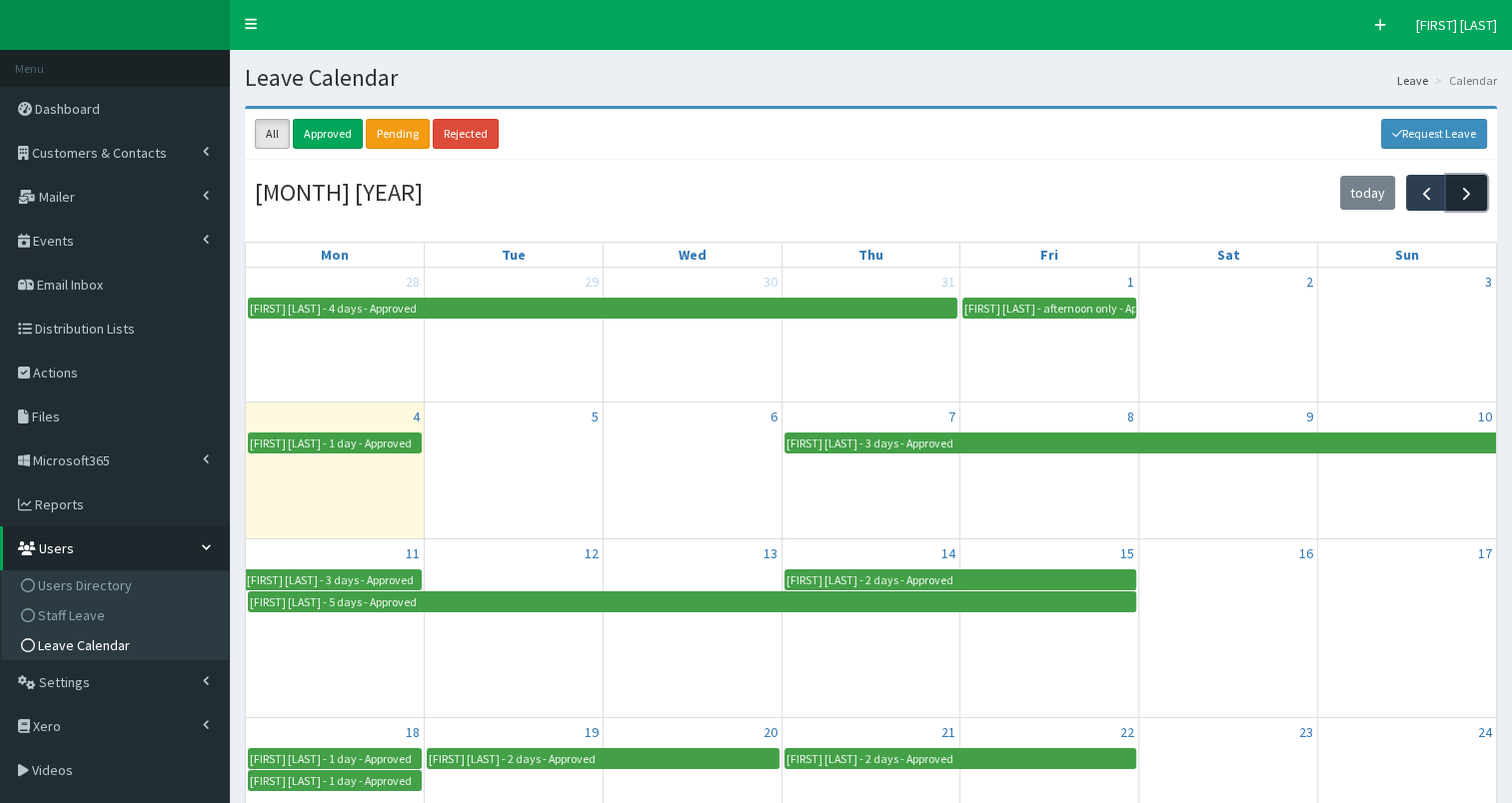 click at bounding box center (1466, 192) 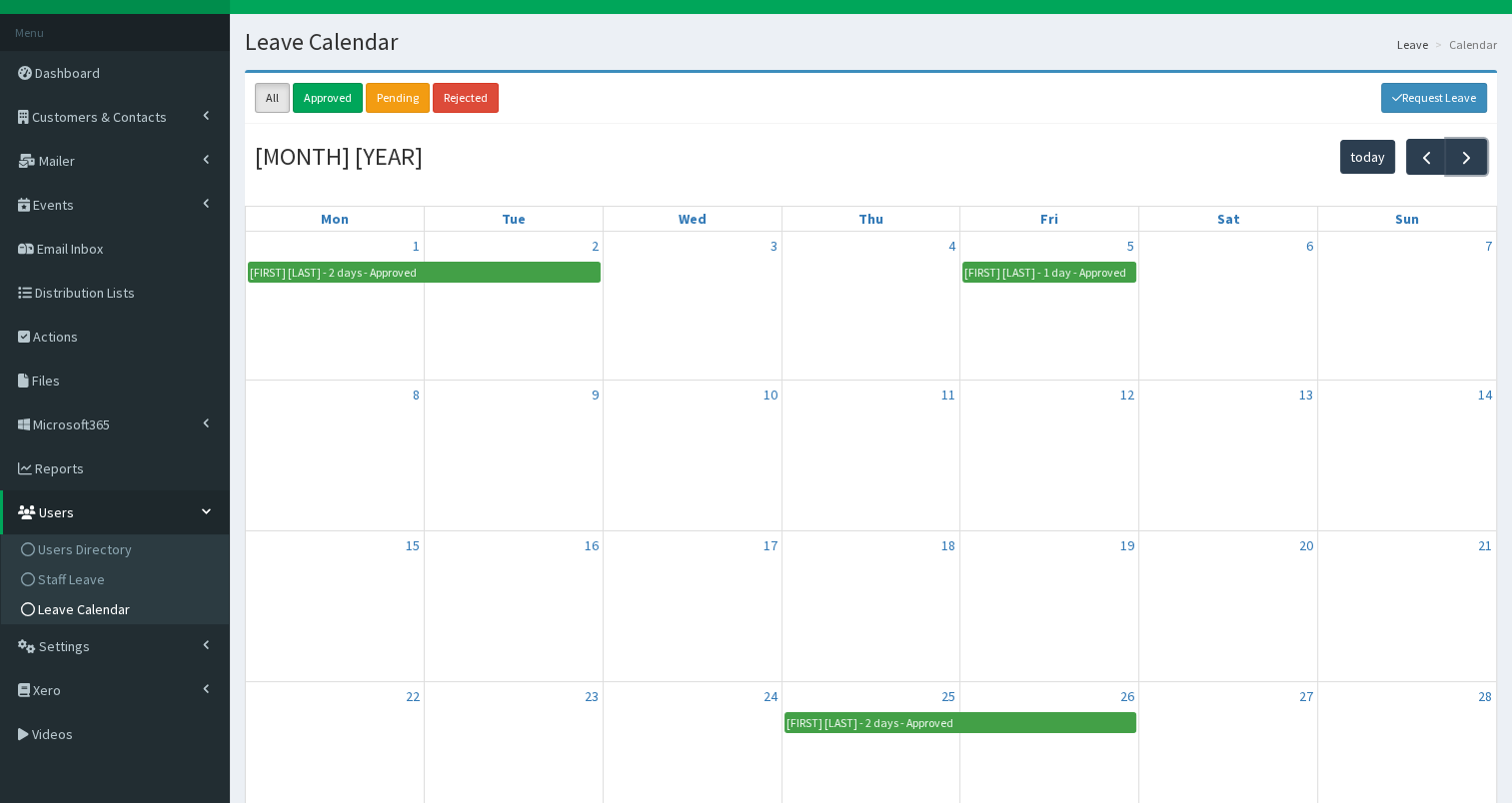 scroll, scrollTop: 0, scrollLeft: 0, axis: both 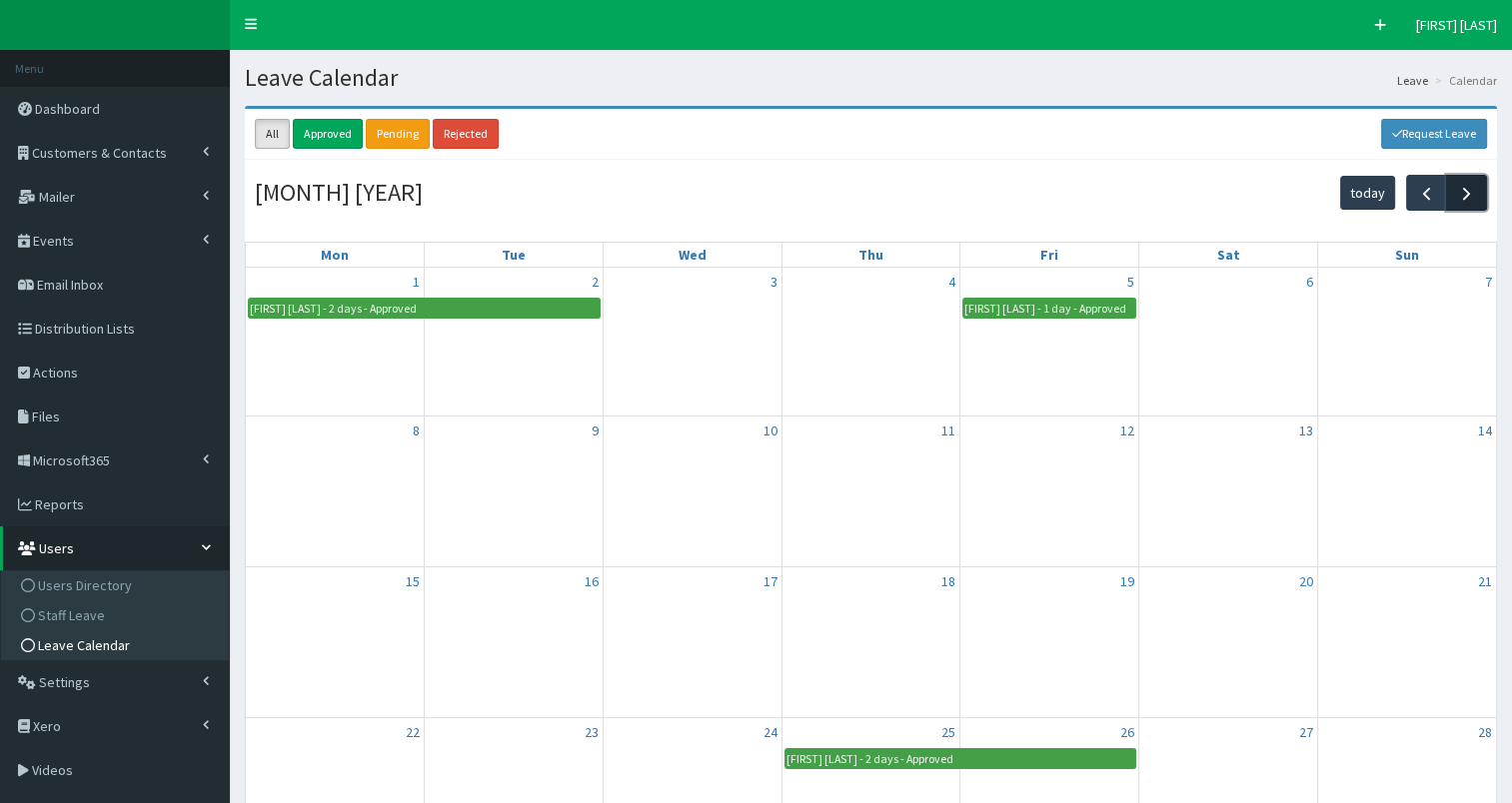 click at bounding box center [1466, 192] 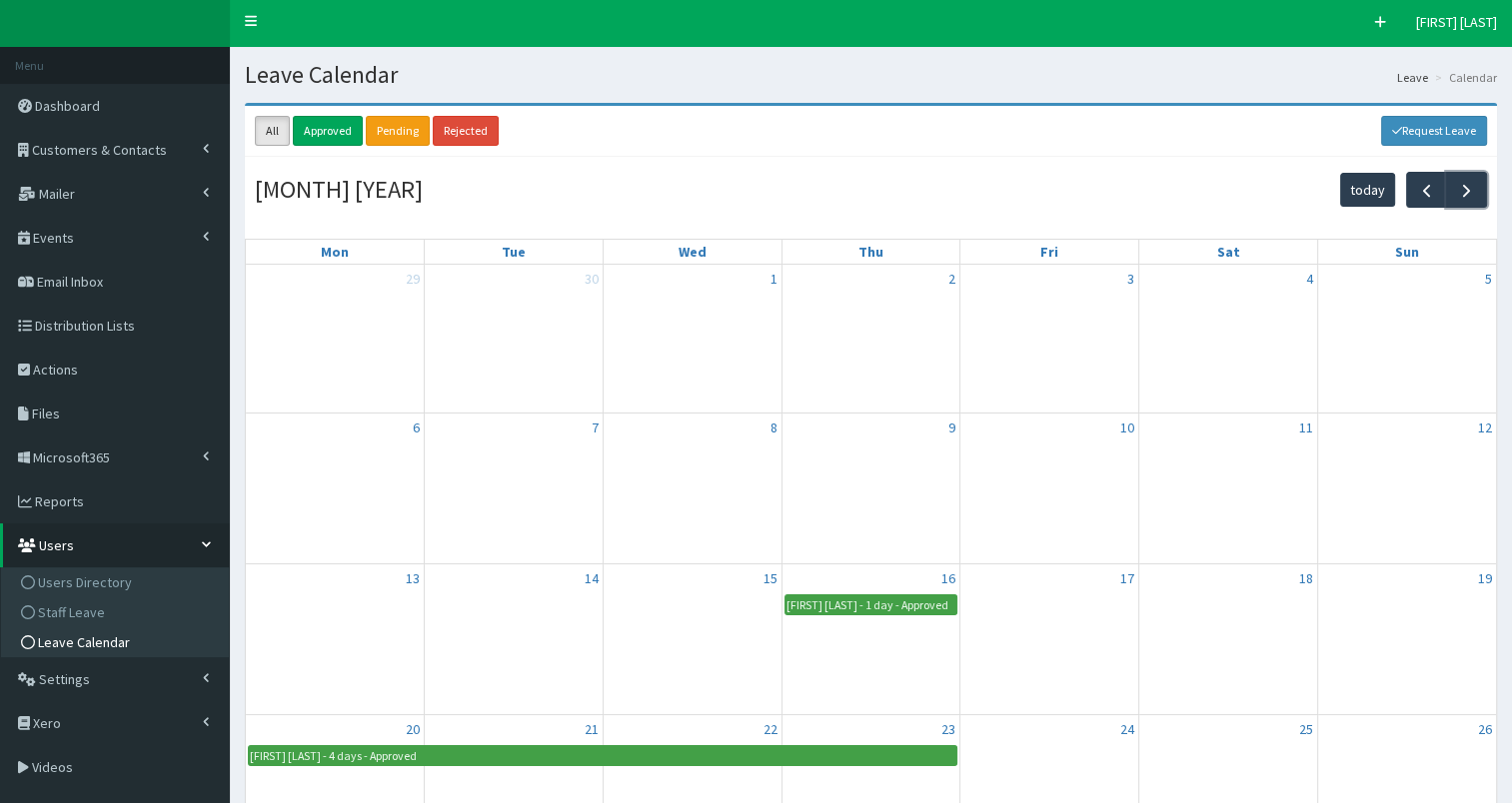 scroll, scrollTop: 0, scrollLeft: 0, axis: both 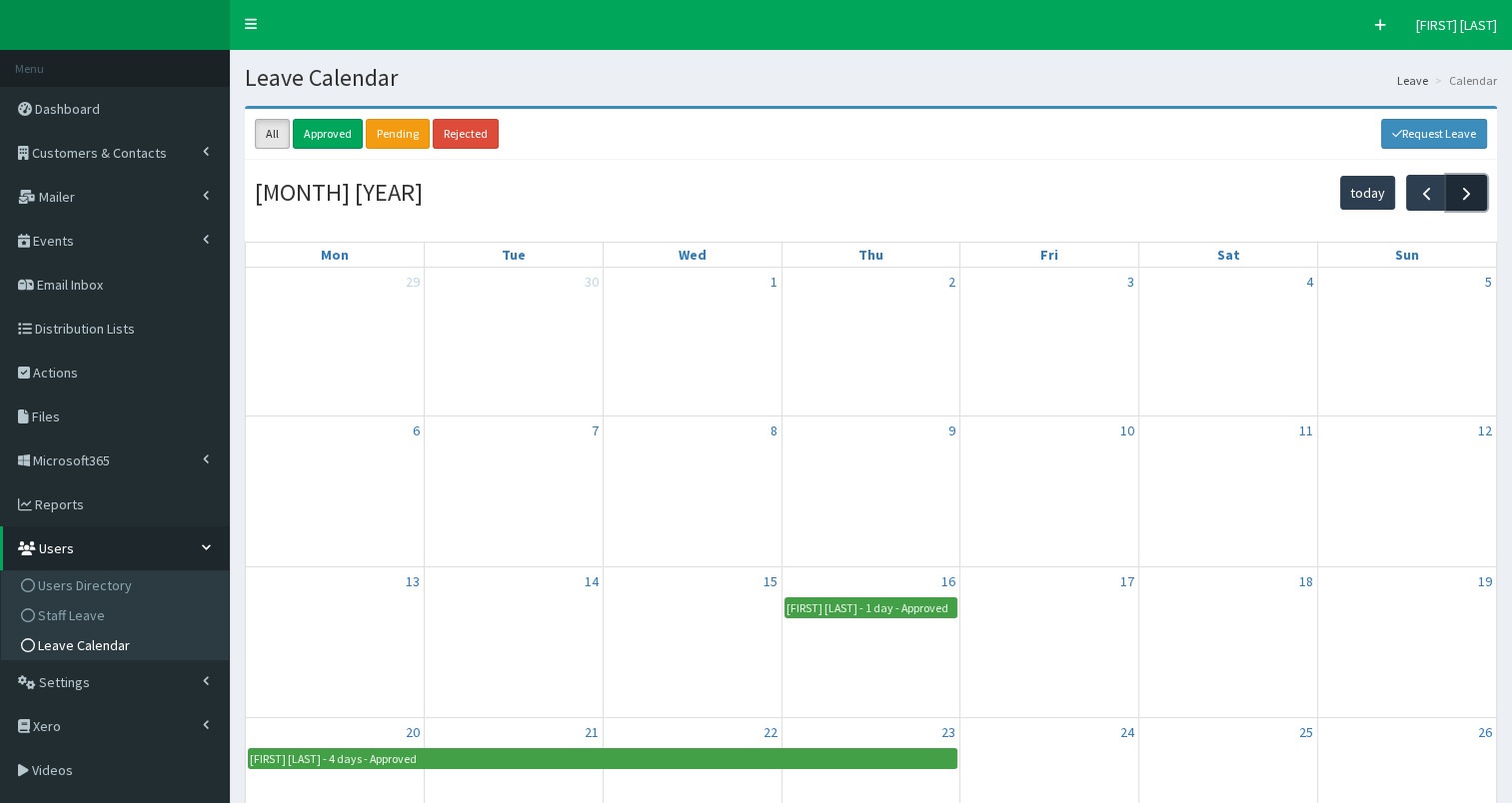 click at bounding box center [1466, 193] 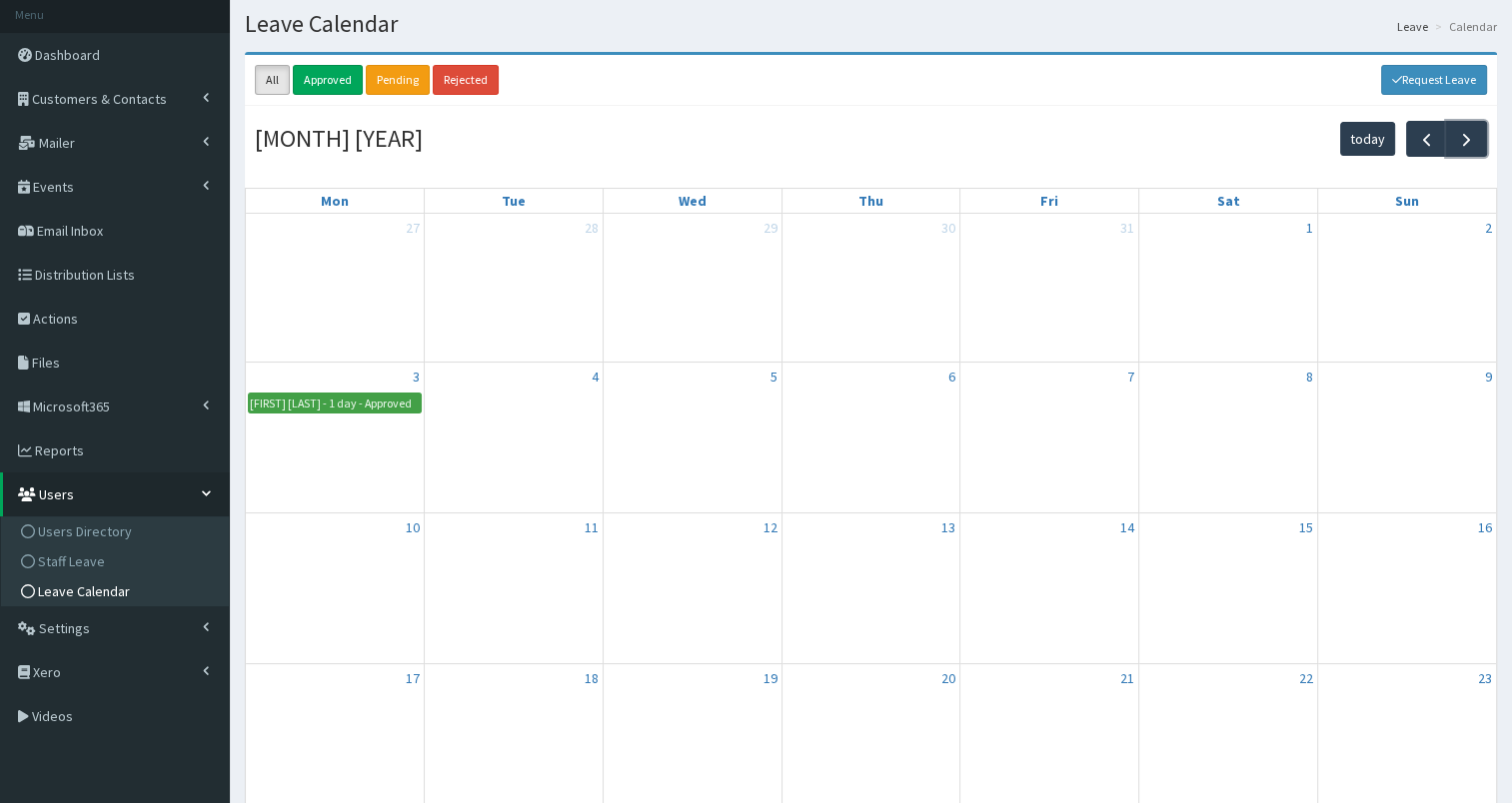 scroll, scrollTop: 50, scrollLeft: 0, axis: vertical 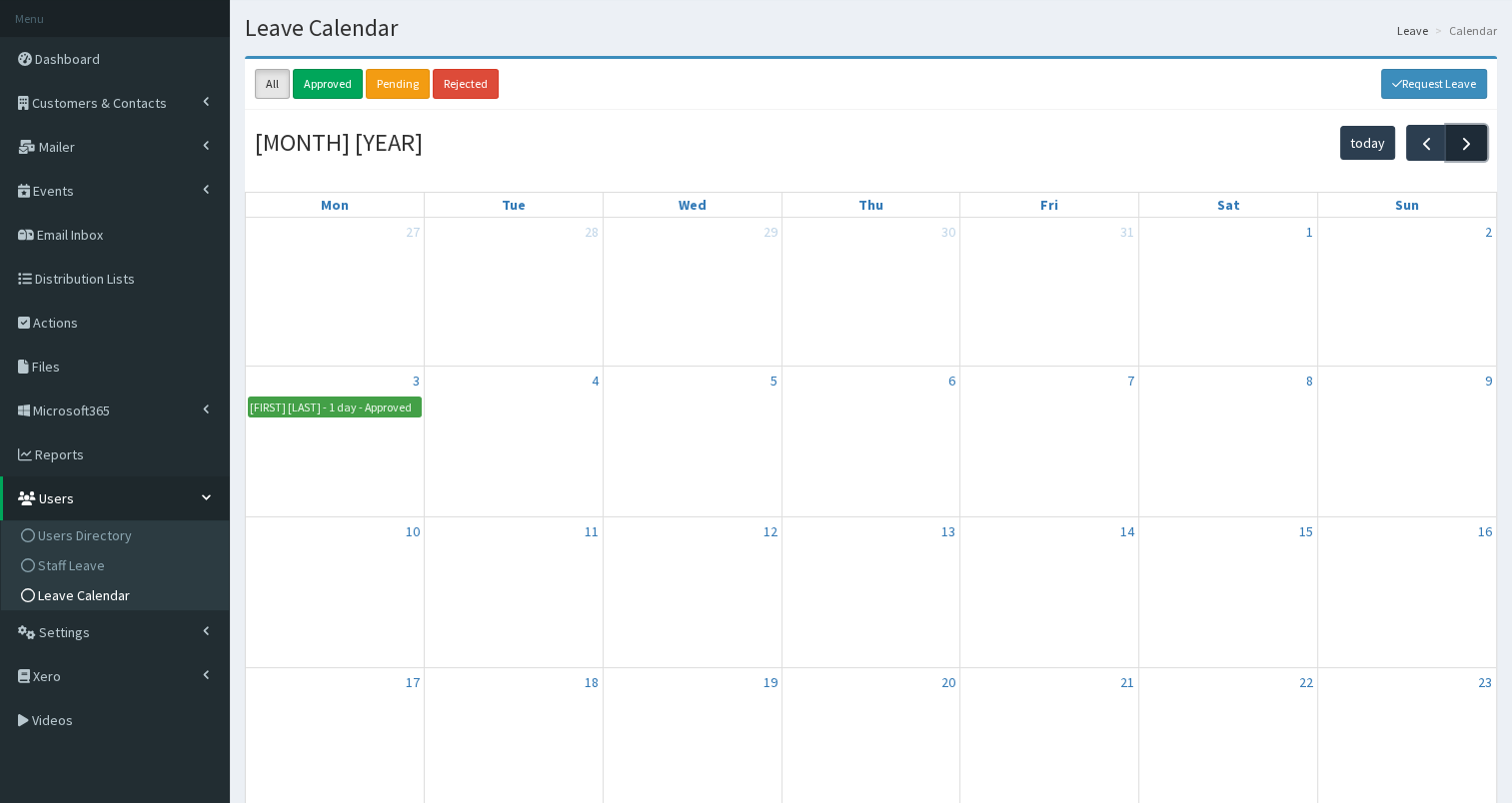click at bounding box center [1466, 142] 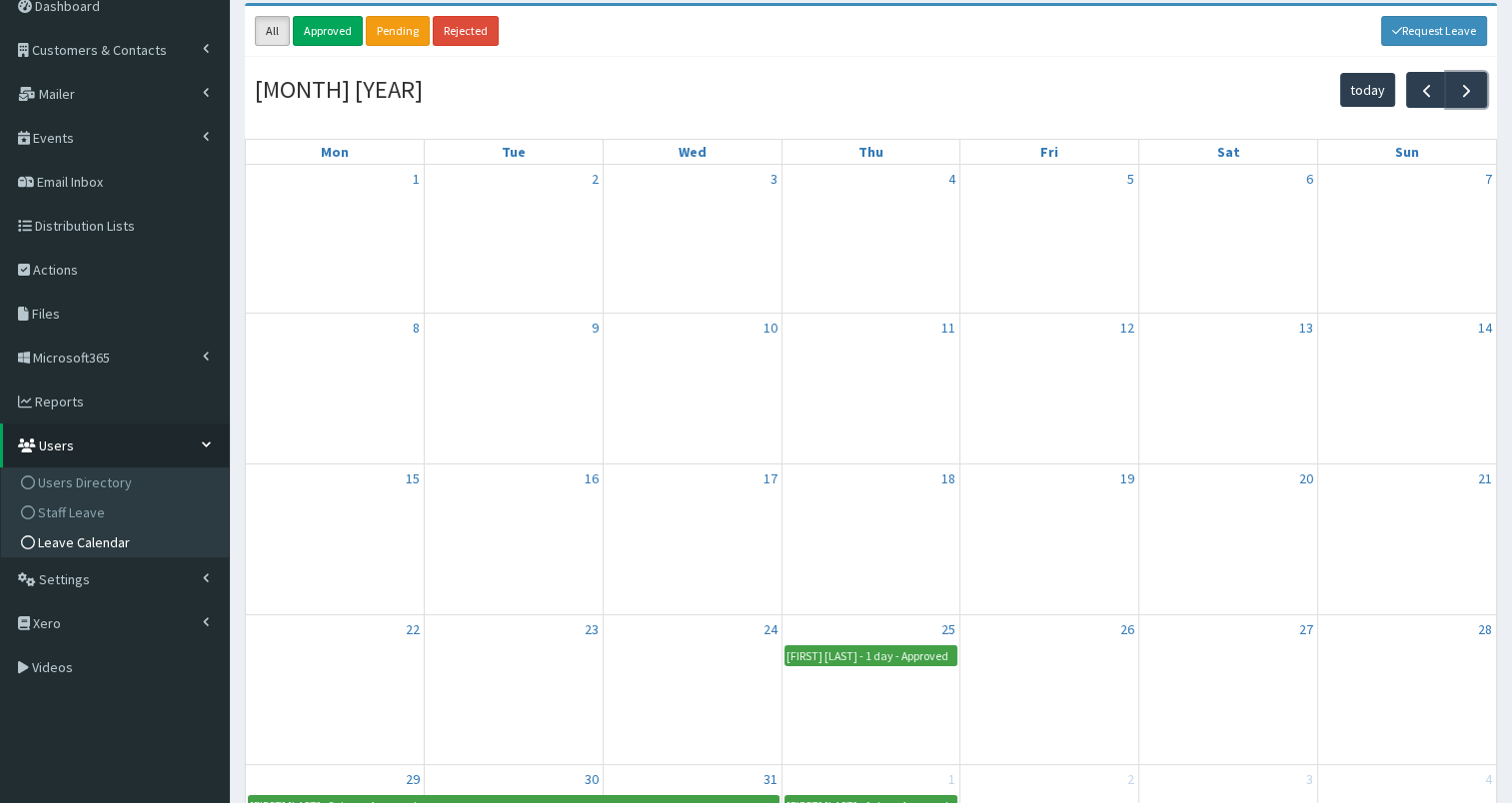 scroll, scrollTop: 0, scrollLeft: 0, axis: both 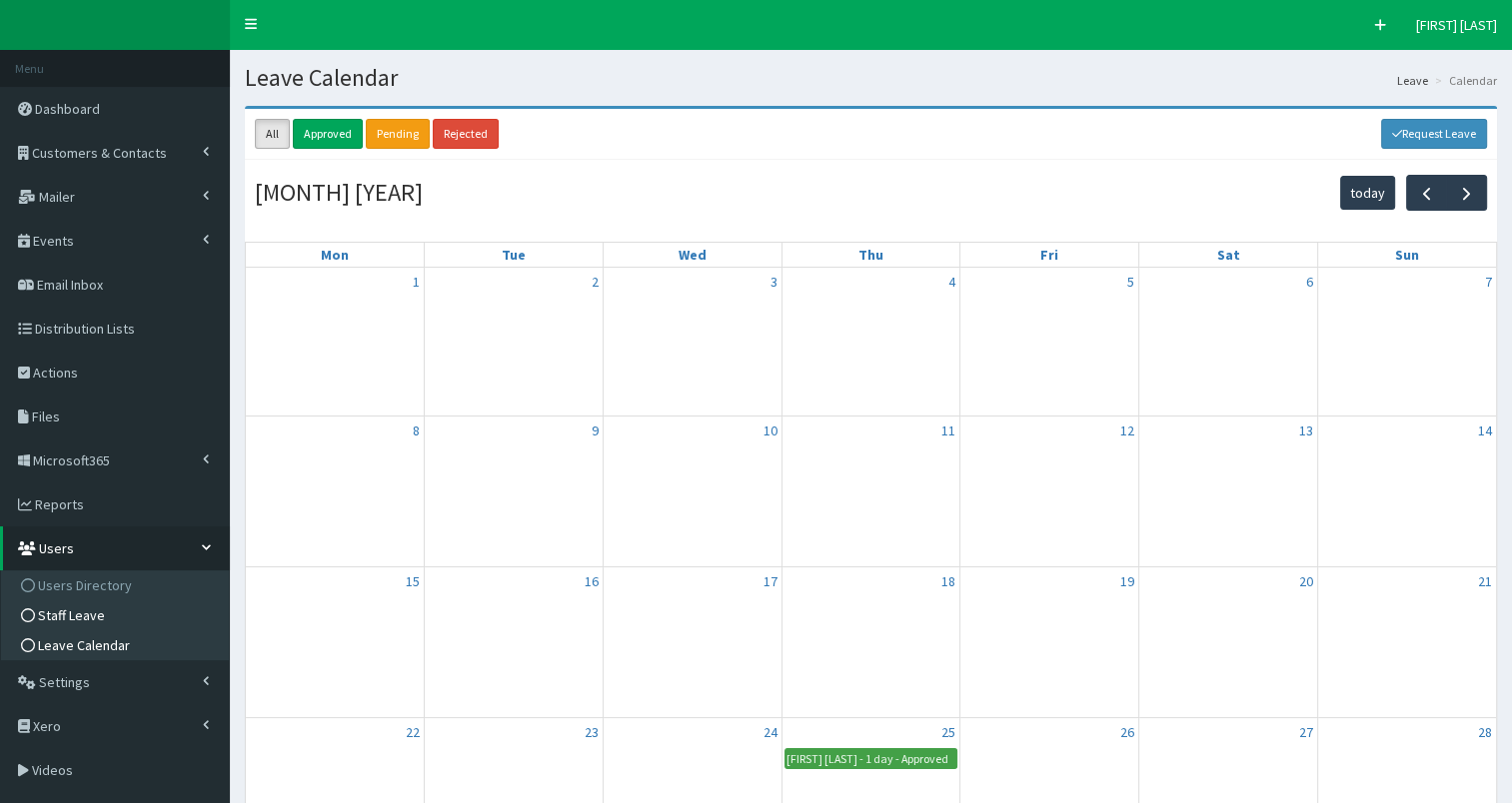 click on "Staff Leave" at bounding box center (71, 615) 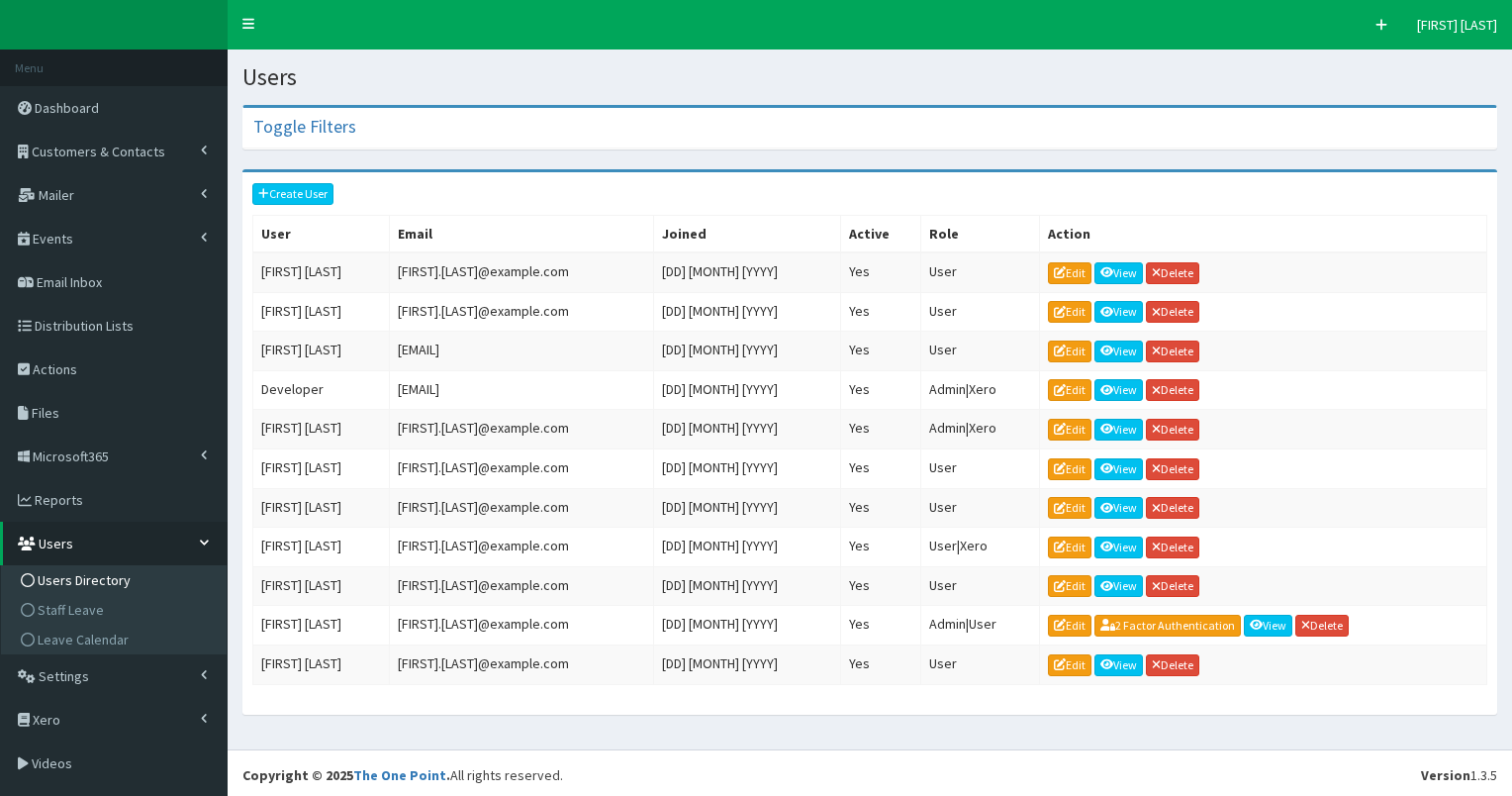 scroll, scrollTop: 0, scrollLeft: 0, axis: both 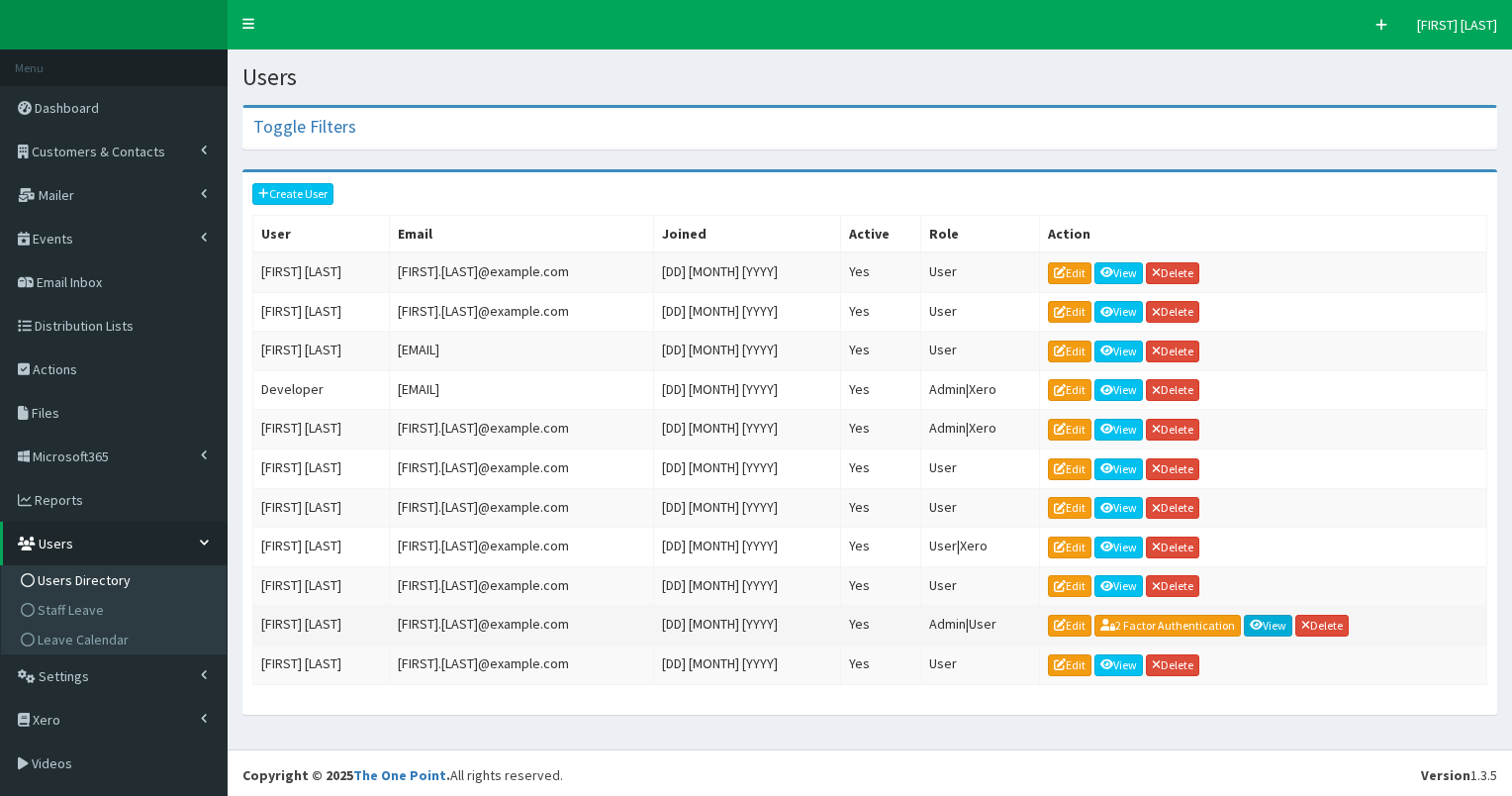 click on "View" at bounding box center [1269, 626] 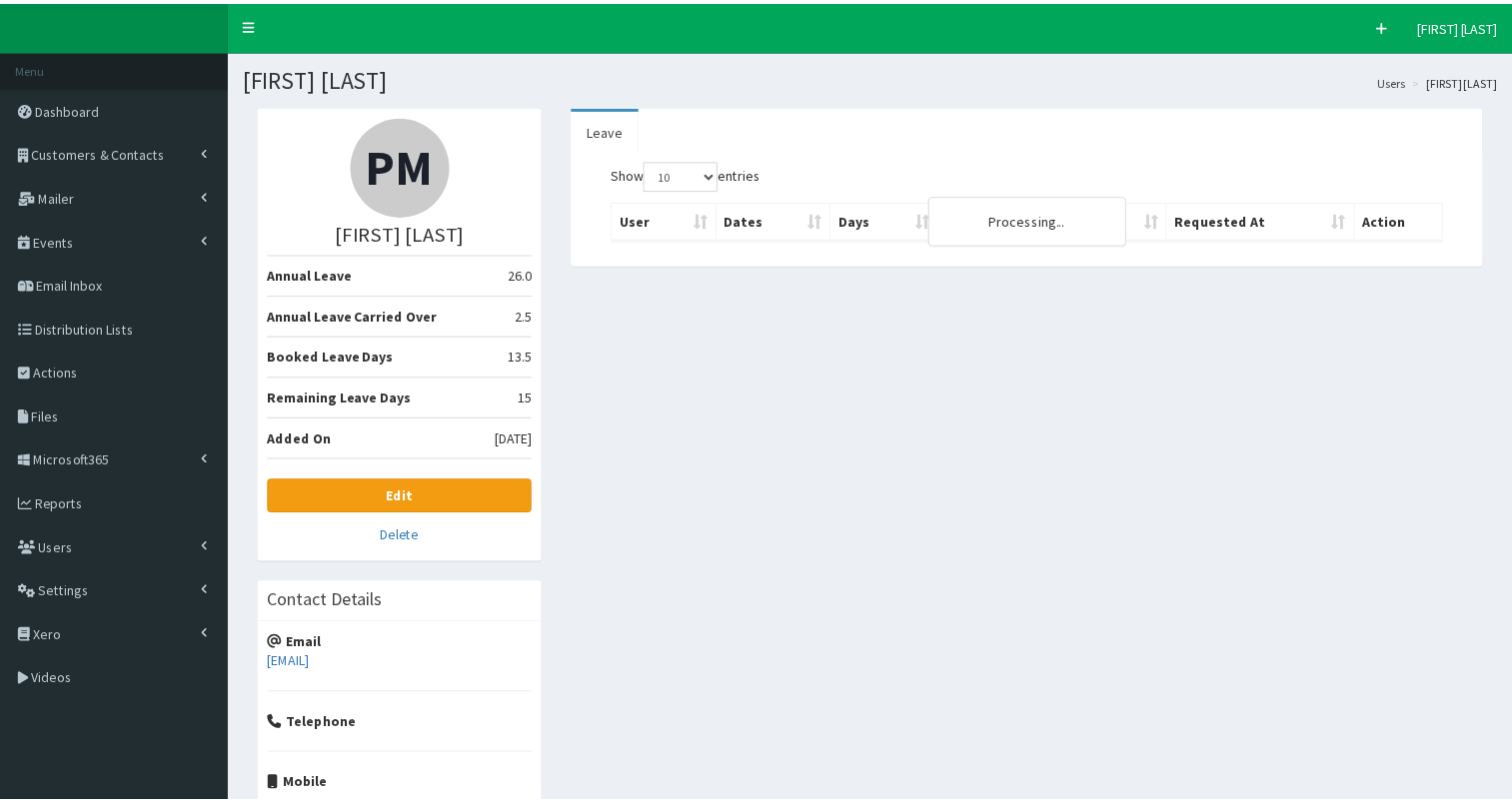scroll, scrollTop: 0, scrollLeft: 0, axis: both 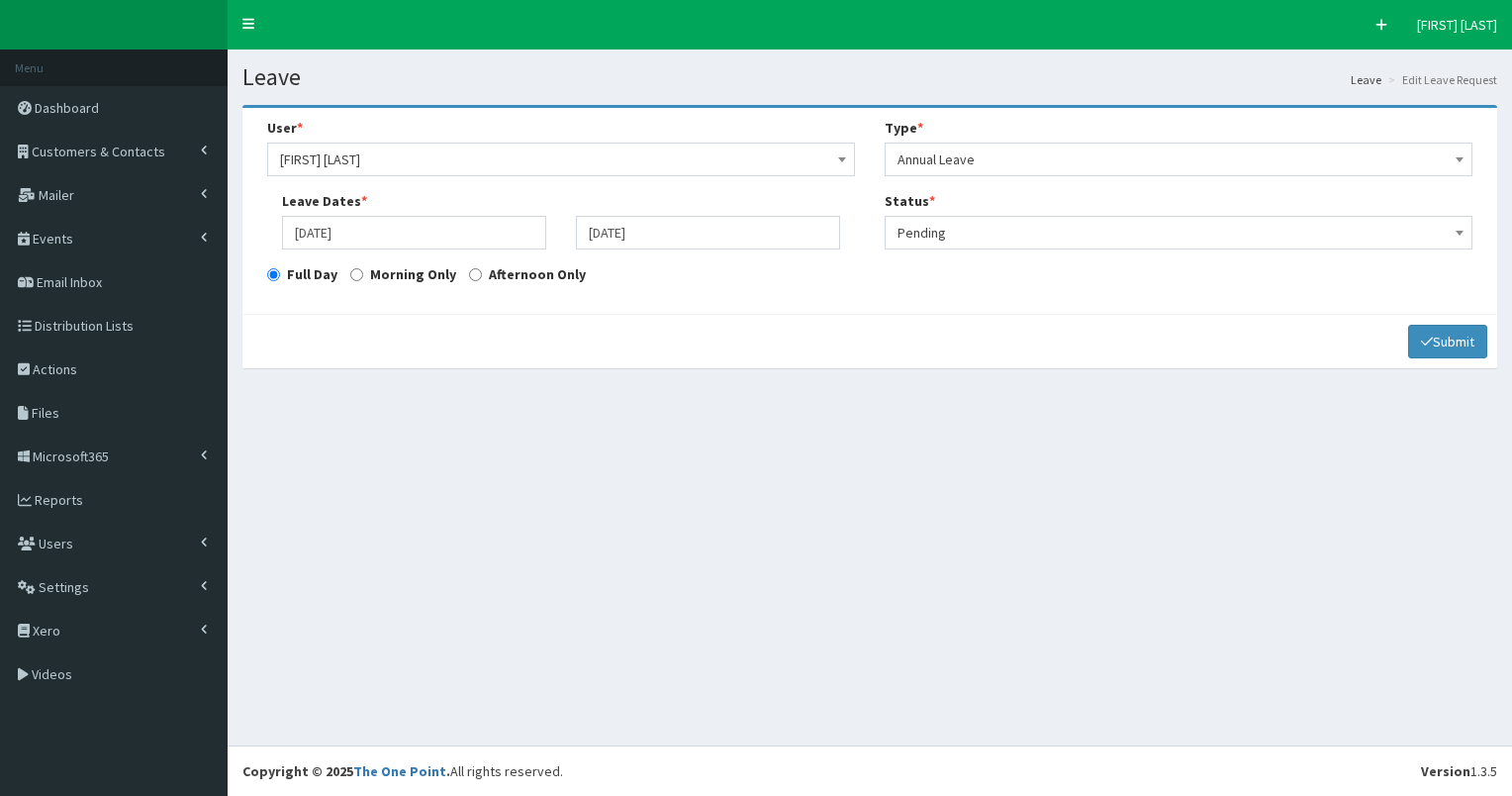 click on "Pending" at bounding box center [1179, 233] 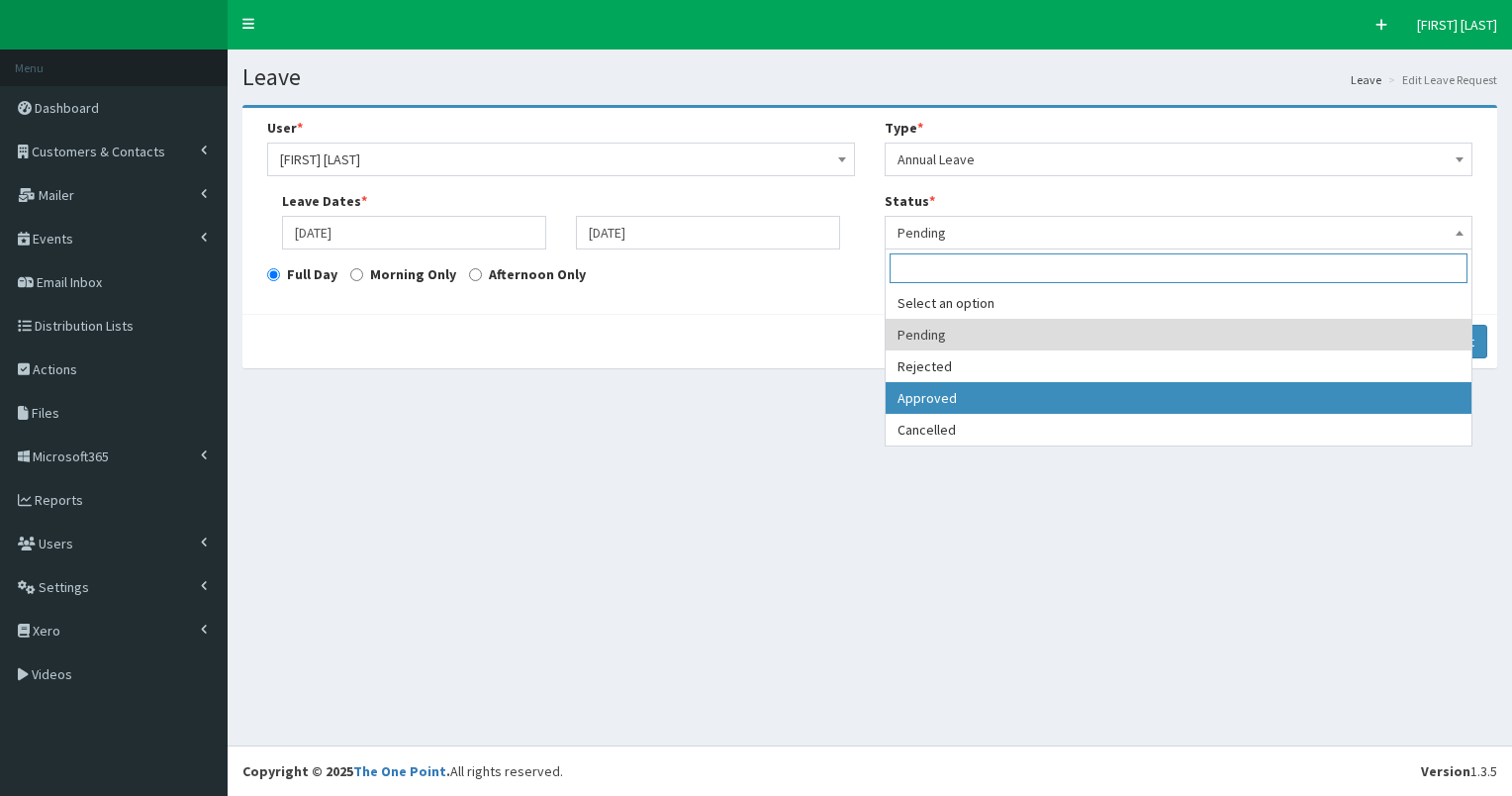 select on "3" 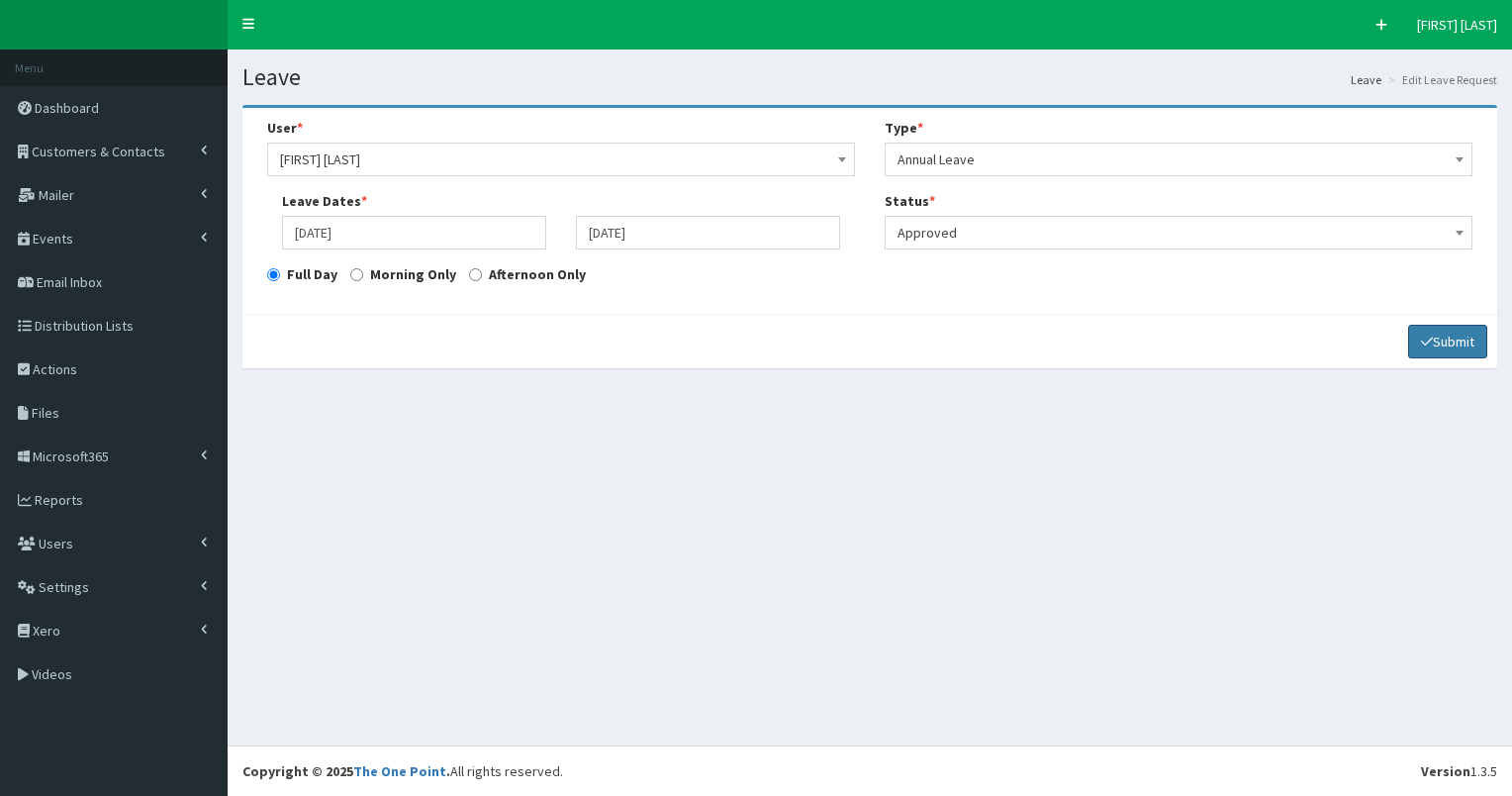click on "Submit" at bounding box center (1448, 342) 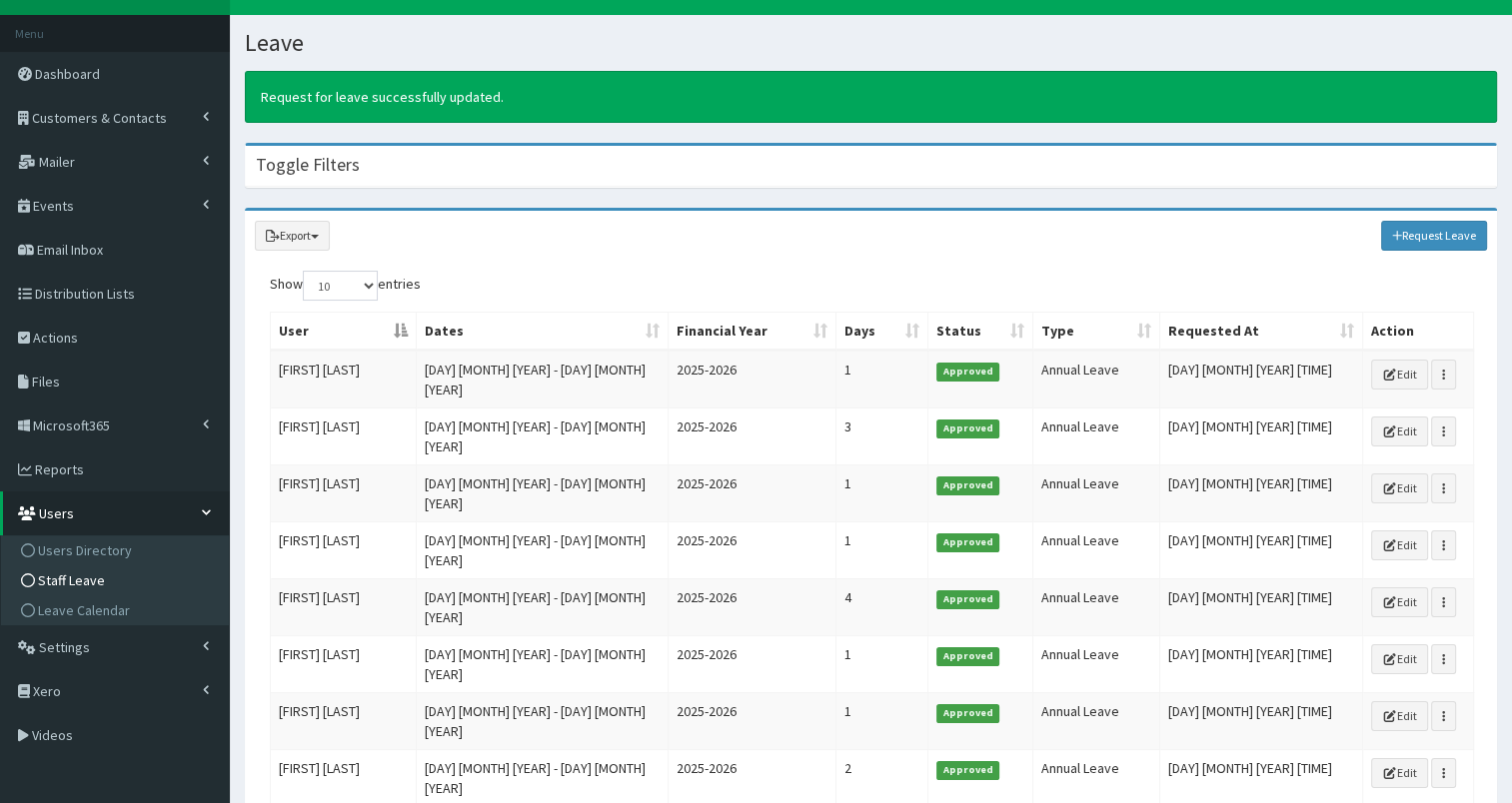 scroll, scrollTop: 0, scrollLeft: 0, axis: both 